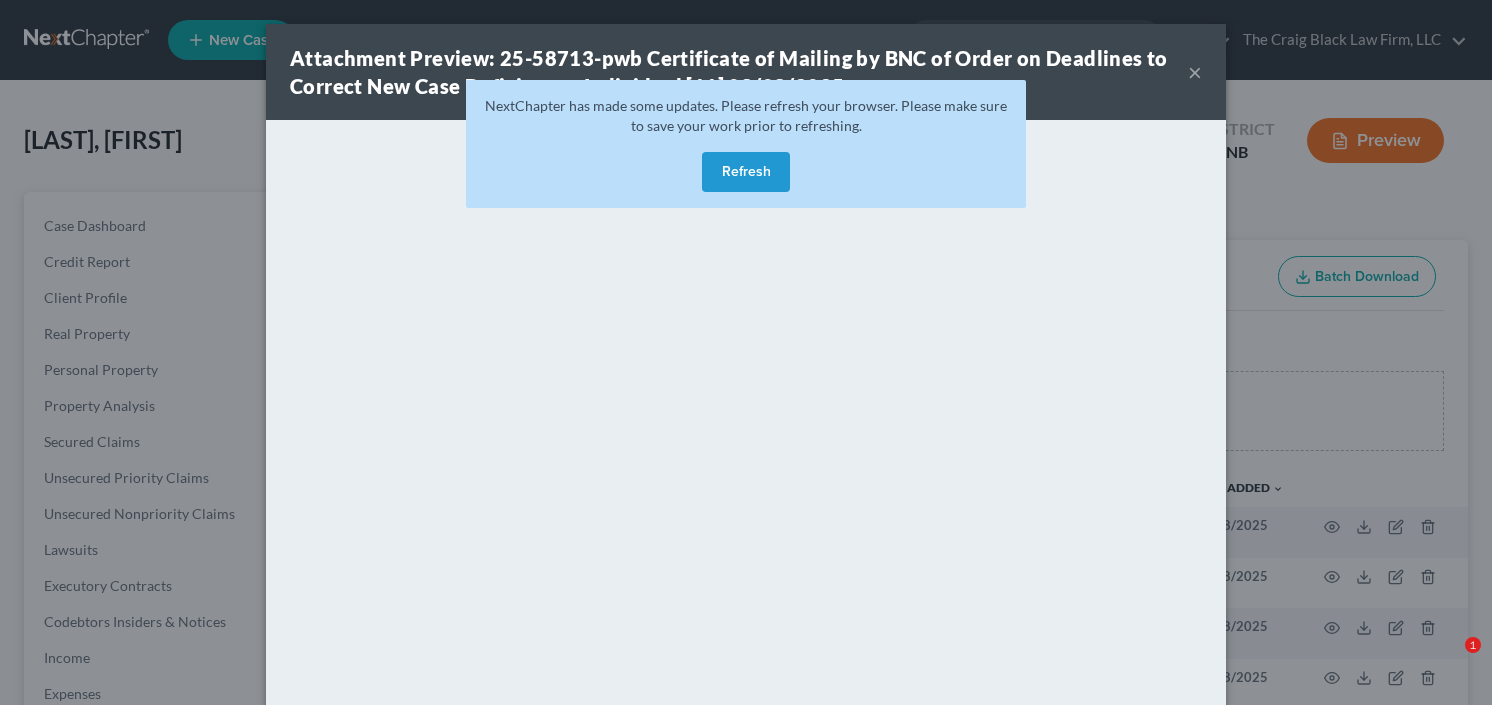 scroll, scrollTop: 240, scrollLeft: 0, axis: vertical 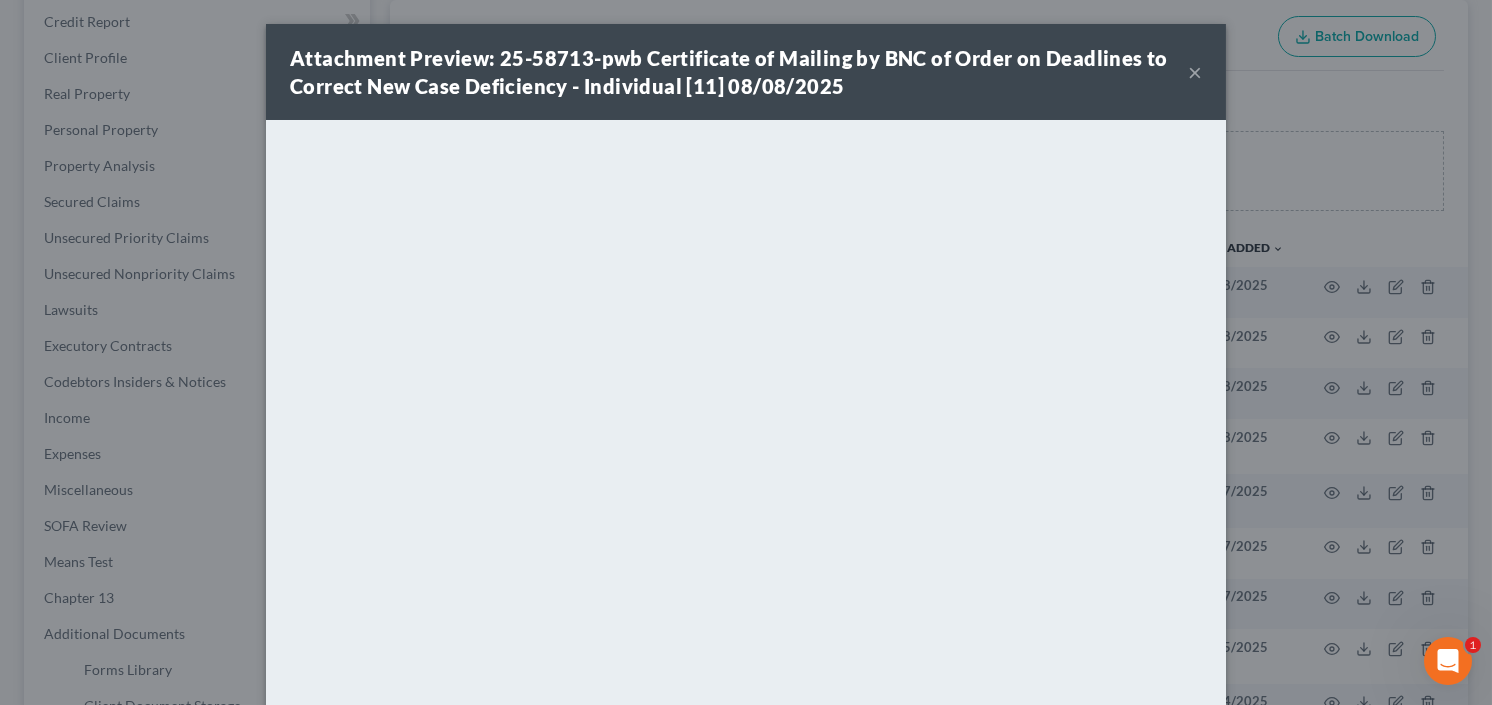 click on "×" at bounding box center (1195, 72) 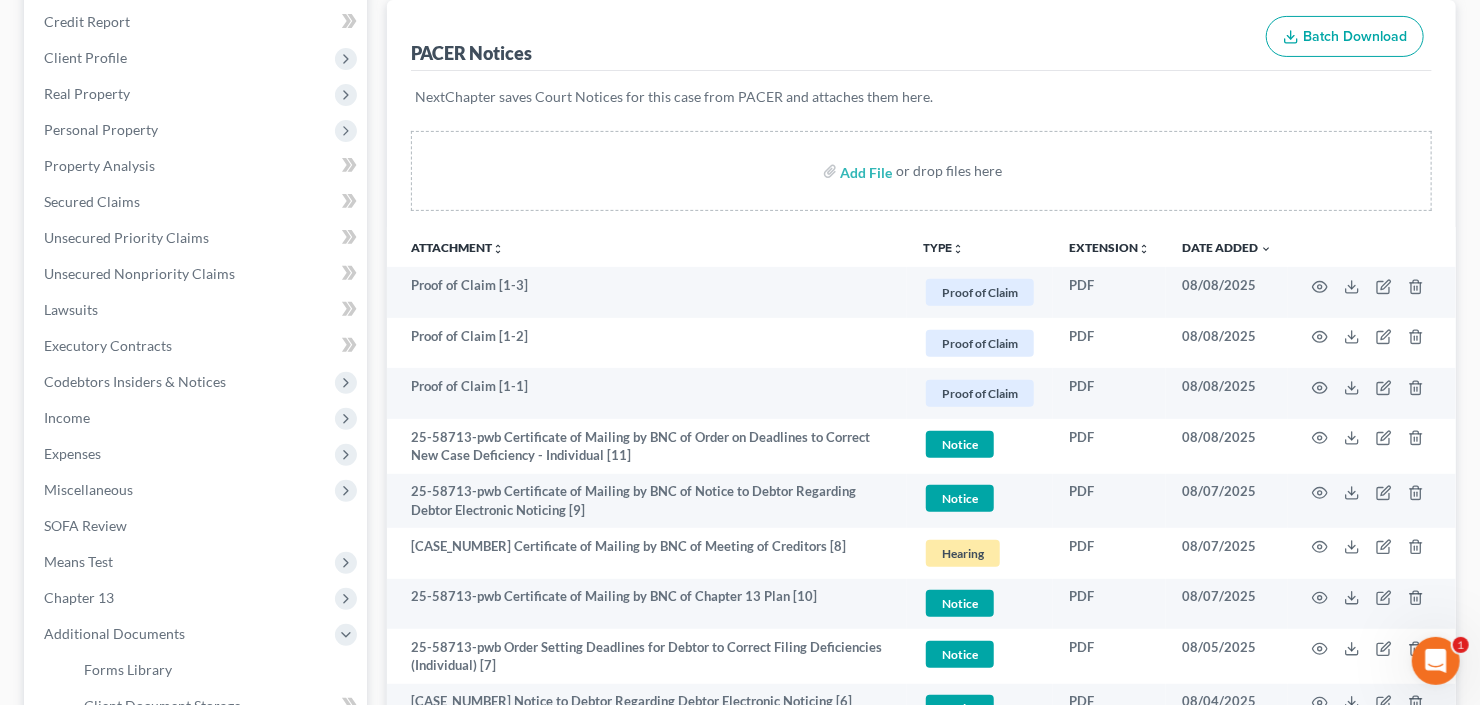 scroll, scrollTop: 0, scrollLeft: 0, axis: both 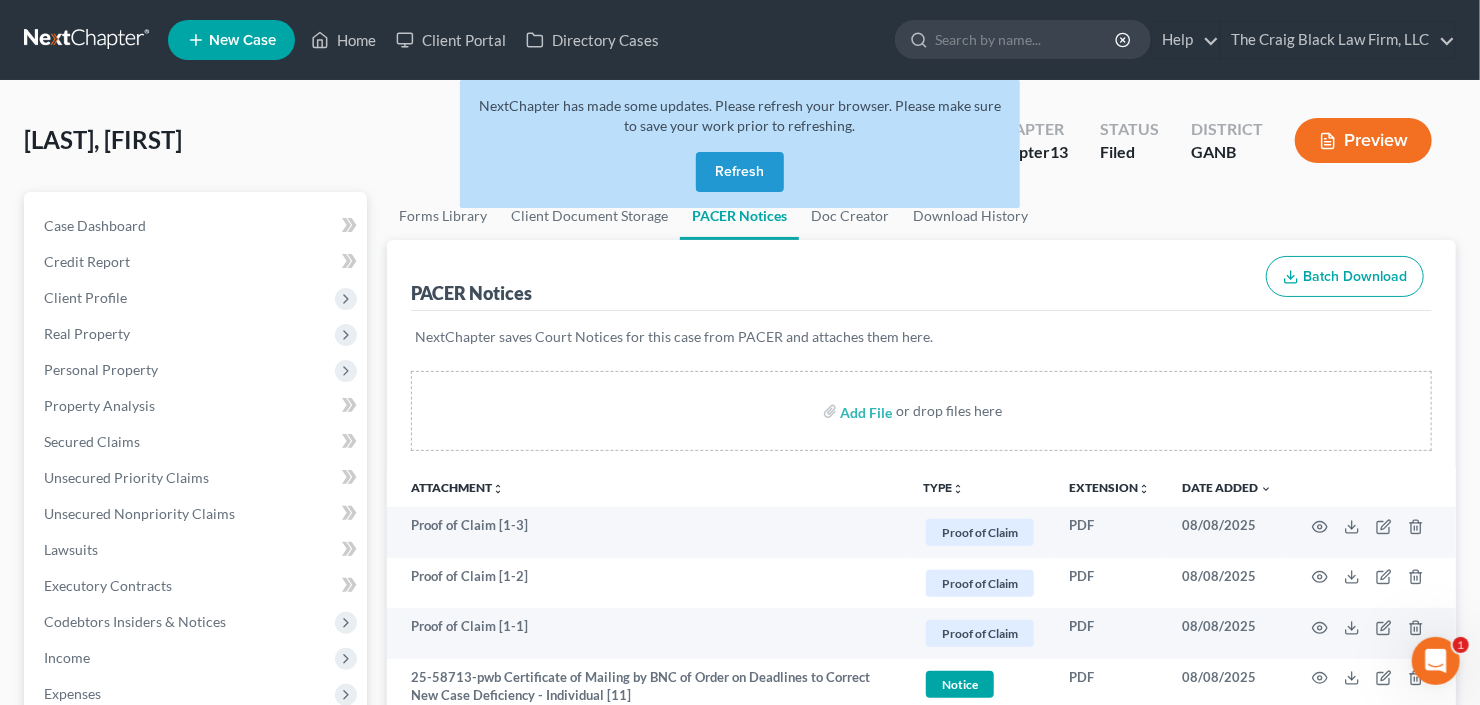 click on "Refresh" at bounding box center [740, 172] 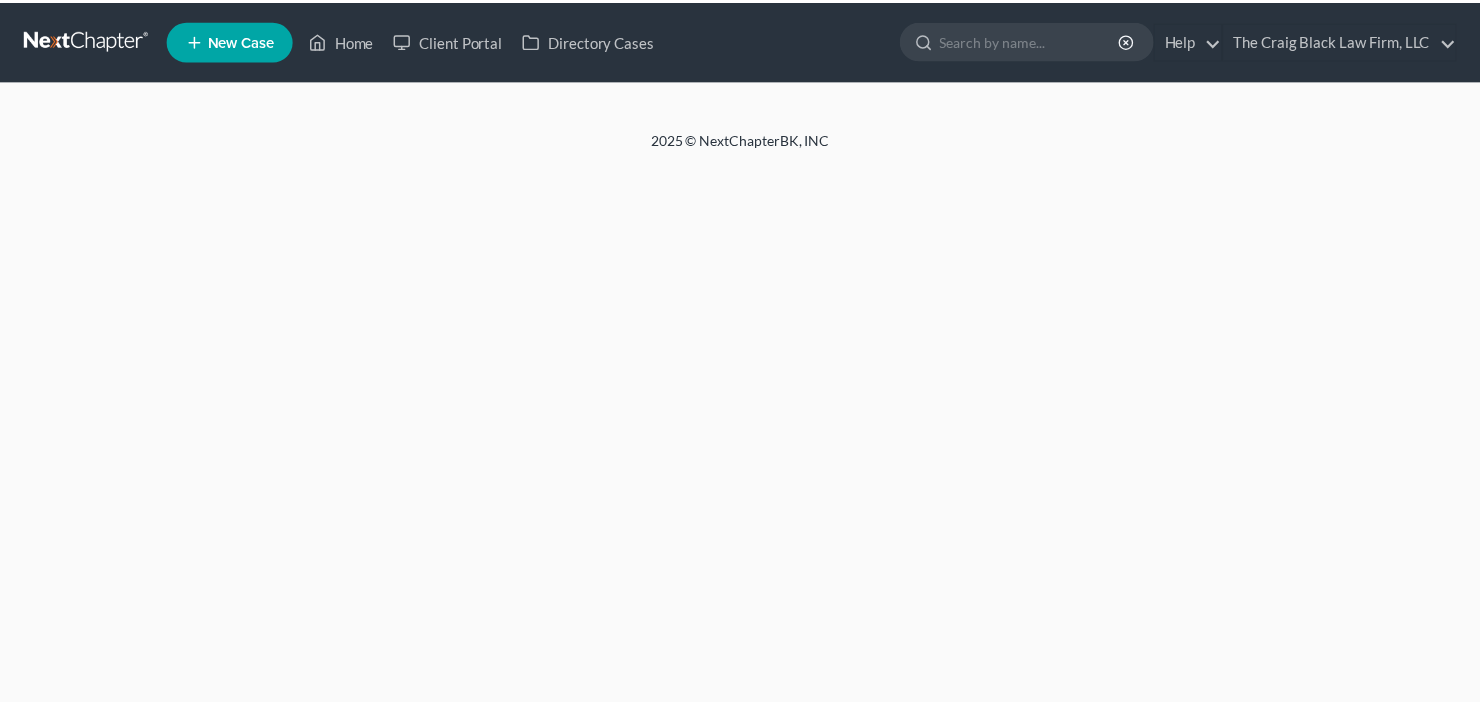 scroll, scrollTop: 0, scrollLeft: 0, axis: both 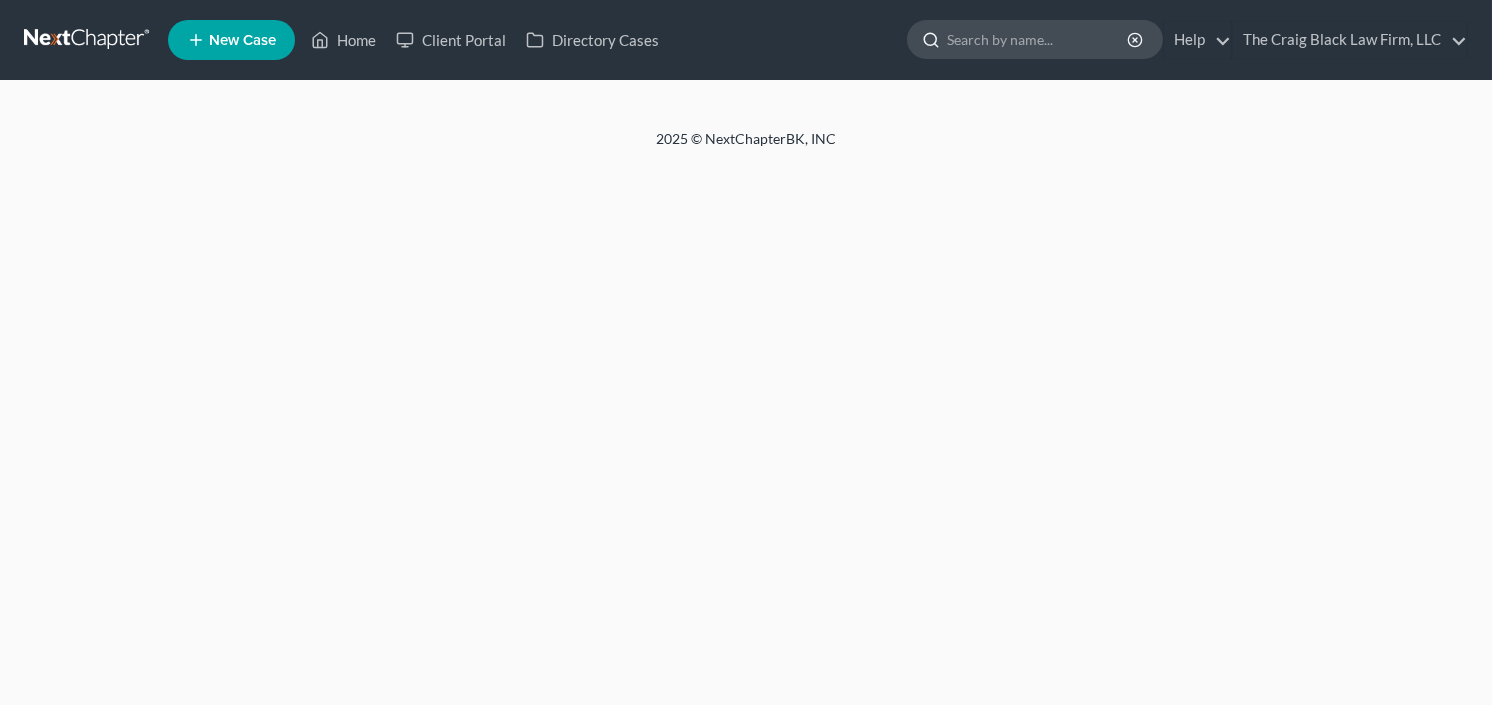 click at bounding box center (1038, 39) 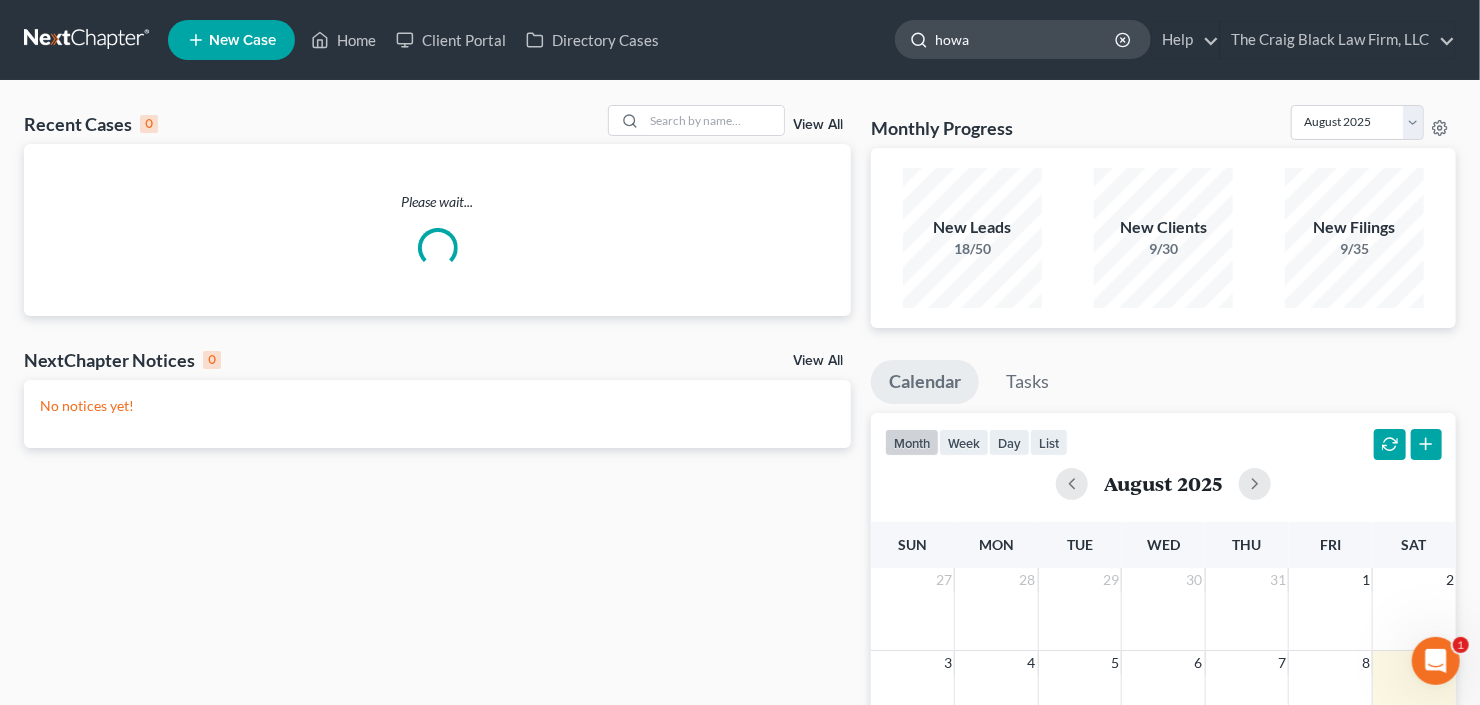 scroll, scrollTop: 0, scrollLeft: 0, axis: both 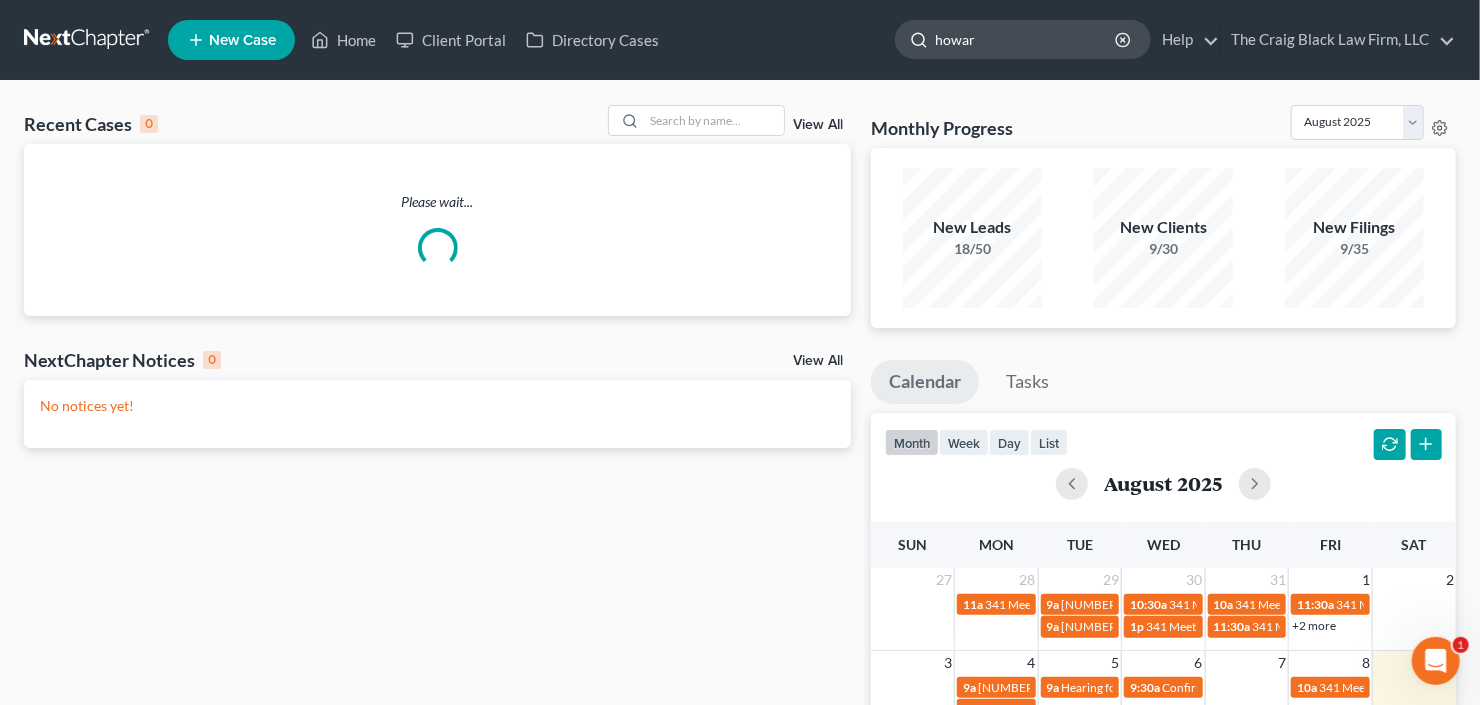type on "howard" 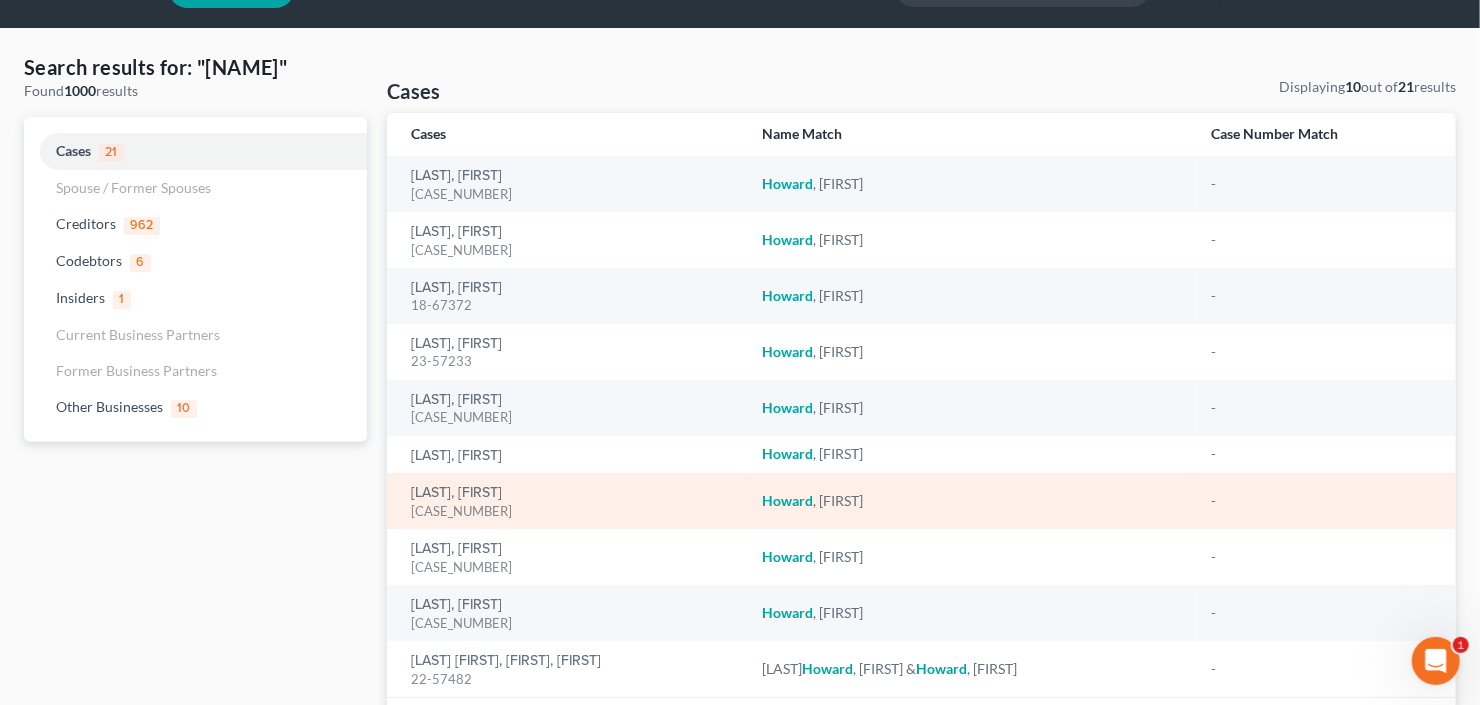 scroll, scrollTop: 80, scrollLeft: 0, axis: vertical 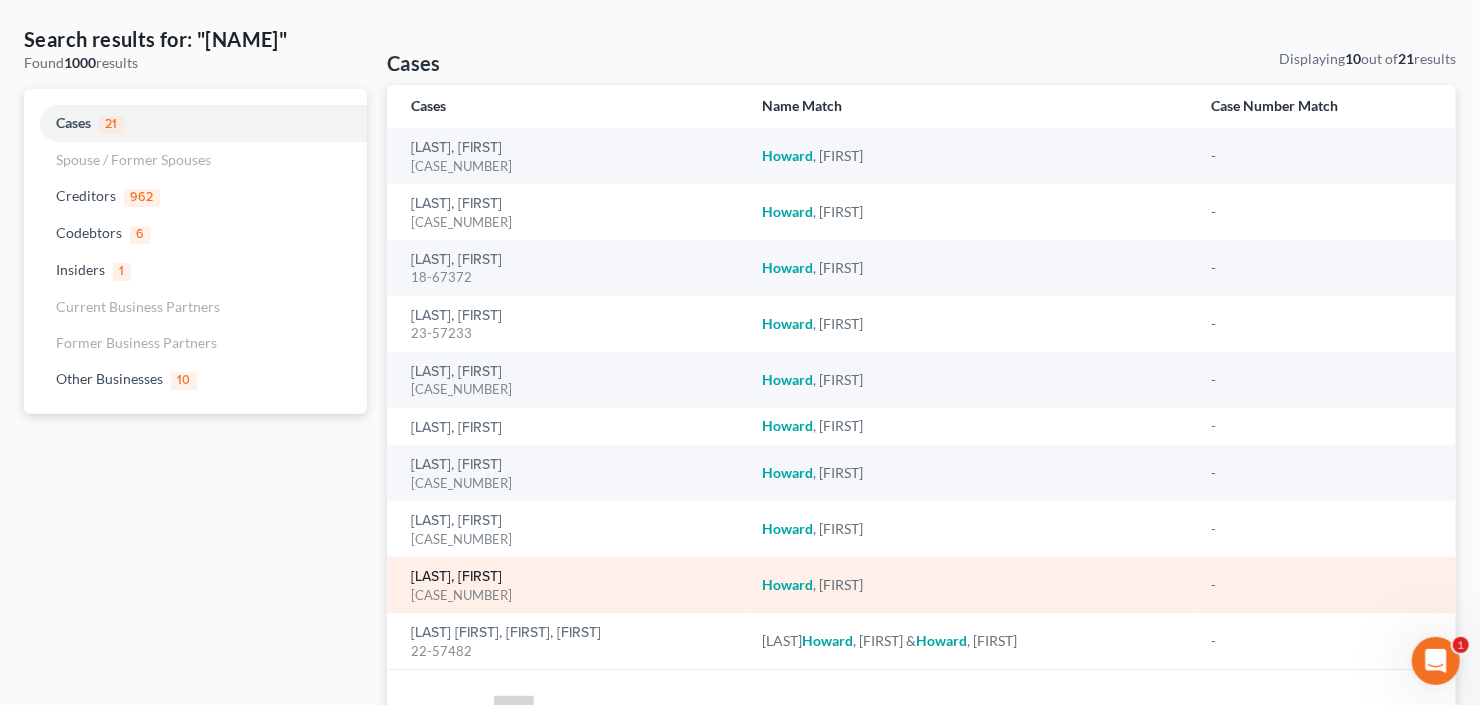 click on "[LAST], [FIRST]" at bounding box center (456, 577) 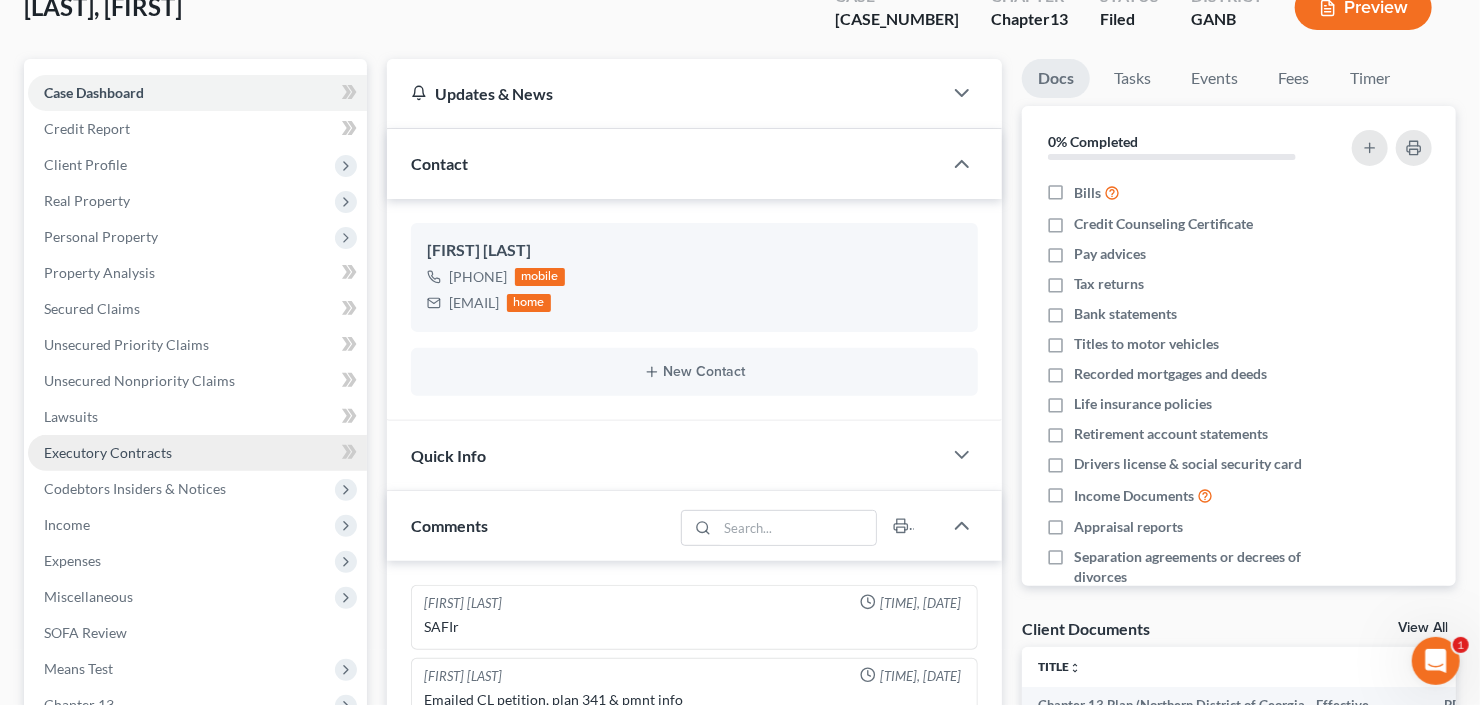 scroll, scrollTop: 160, scrollLeft: 0, axis: vertical 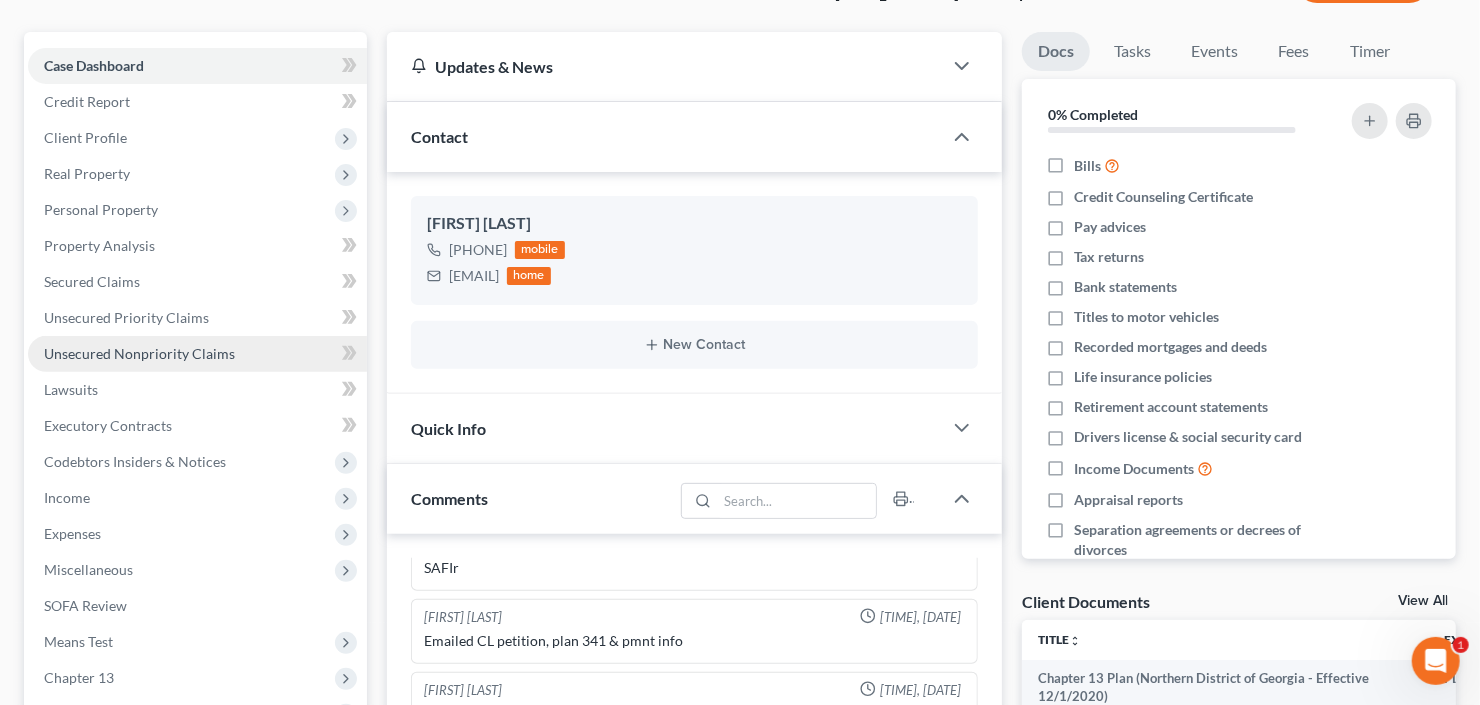 click on "Unsecured Nonpriority Claims" at bounding box center (197, 354) 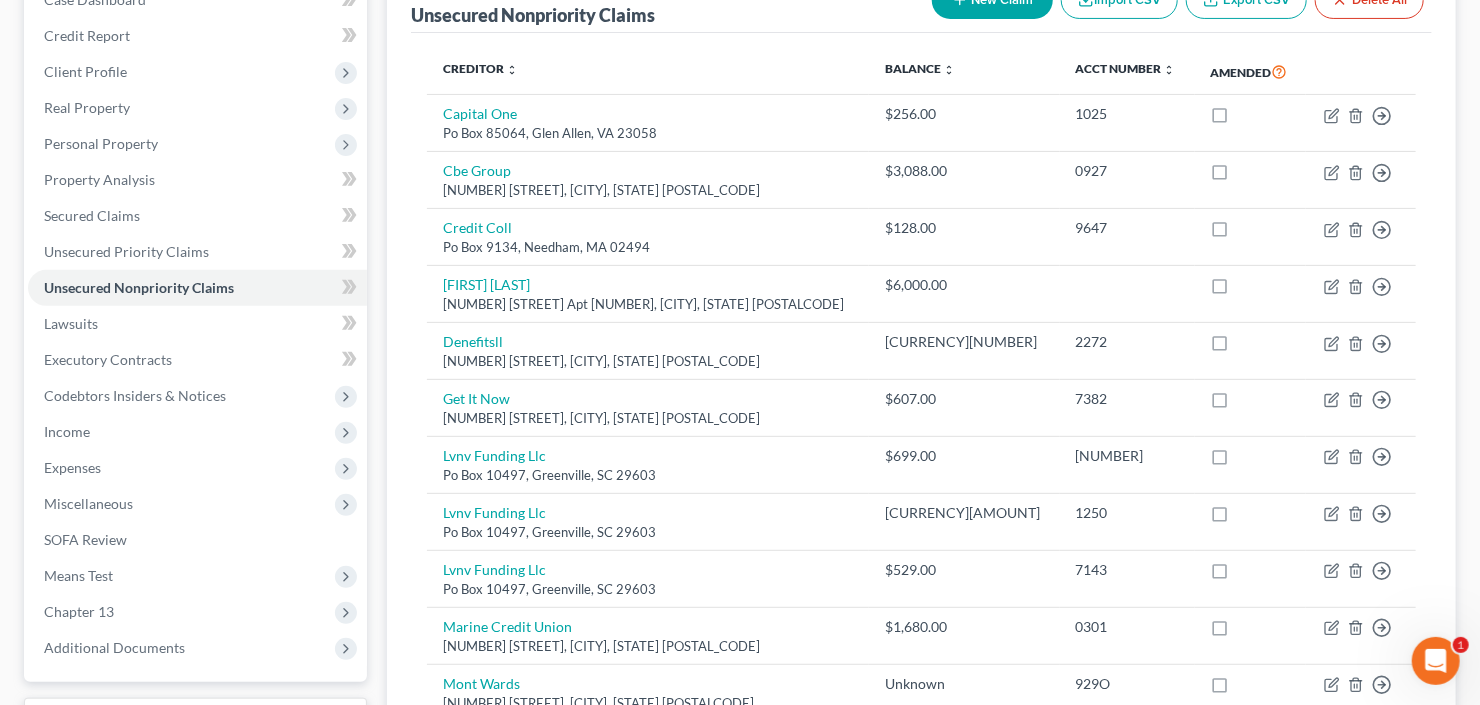 scroll, scrollTop: 320, scrollLeft: 0, axis: vertical 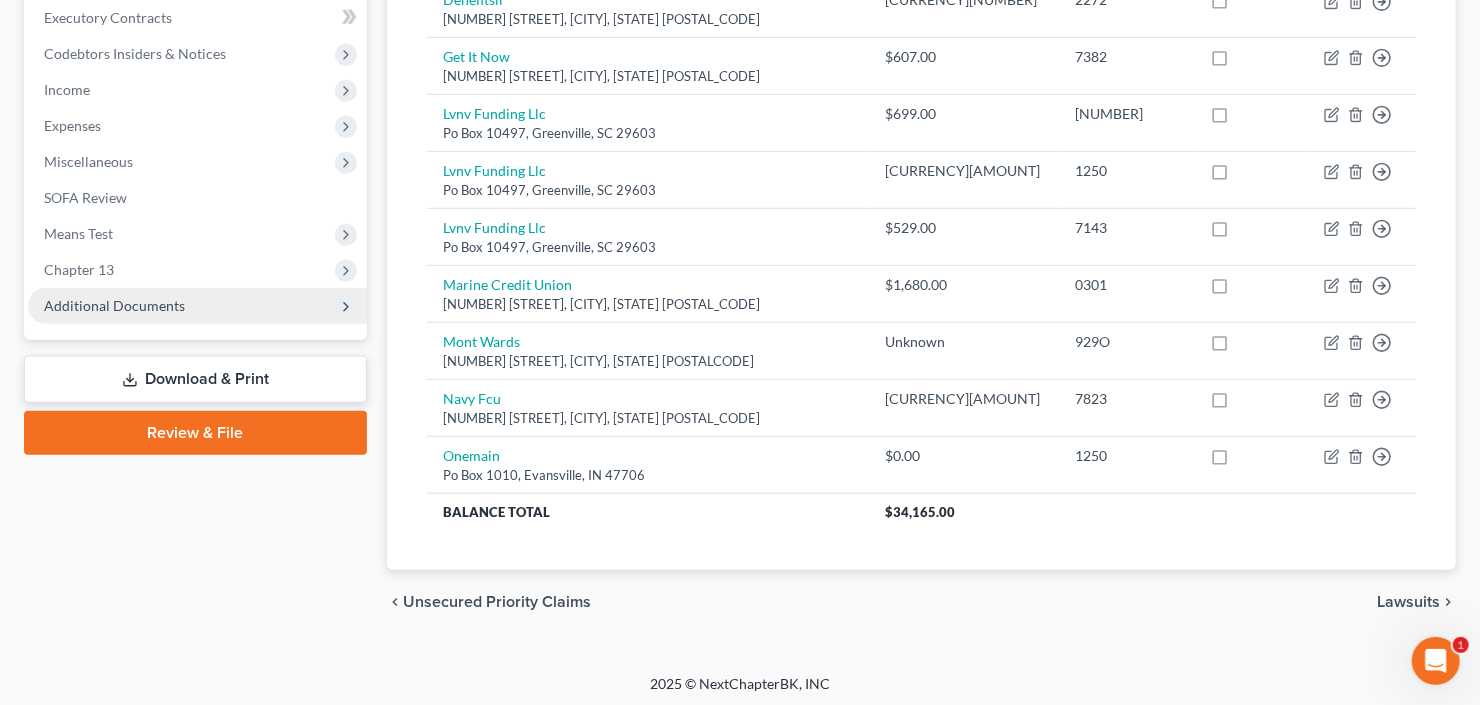 click on "Additional Documents" at bounding box center [197, 306] 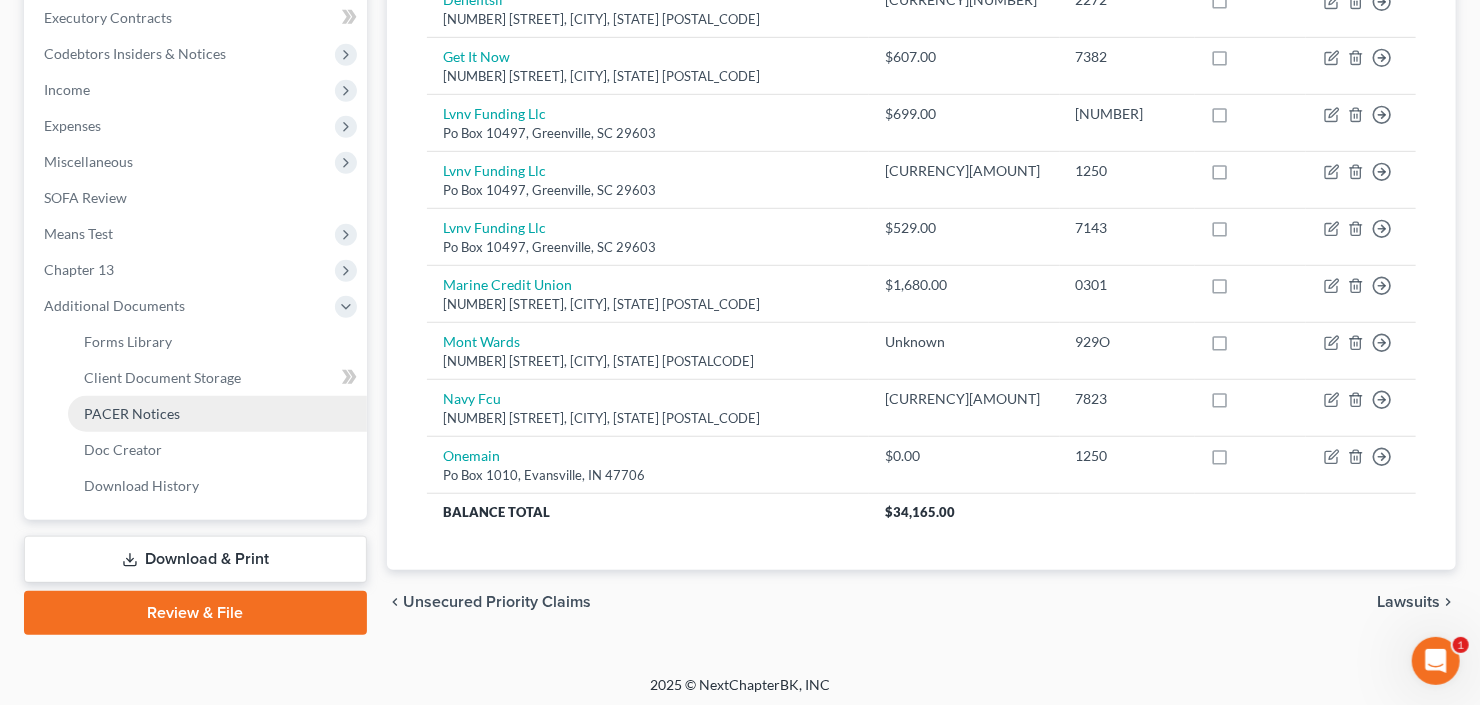 click on "PACER Notices" at bounding box center (132, 413) 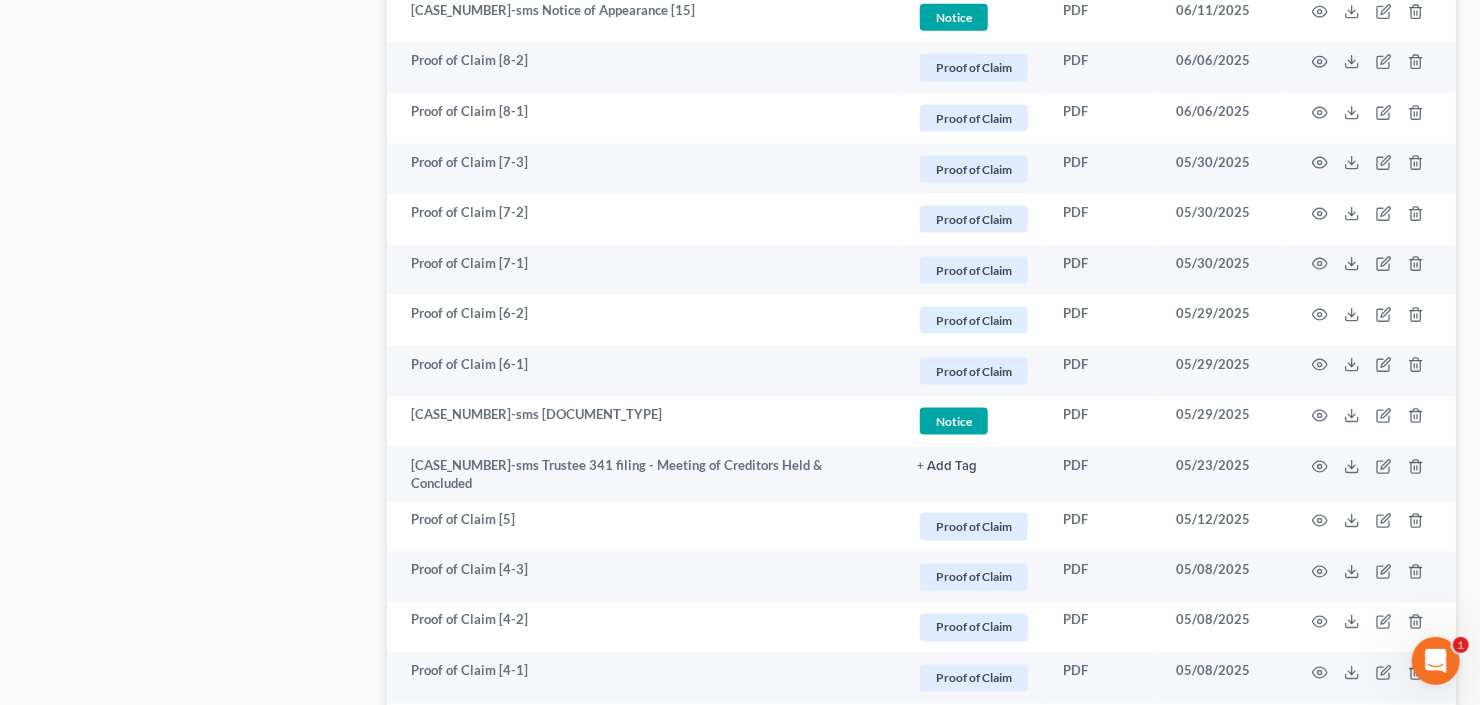 scroll, scrollTop: 1440, scrollLeft: 0, axis: vertical 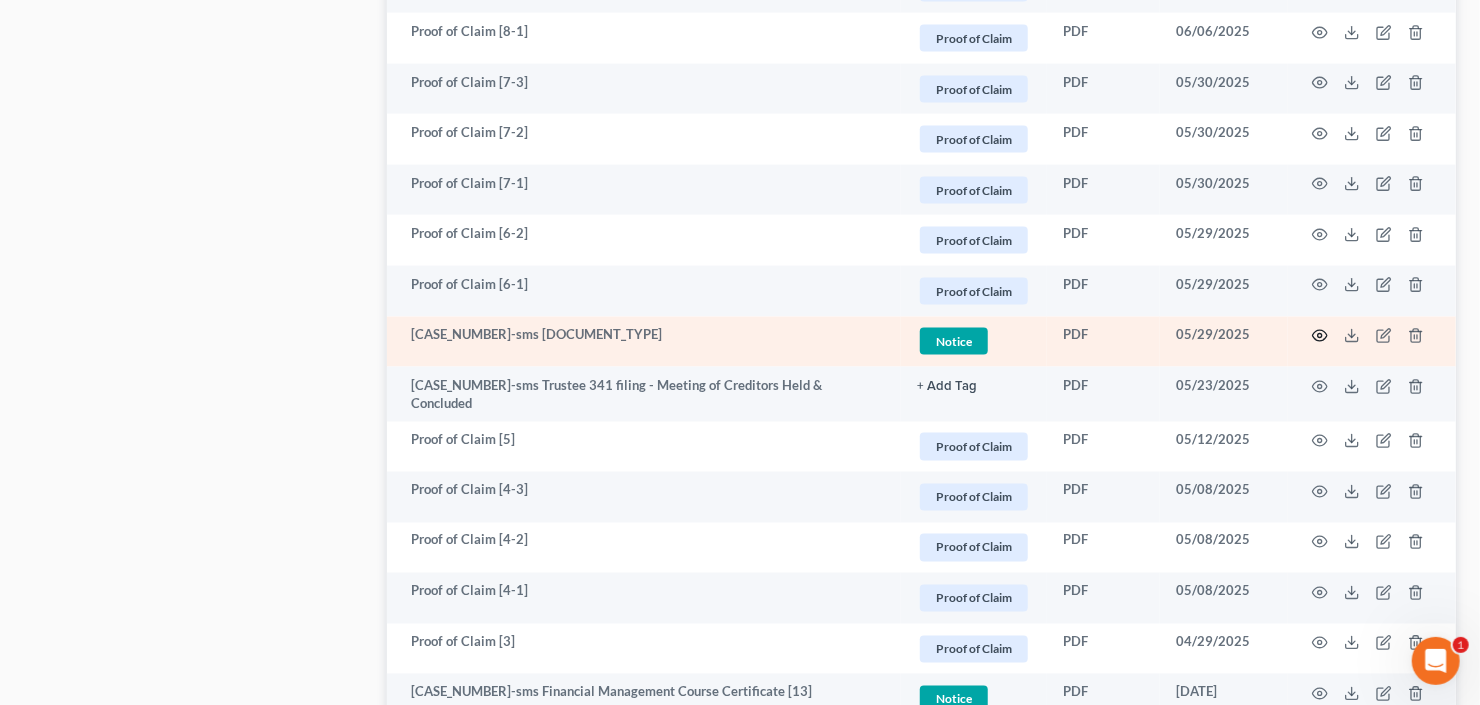 click 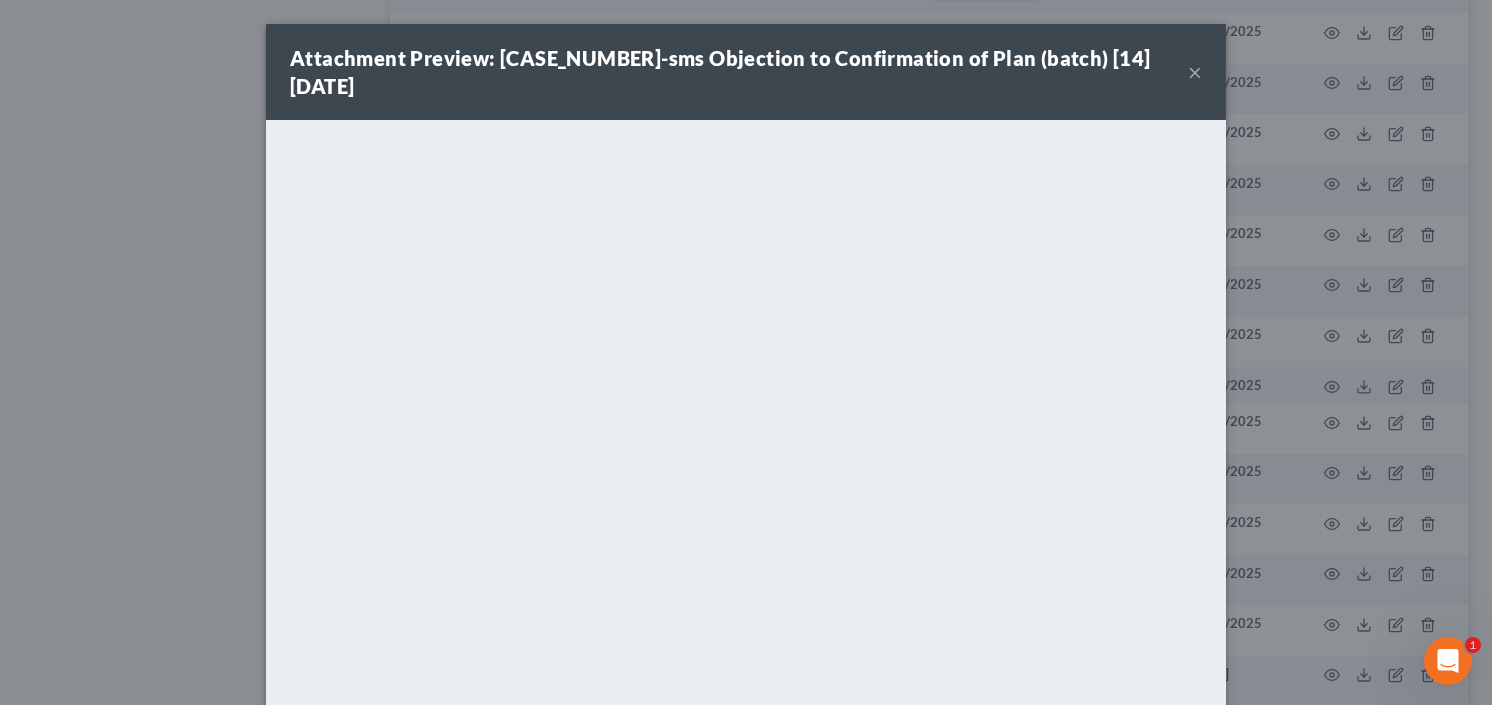 click on "×" at bounding box center (1195, 72) 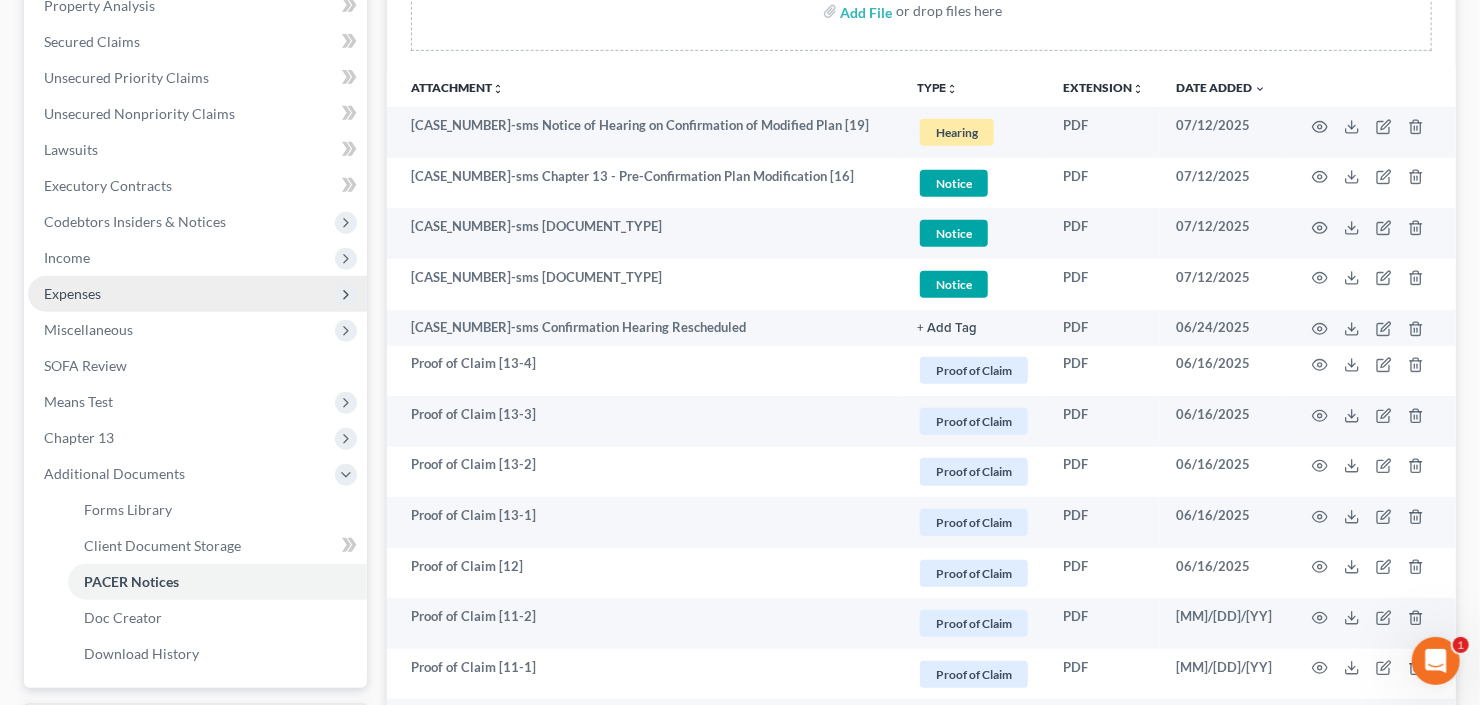 scroll, scrollTop: 0, scrollLeft: 0, axis: both 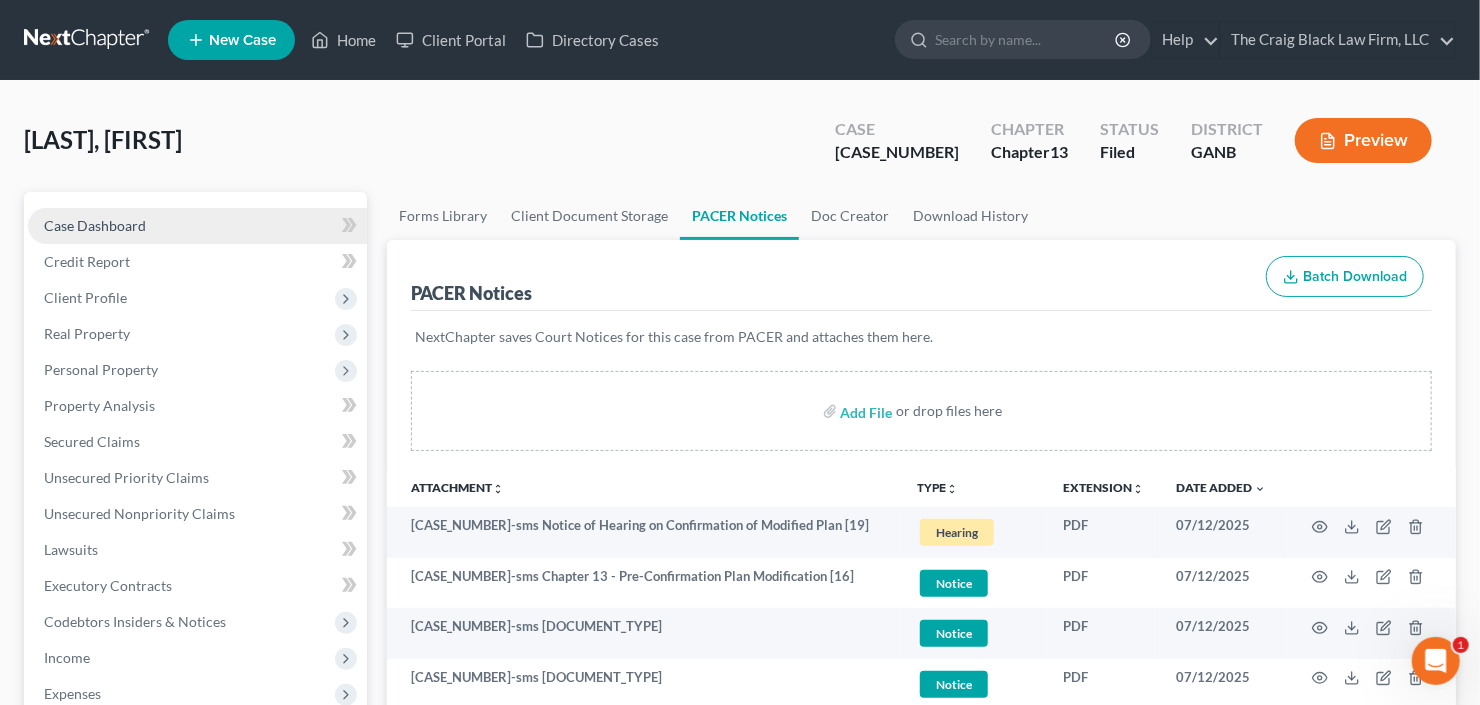 click on "Case Dashboard" at bounding box center [95, 225] 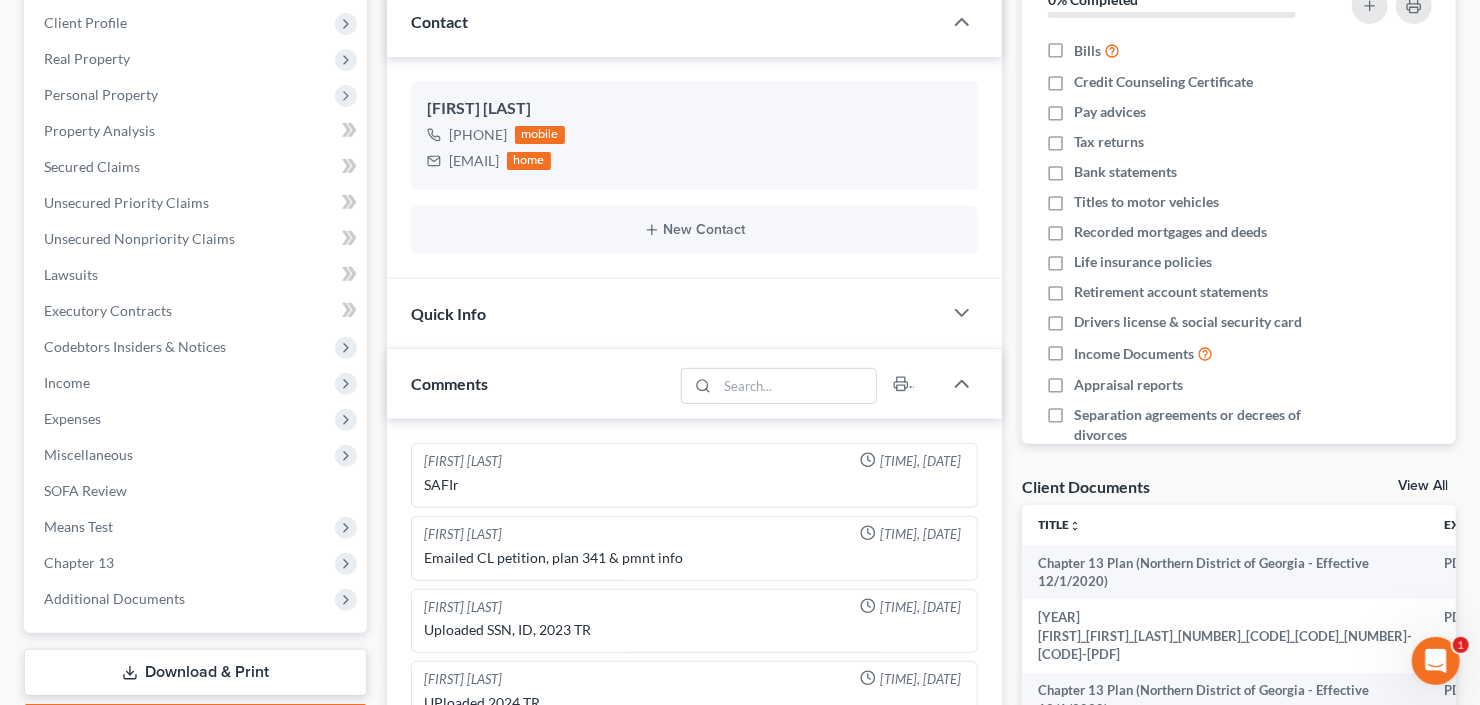 scroll, scrollTop: 400, scrollLeft: 0, axis: vertical 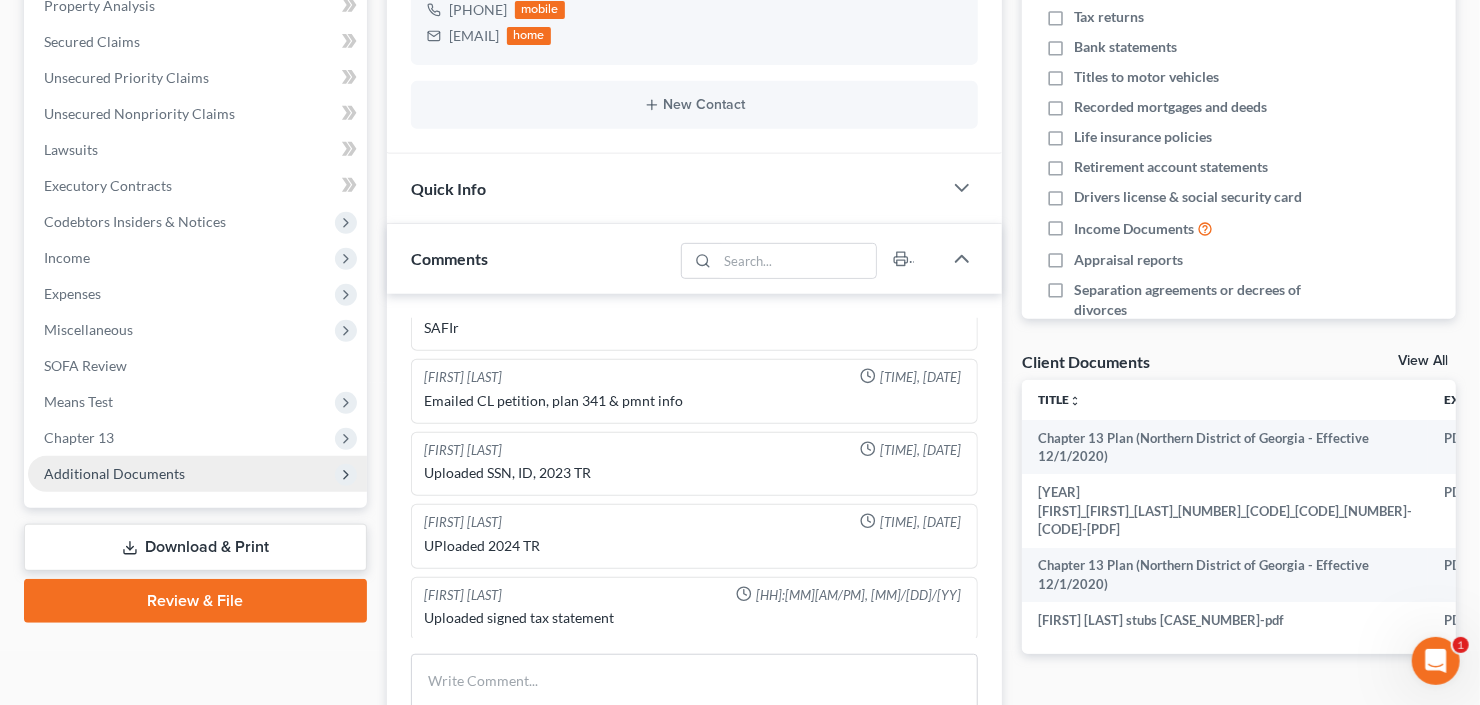 click on "Additional Documents" at bounding box center (114, 473) 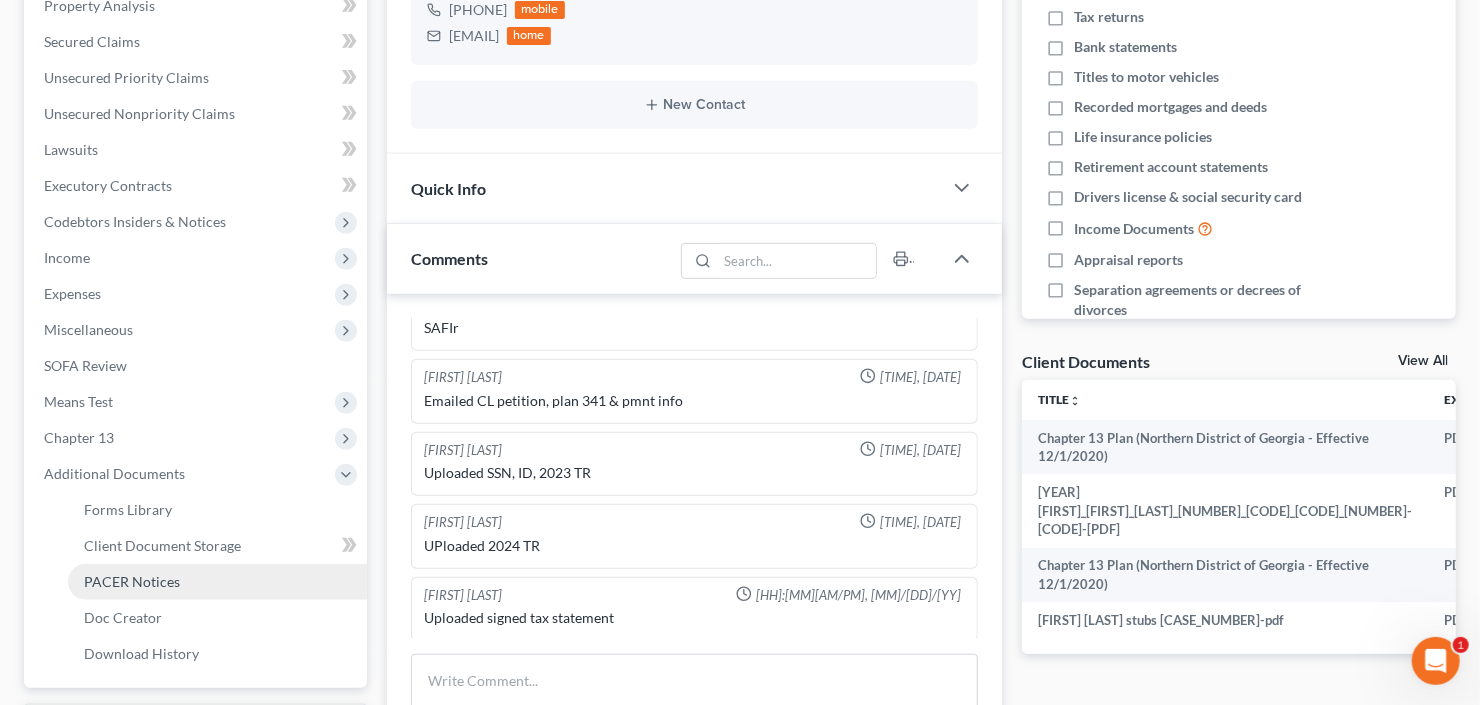 click on "PACER Notices" at bounding box center [132, 581] 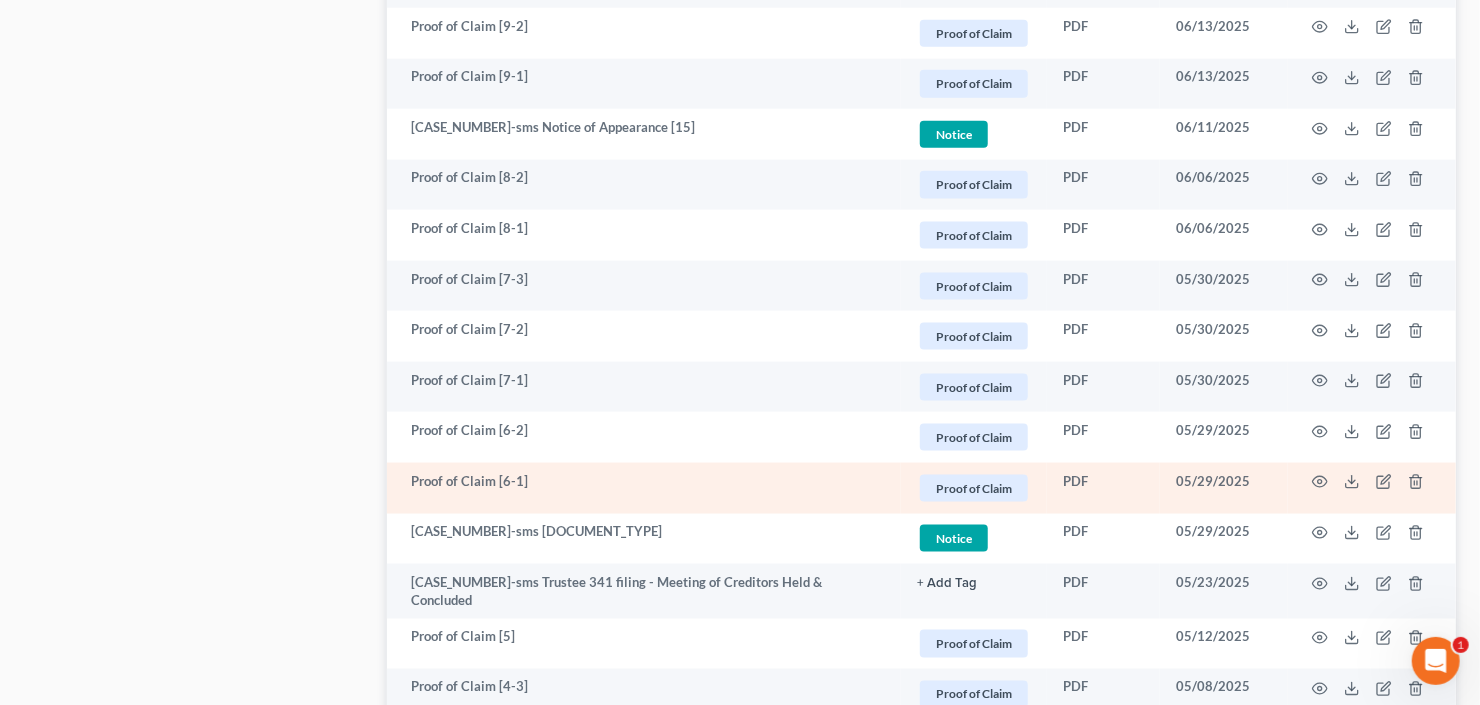 scroll, scrollTop: 1280, scrollLeft: 0, axis: vertical 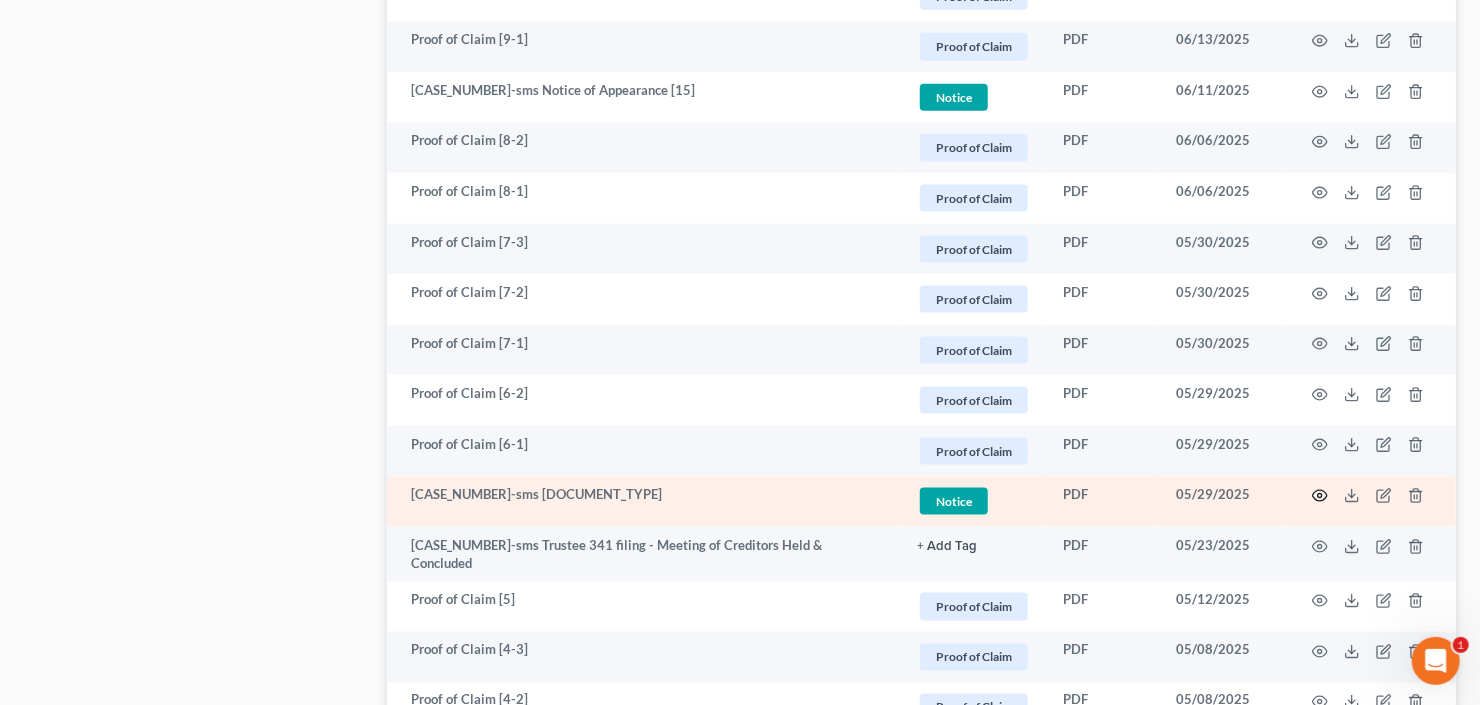 click 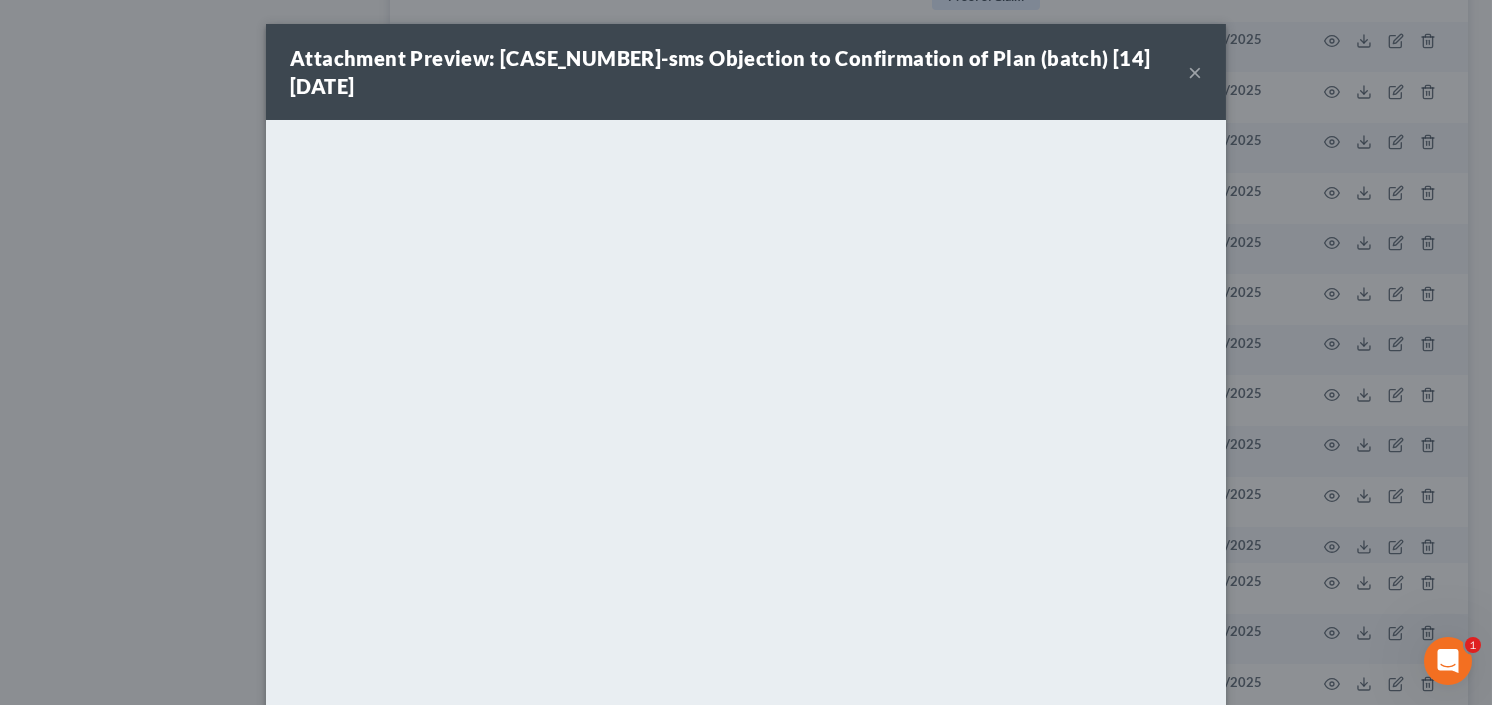 click on "×" at bounding box center [1195, 72] 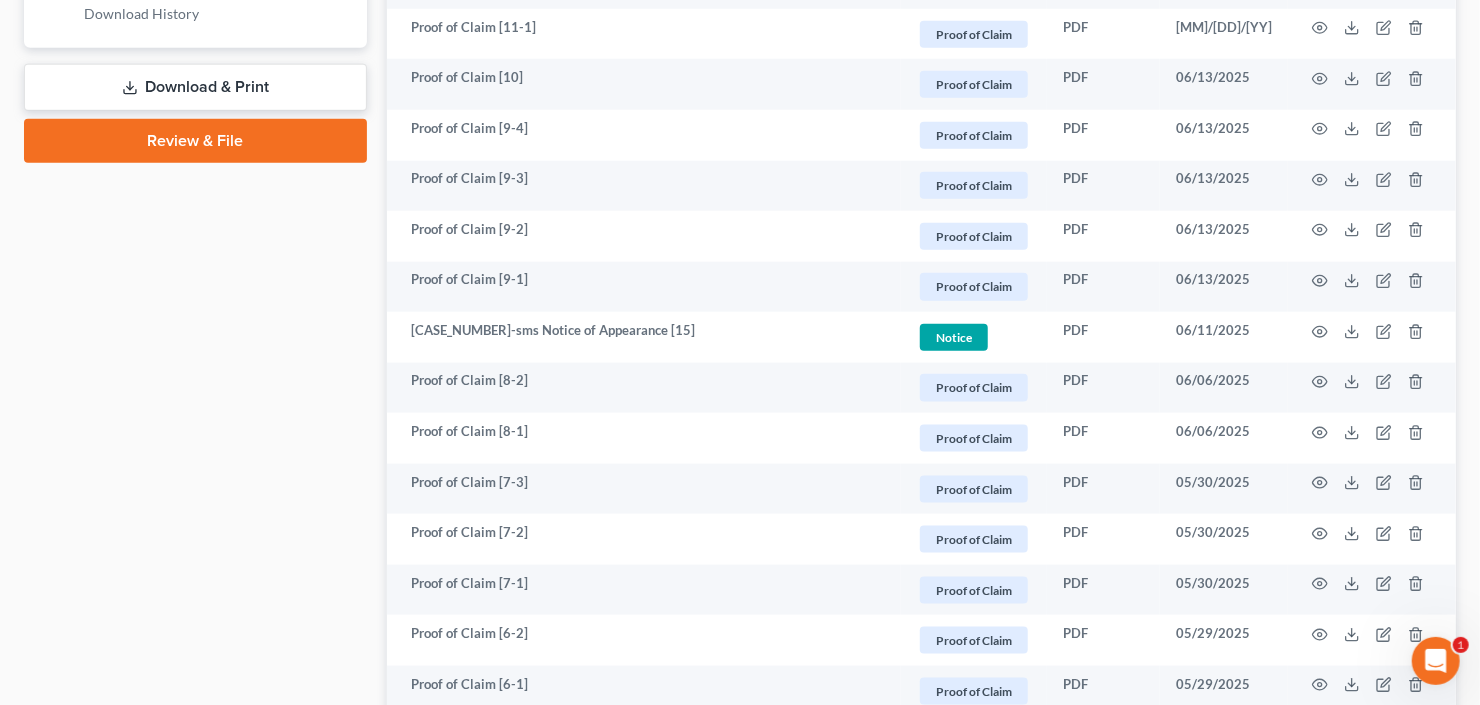 scroll, scrollTop: 560, scrollLeft: 0, axis: vertical 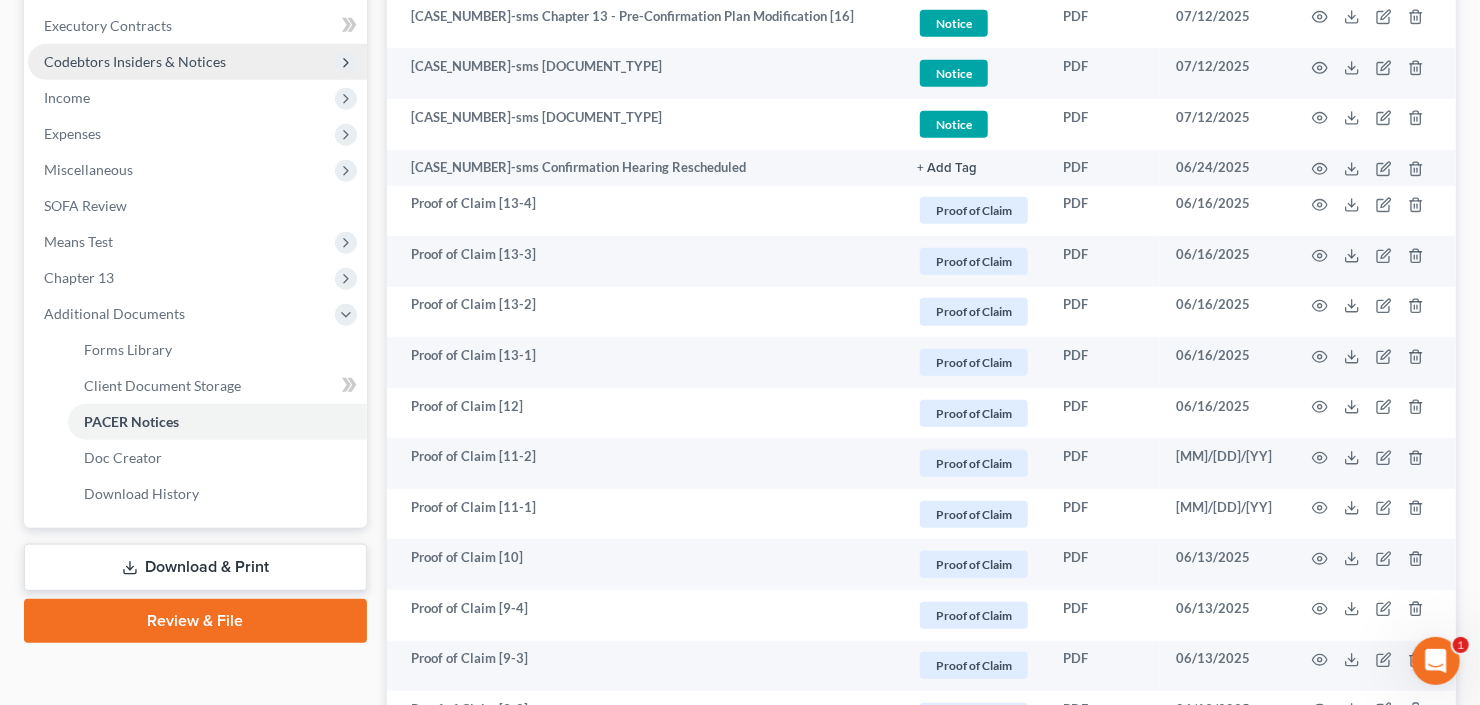click on "Codebtors Insiders & Notices" at bounding box center (135, 61) 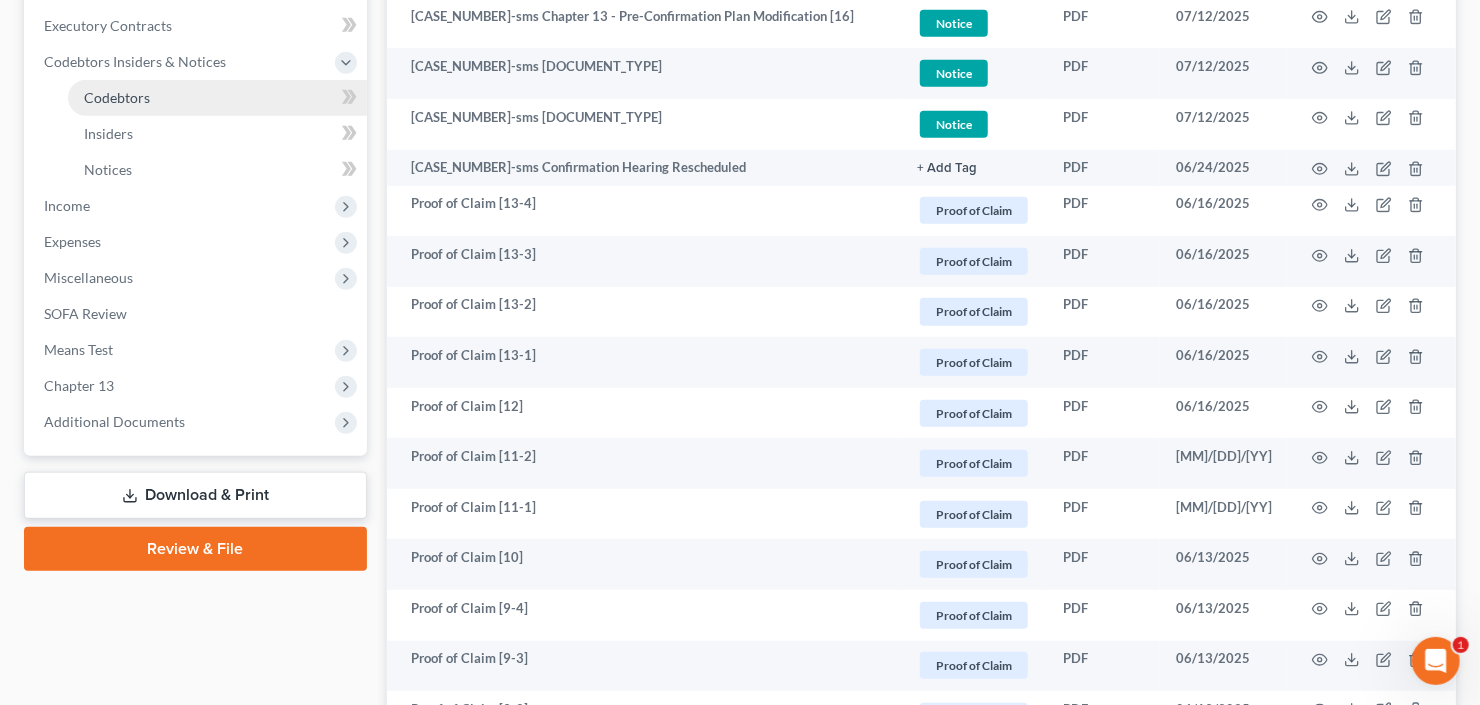 click on "Codebtors" at bounding box center [217, 98] 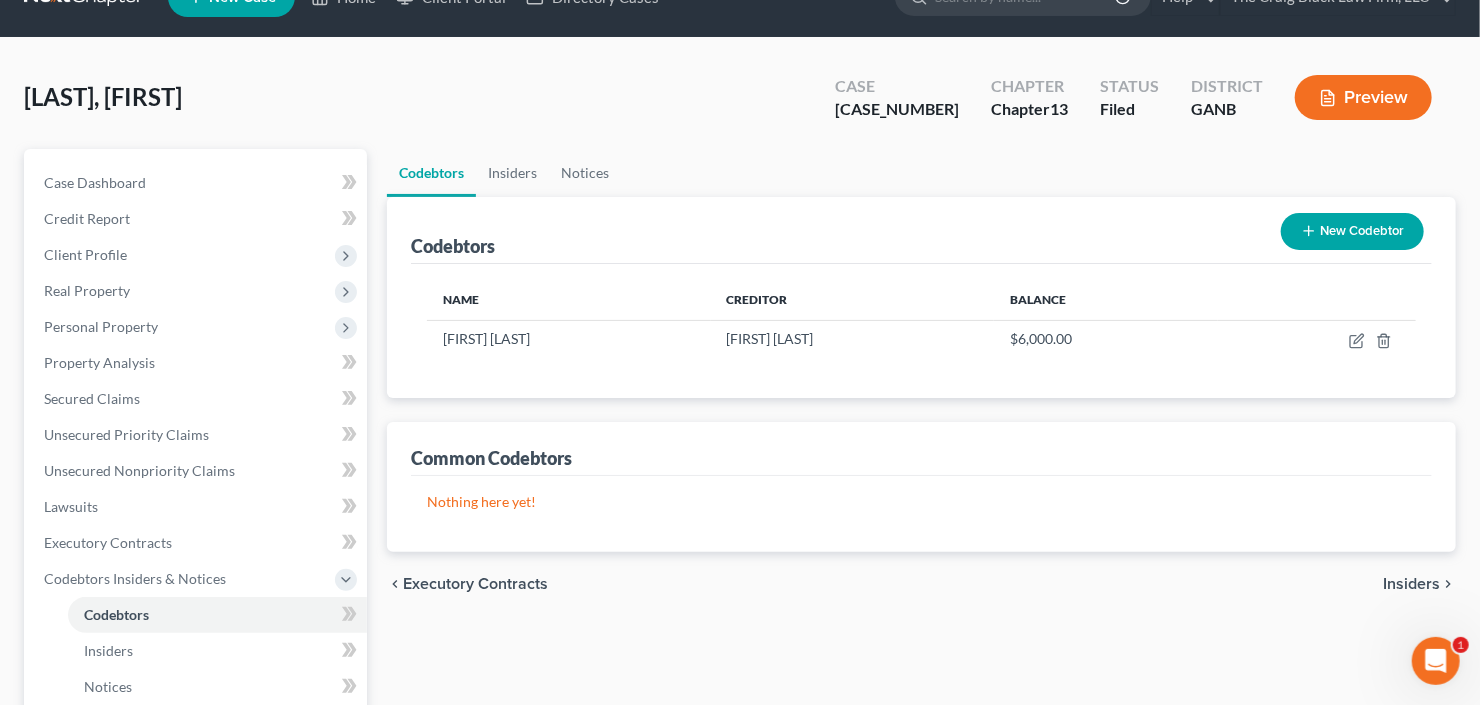 scroll, scrollTop: 80, scrollLeft: 0, axis: vertical 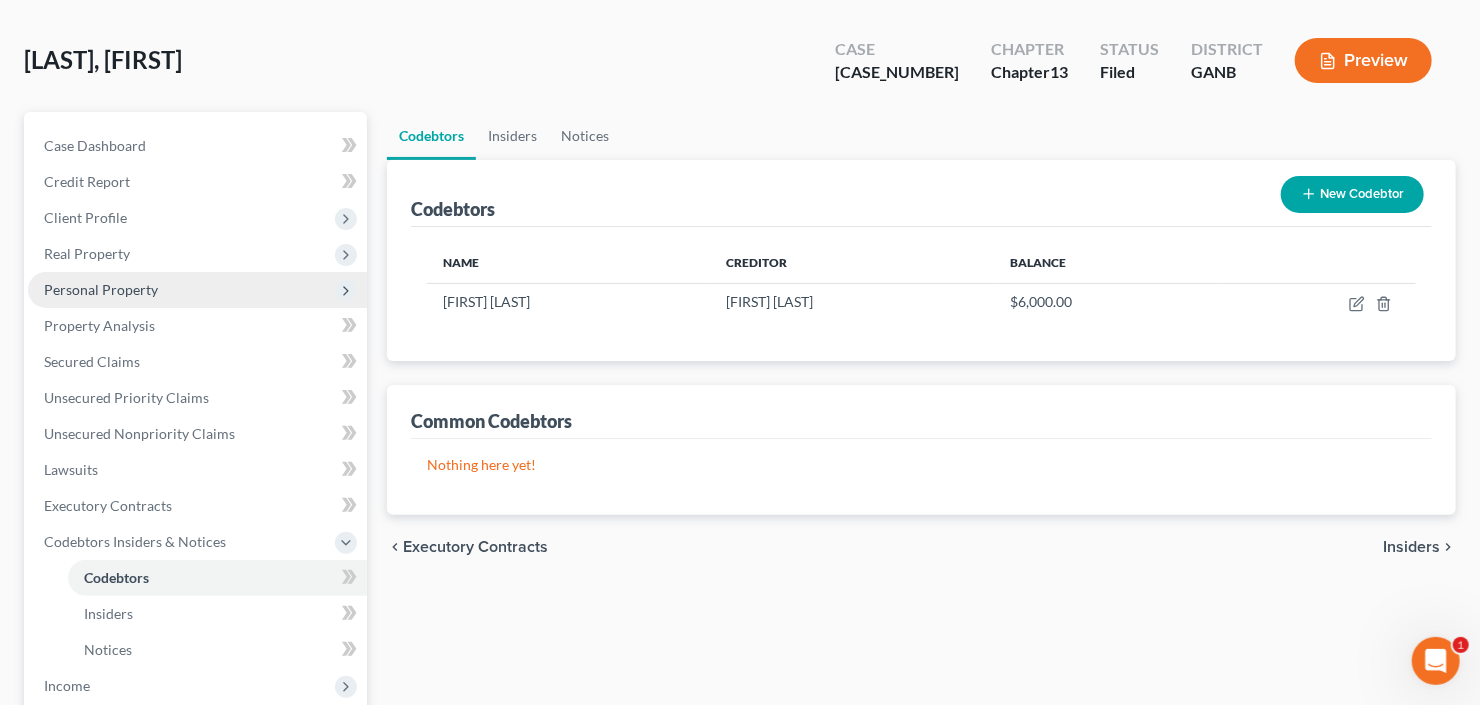 click on "Personal Property" at bounding box center (197, 290) 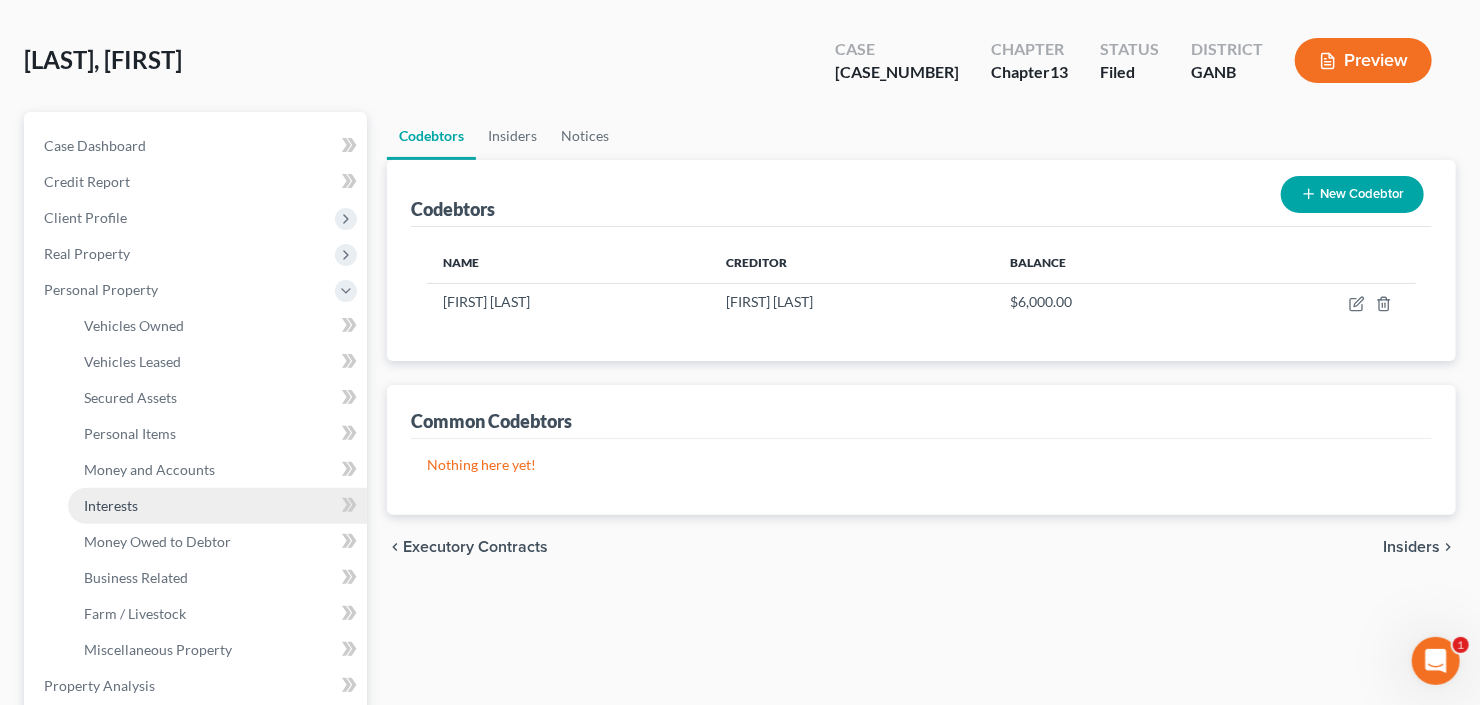 click on "Interests" at bounding box center (217, 506) 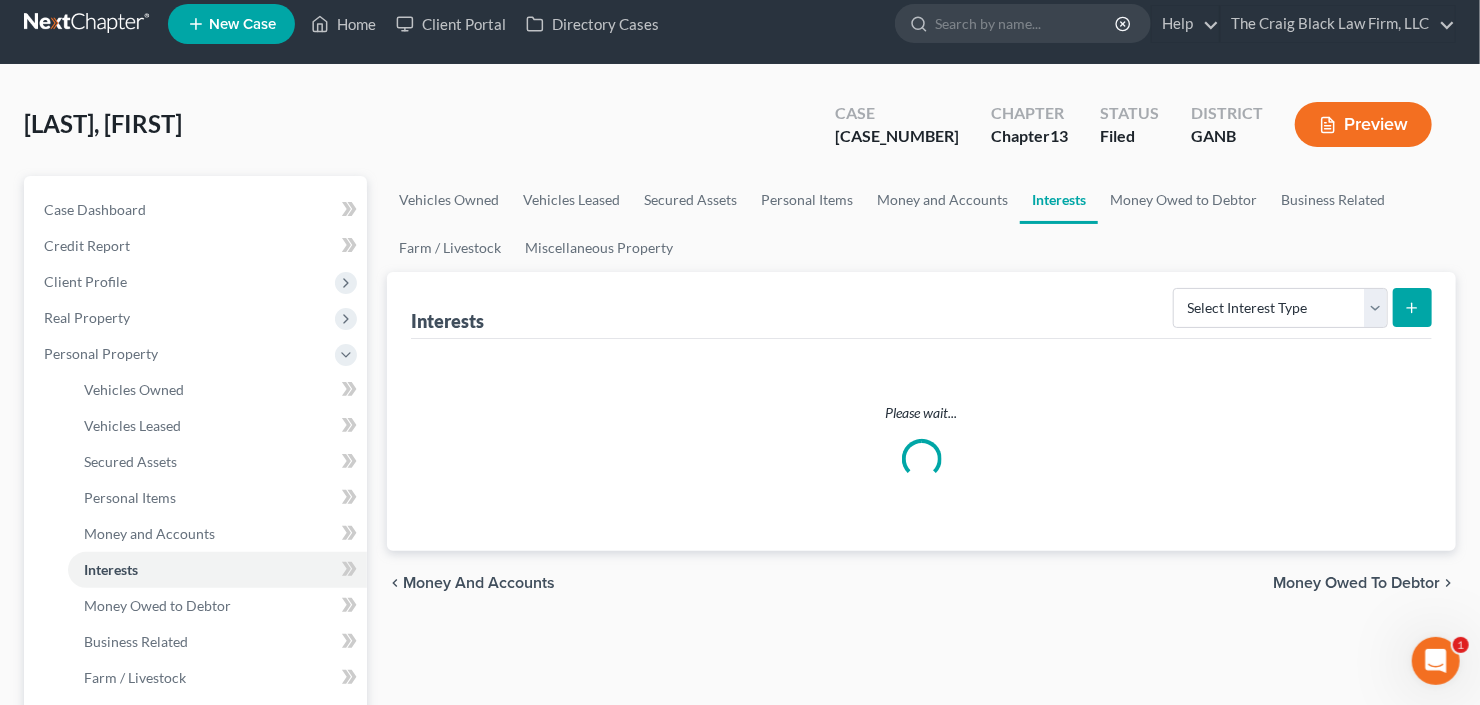 scroll, scrollTop: 0, scrollLeft: 0, axis: both 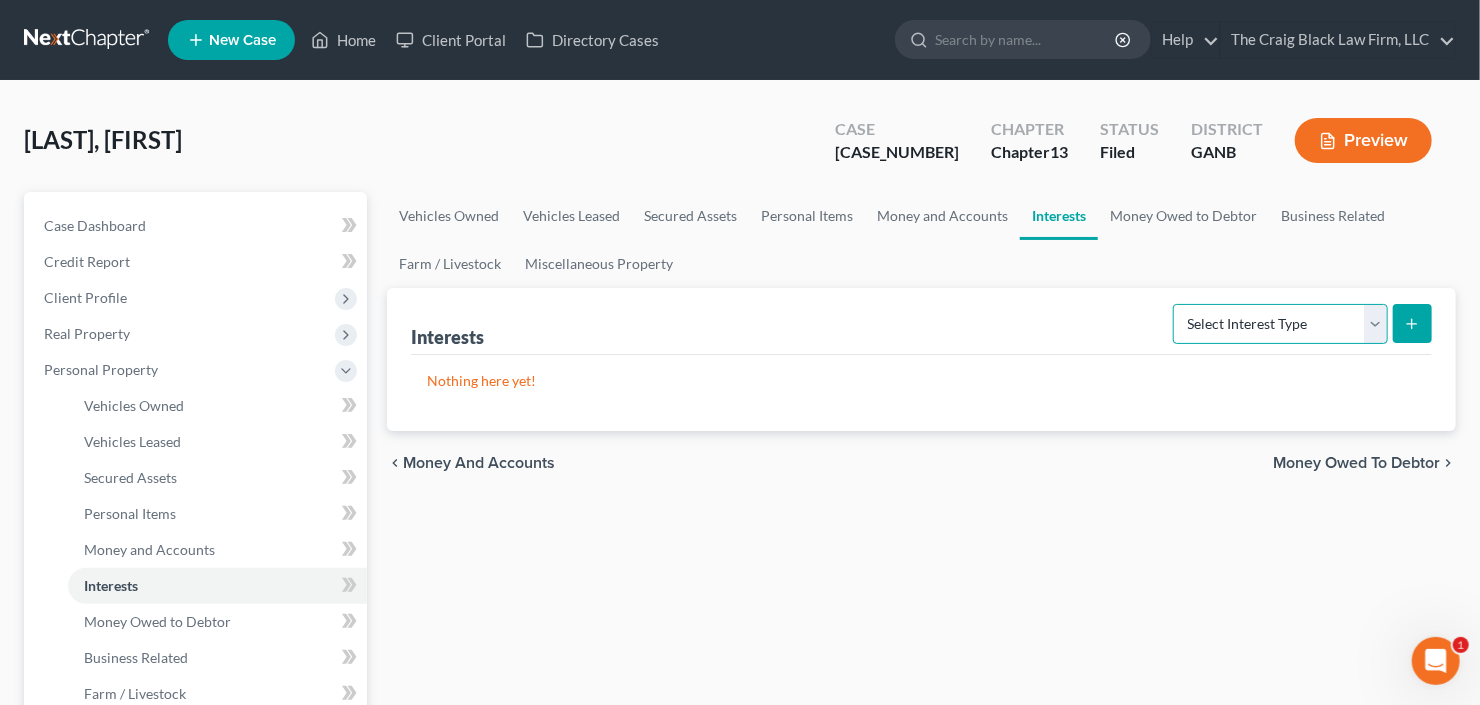 click on "Select Interest Type 401K Annuity Bond Education IRA Government Bond Government Pension Plan Incorporated Business IRA Joint Venture (Active) Joint Venture (Inactive) Keogh Mutual Fund Other Retirement Plan Partnership (Active) Partnership (Inactive) Pension Plan Stock Term Life Insurance Unincorporated Business Whole Life Insurance" at bounding box center [1280, 324] 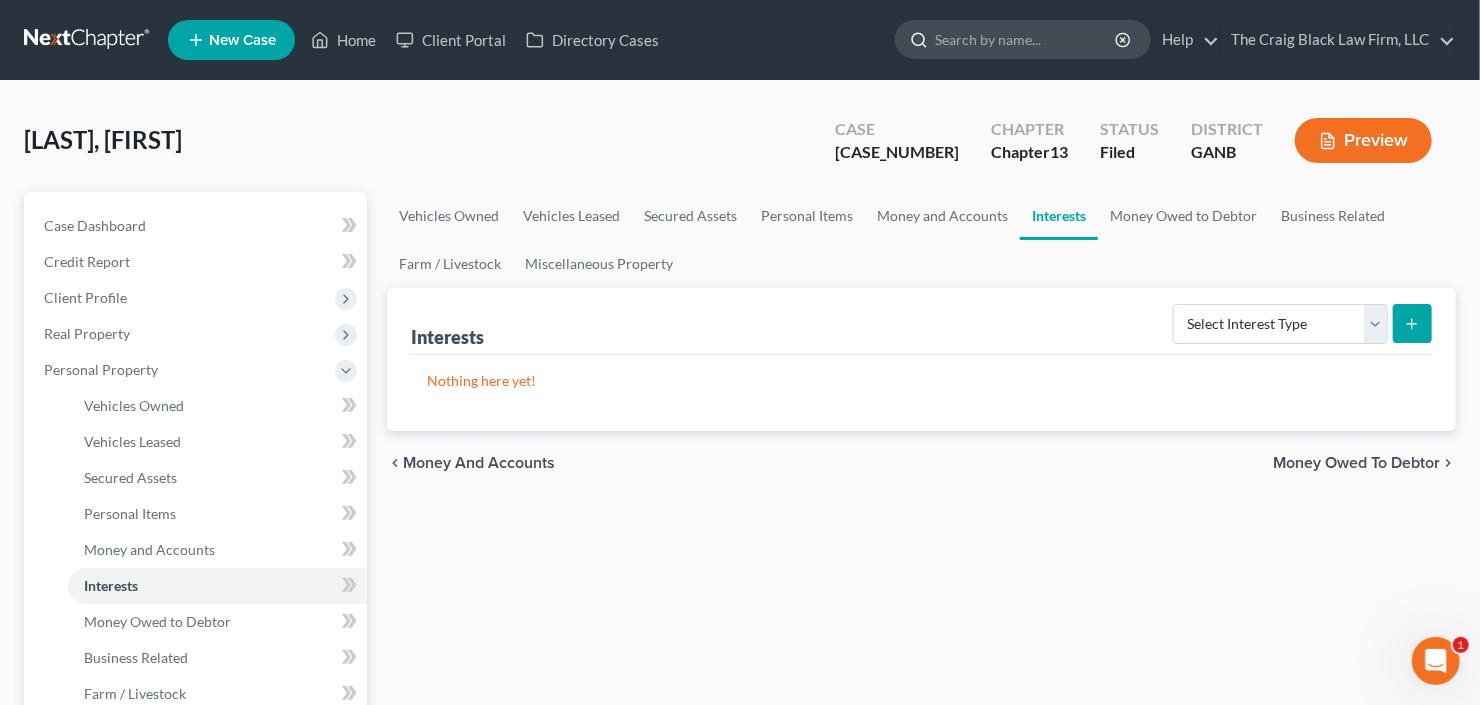 click at bounding box center (1026, 39) 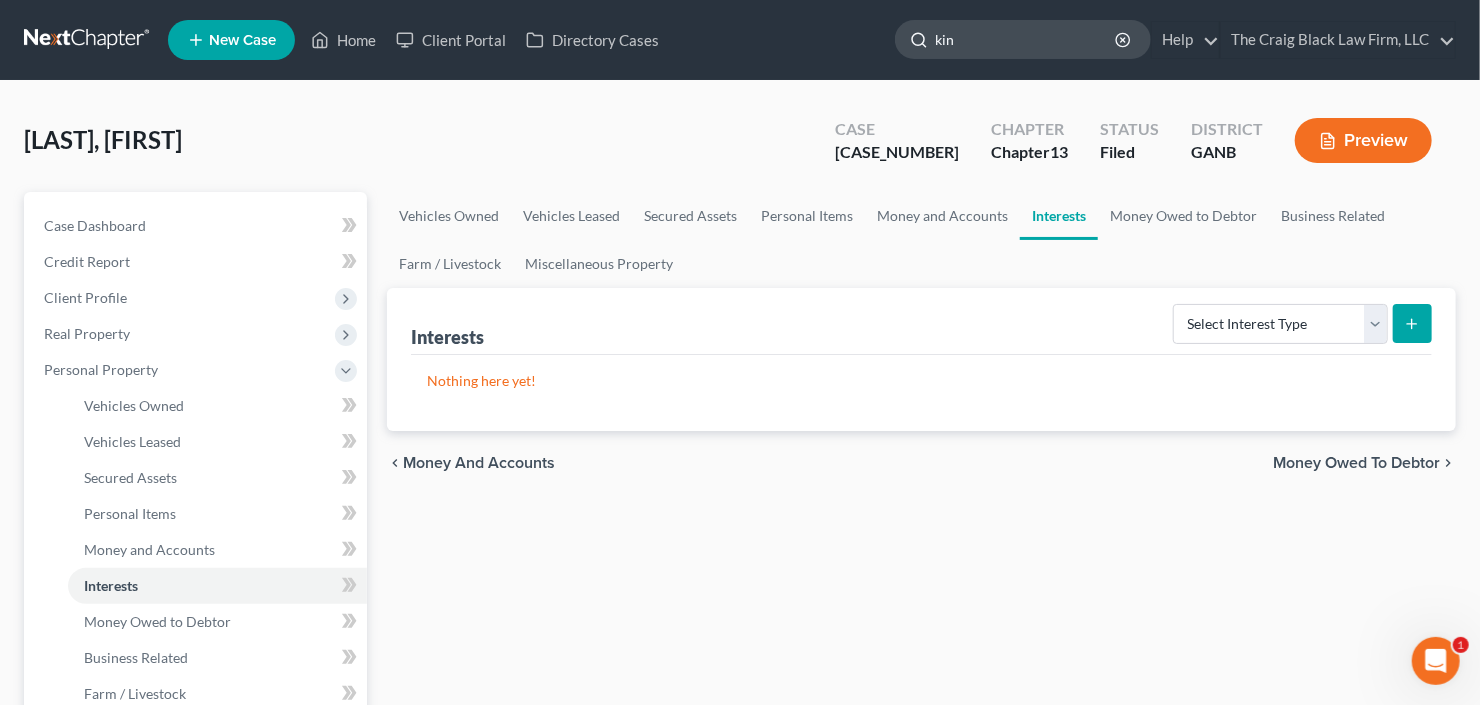 type on "king" 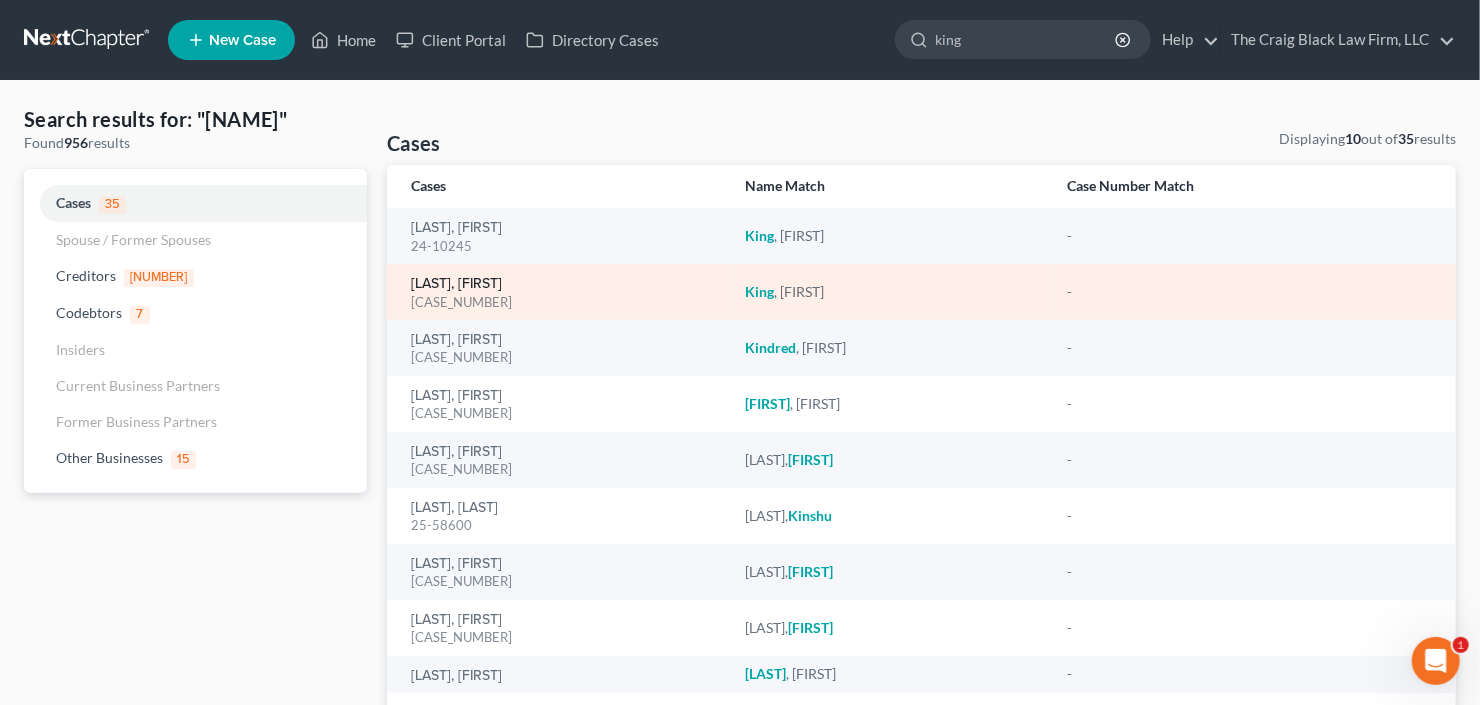click on "[LAST], [FIRST]" at bounding box center (456, 284) 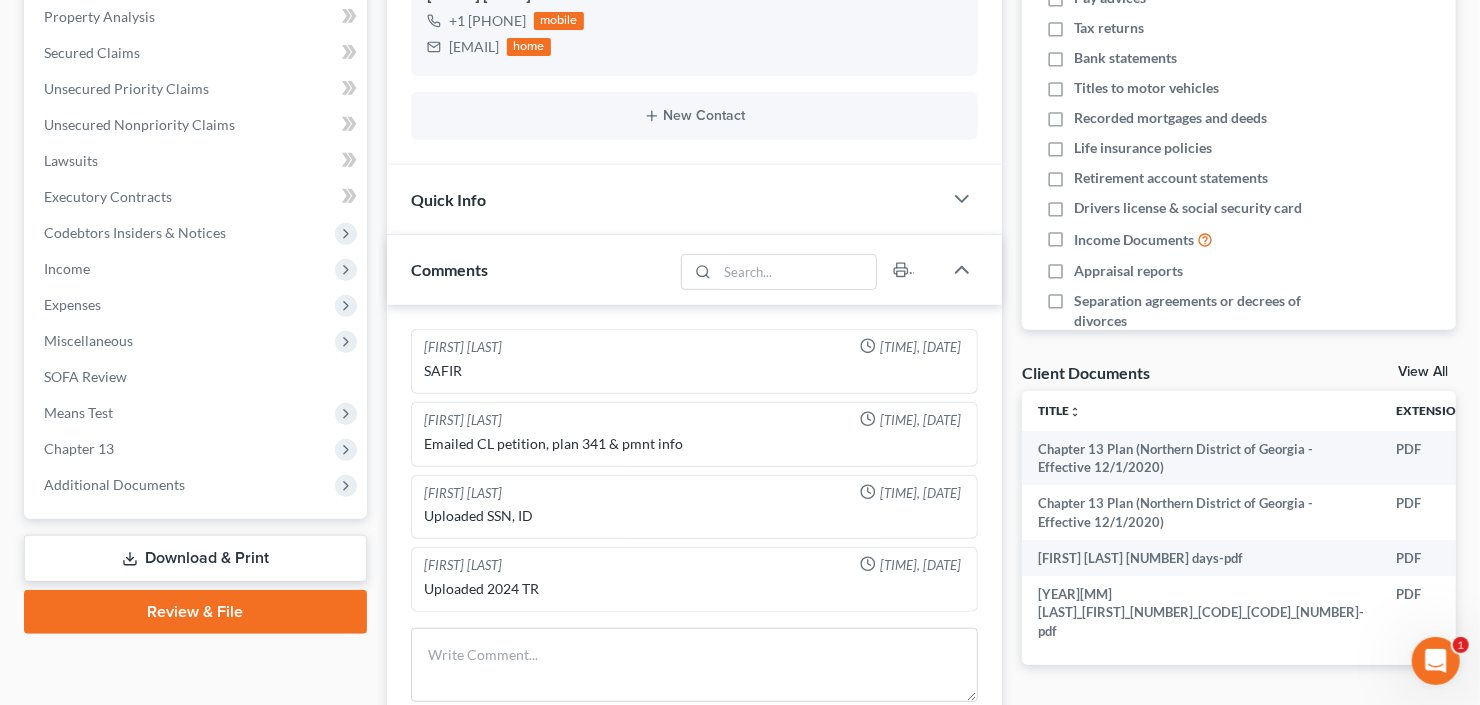 scroll, scrollTop: 640, scrollLeft: 0, axis: vertical 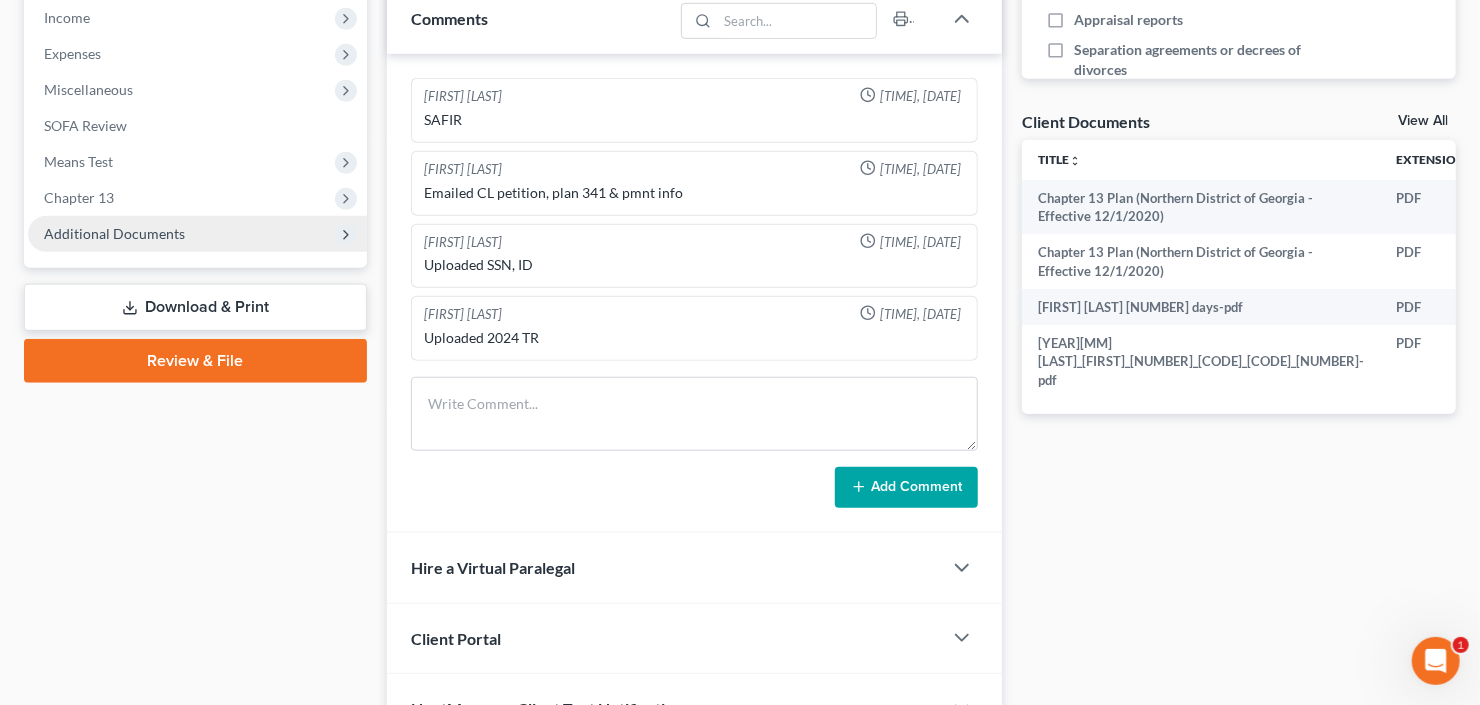 click on "Additional Documents" at bounding box center (114, 233) 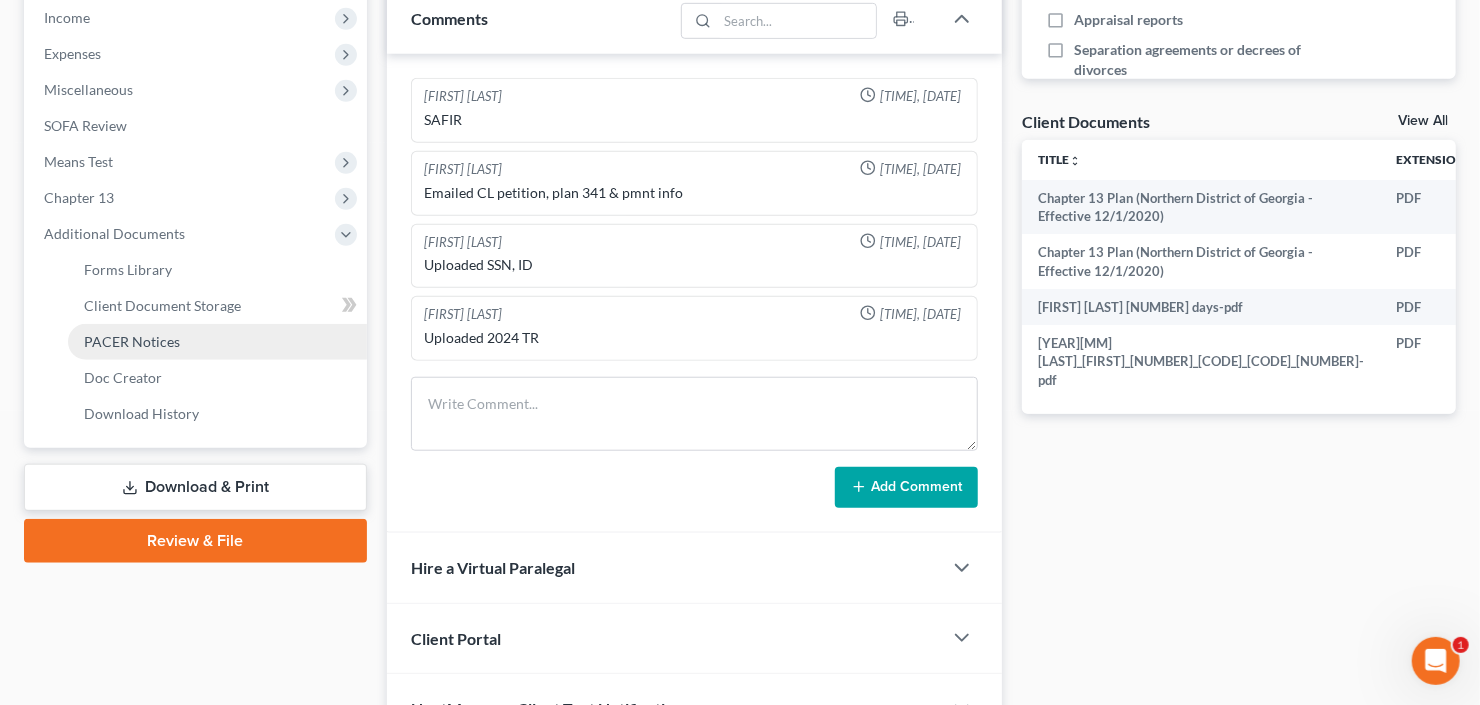 click on "PACER Notices" at bounding box center [132, 341] 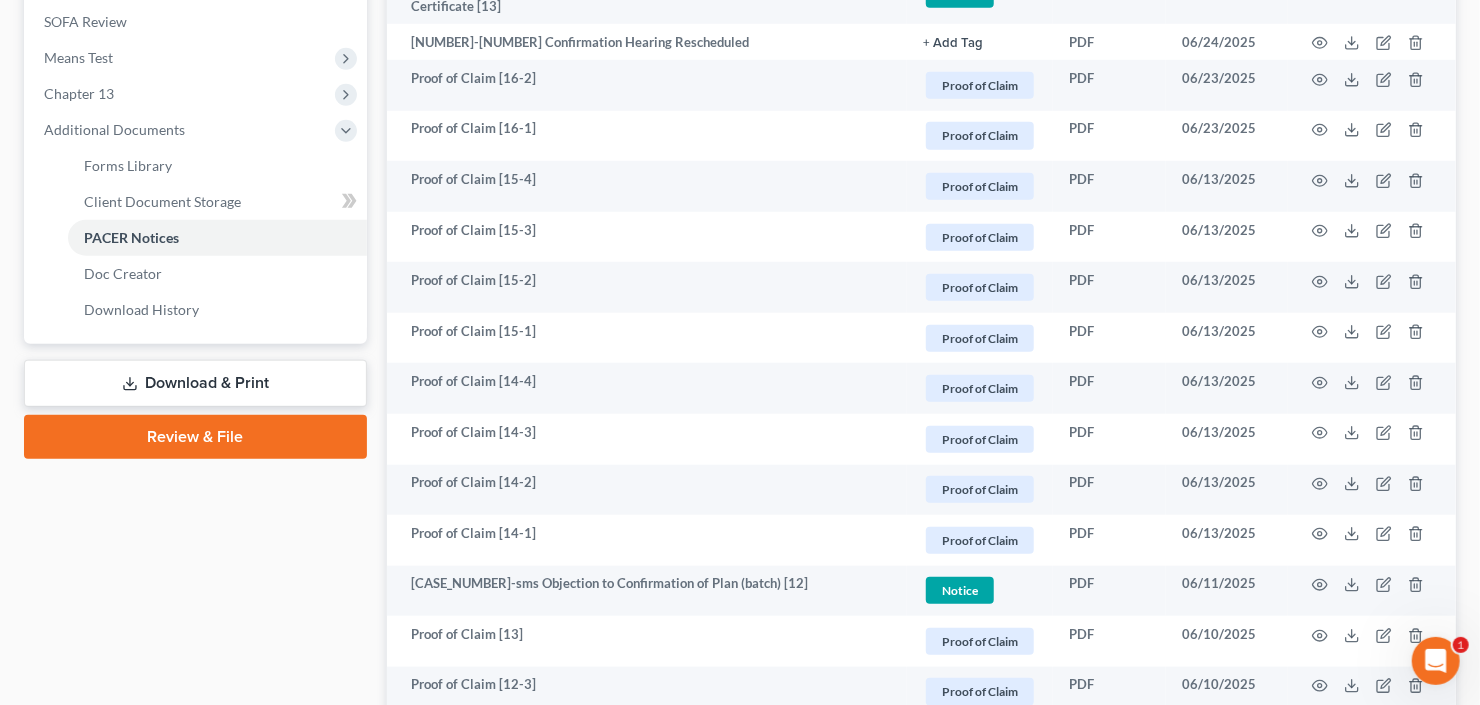 scroll, scrollTop: 960, scrollLeft: 0, axis: vertical 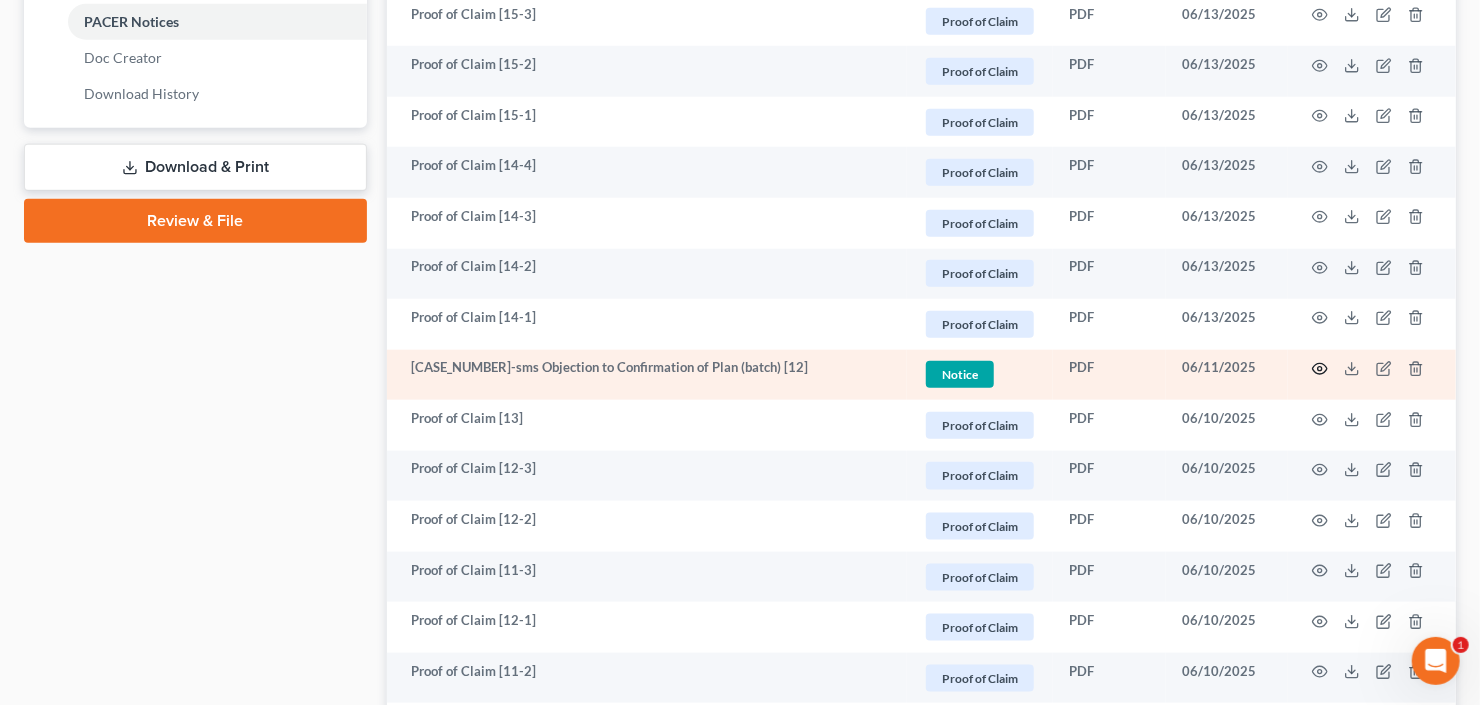 click 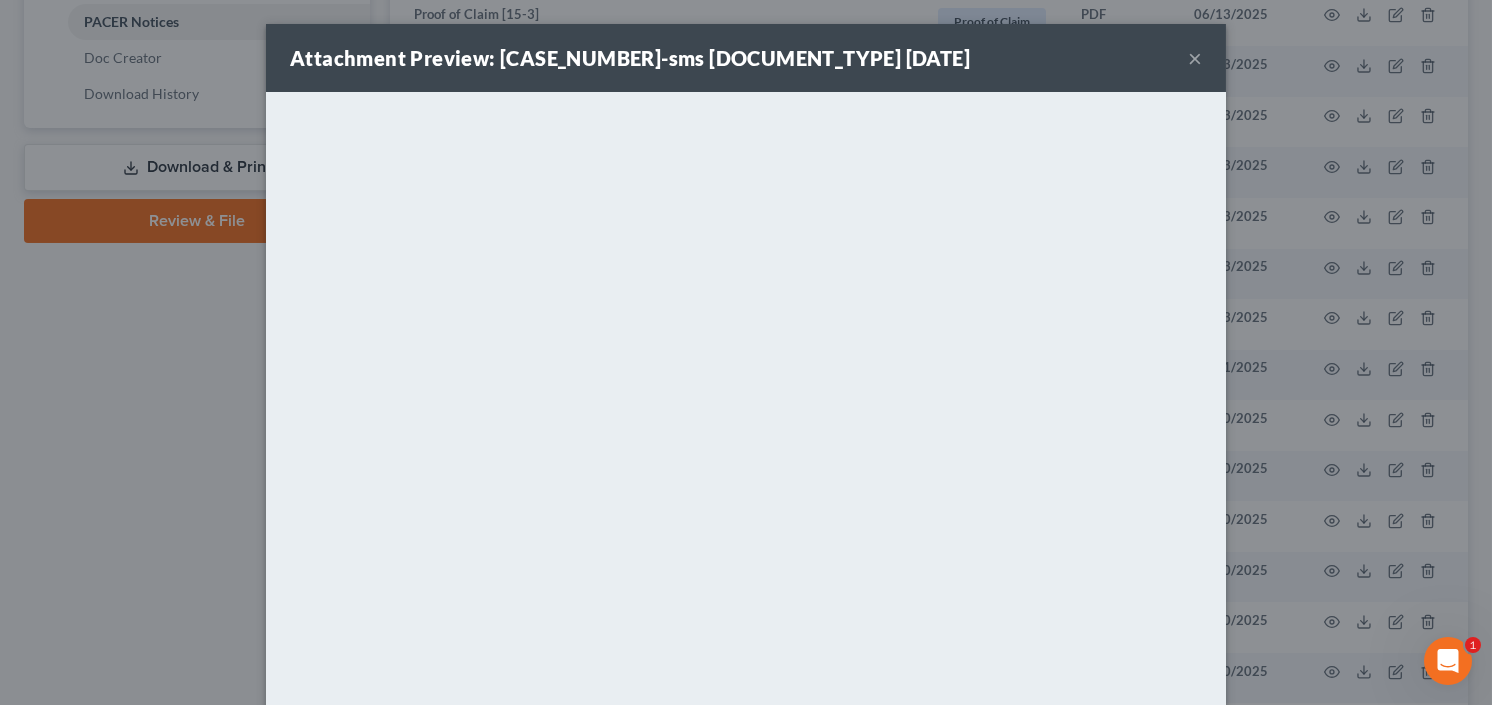 click on "×" at bounding box center (1195, 58) 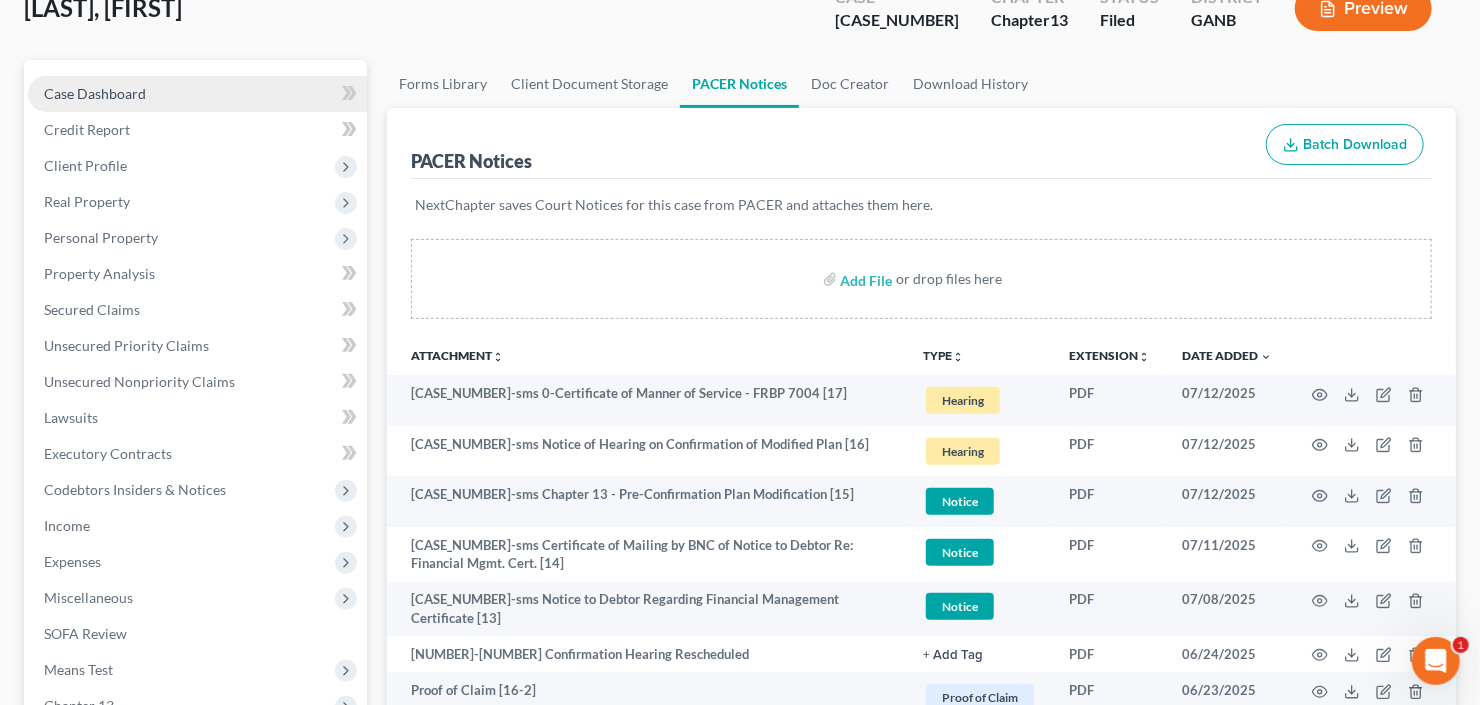 scroll, scrollTop: 0, scrollLeft: 0, axis: both 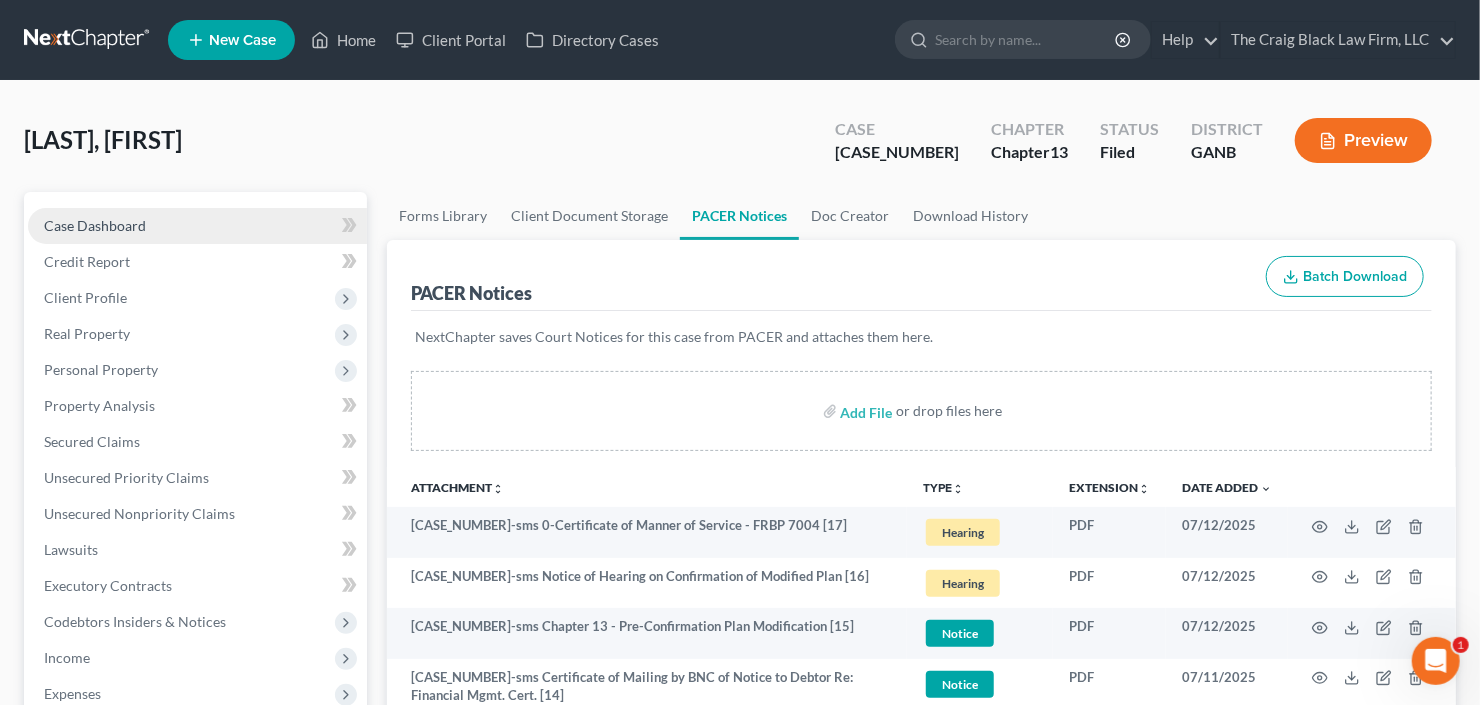 click on "Case Dashboard" at bounding box center [197, 226] 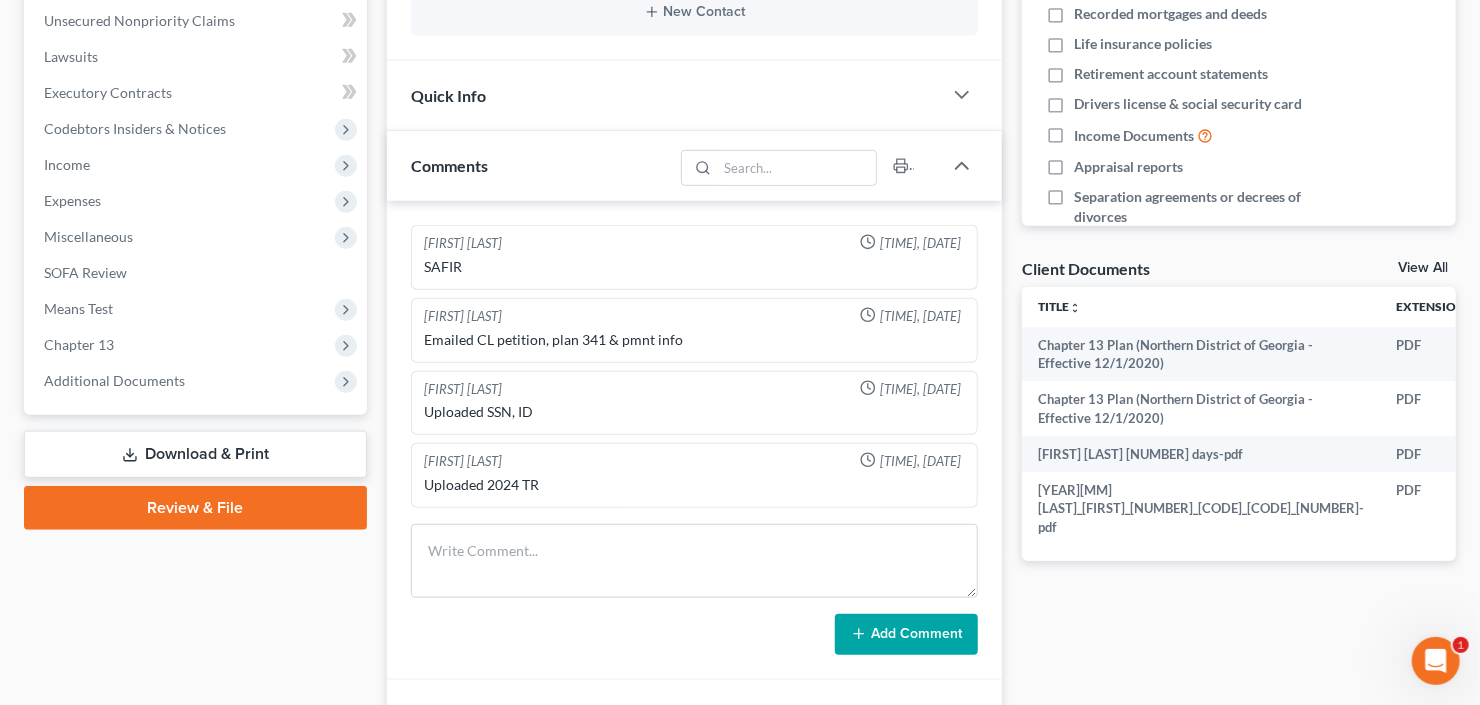 scroll, scrollTop: 560, scrollLeft: 0, axis: vertical 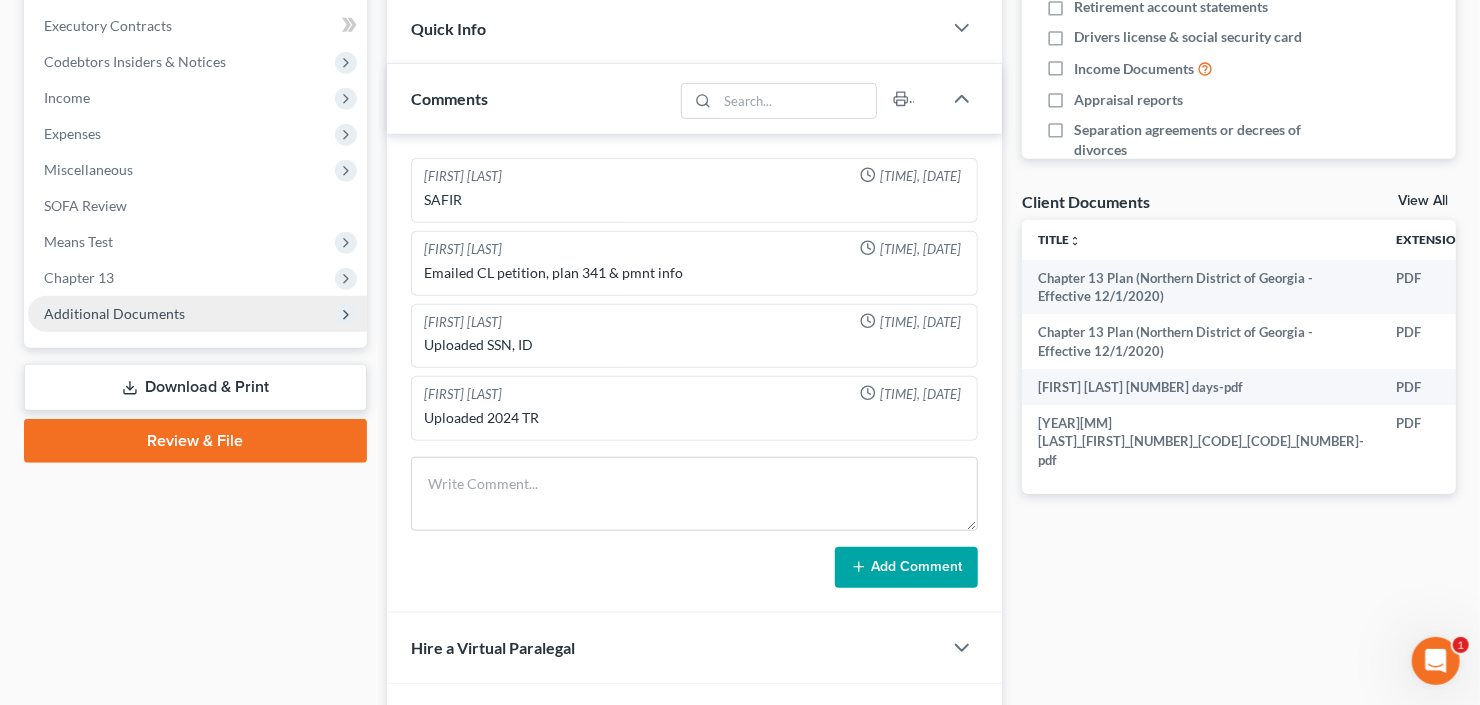 click on "Additional Documents" at bounding box center (114, 313) 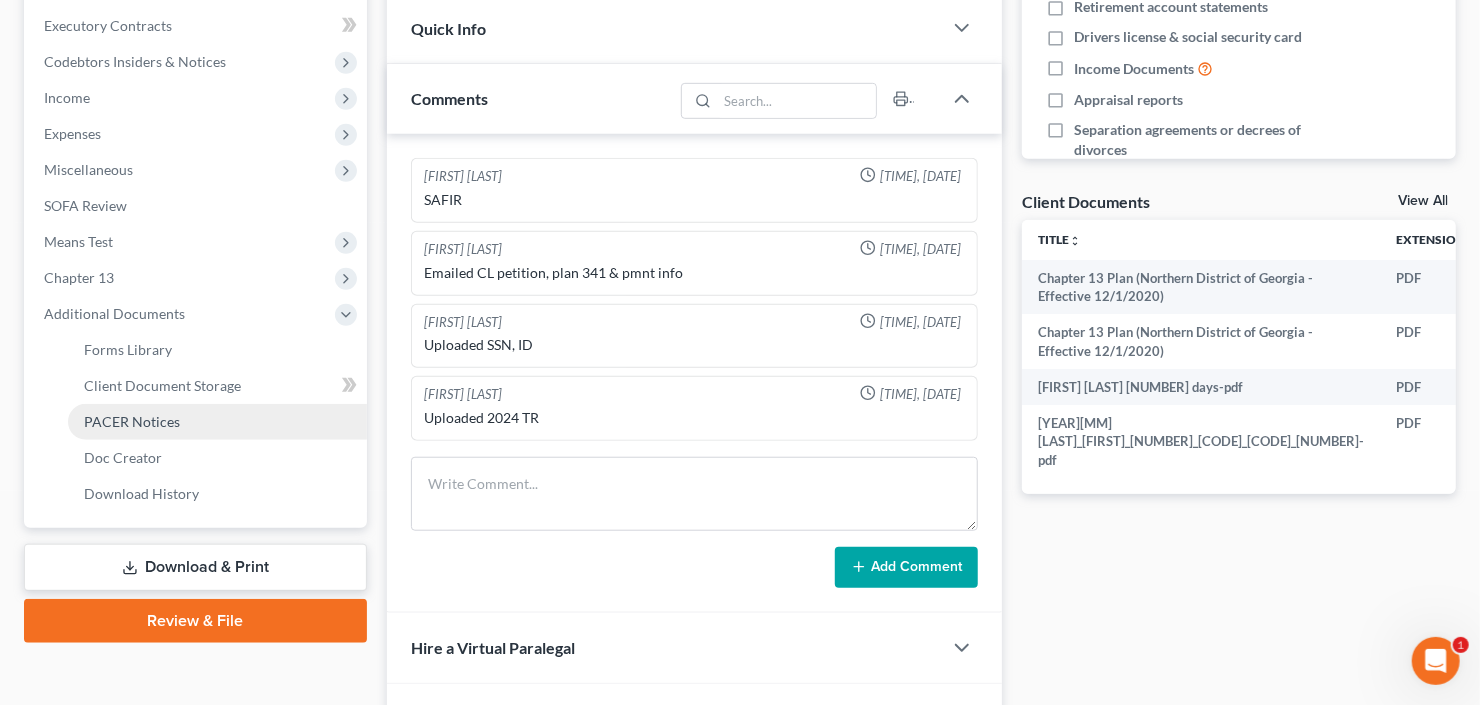 click on "PACER Notices" at bounding box center [132, 421] 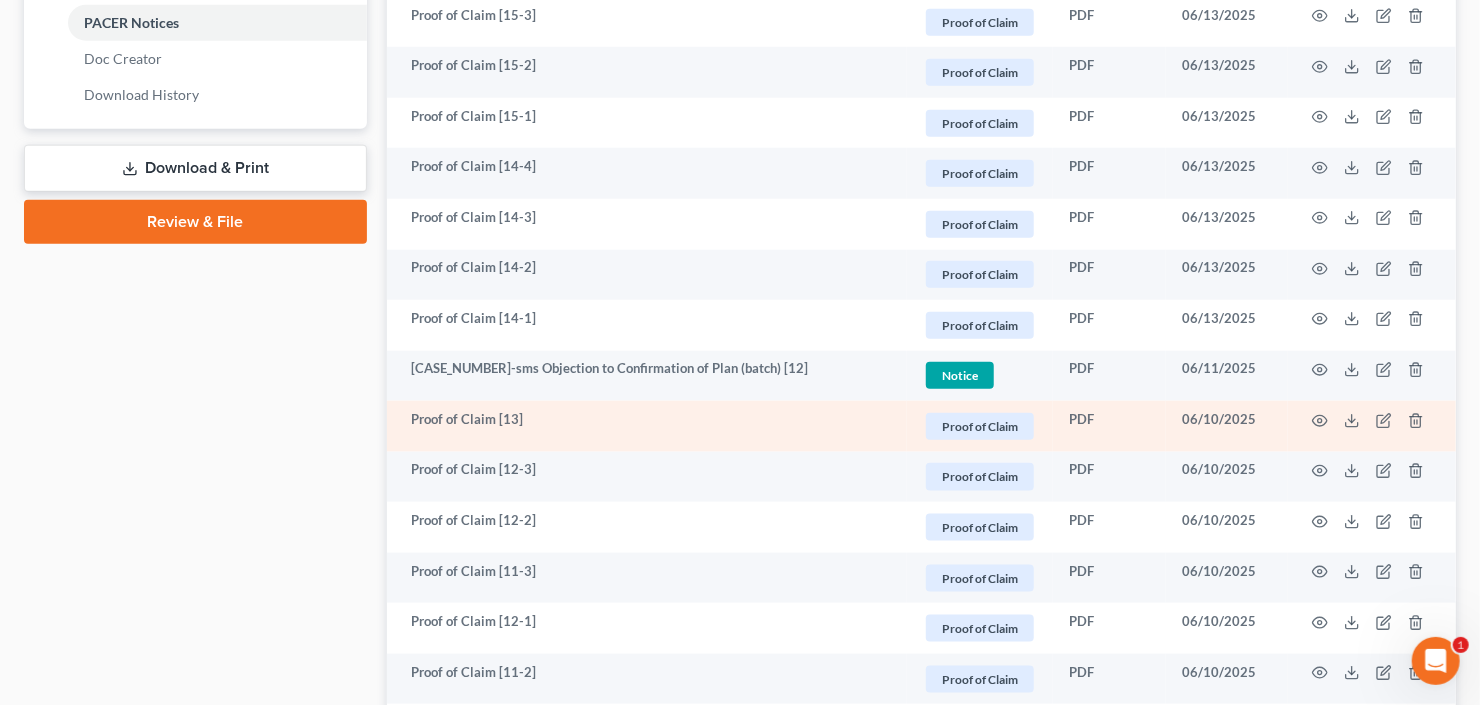 scroll, scrollTop: 960, scrollLeft: 0, axis: vertical 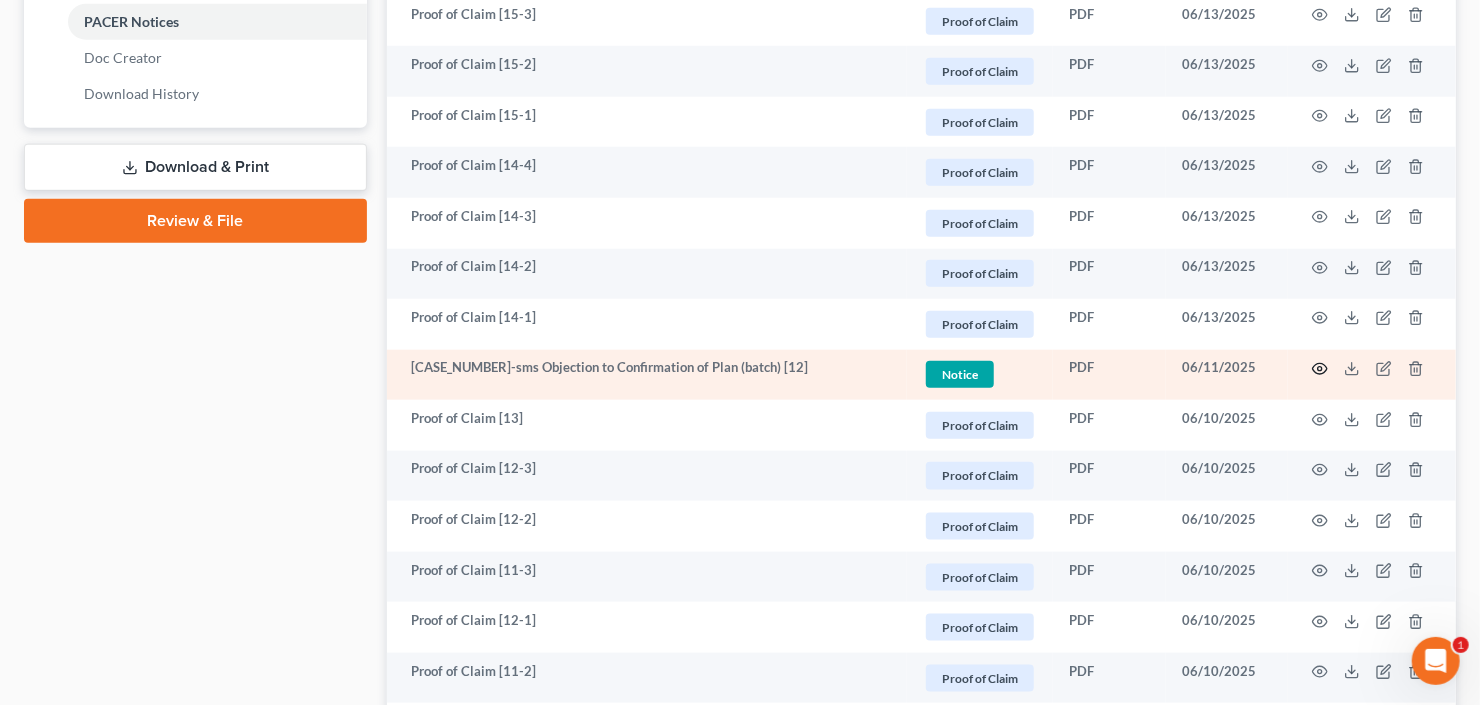 click 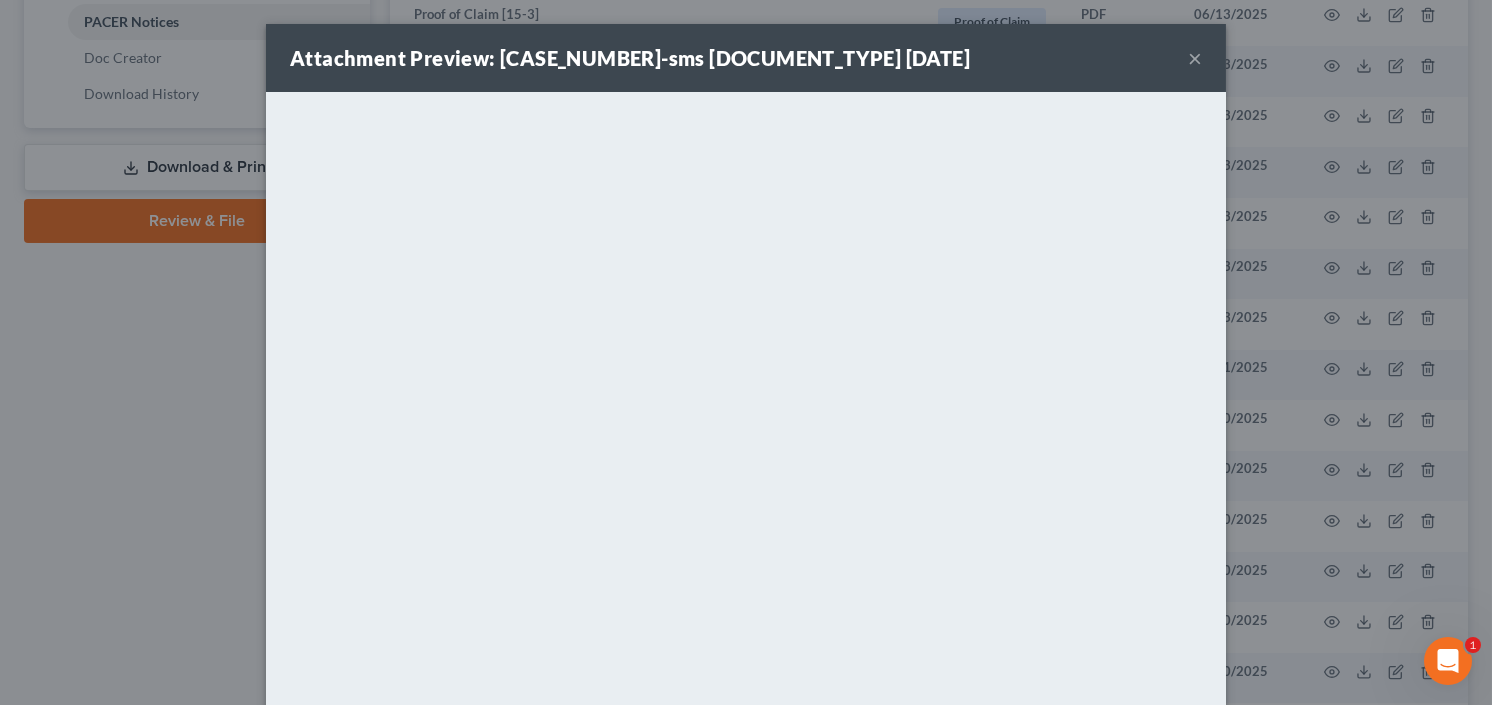 click on "×" at bounding box center (1195, 58) 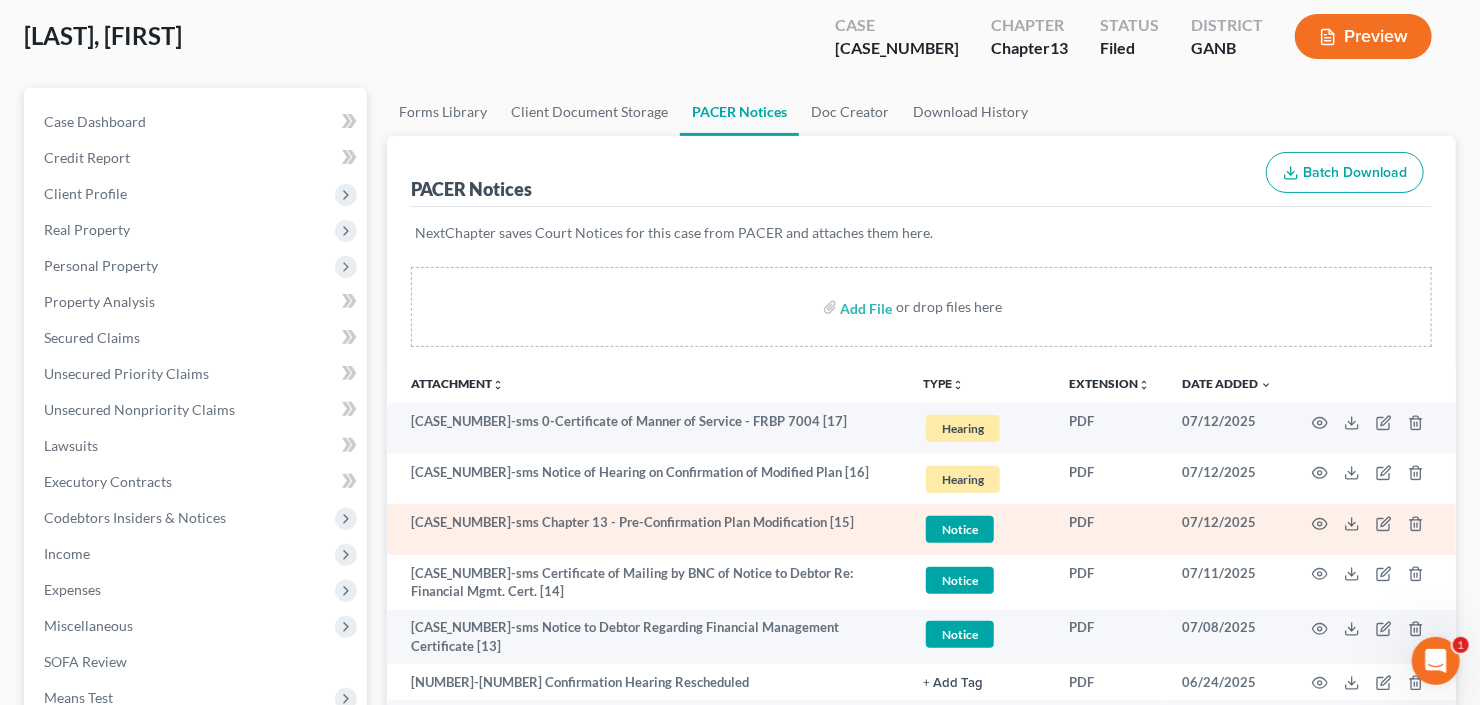 scroll, scrollTop: 0, scrollLeft: 0, axis: both 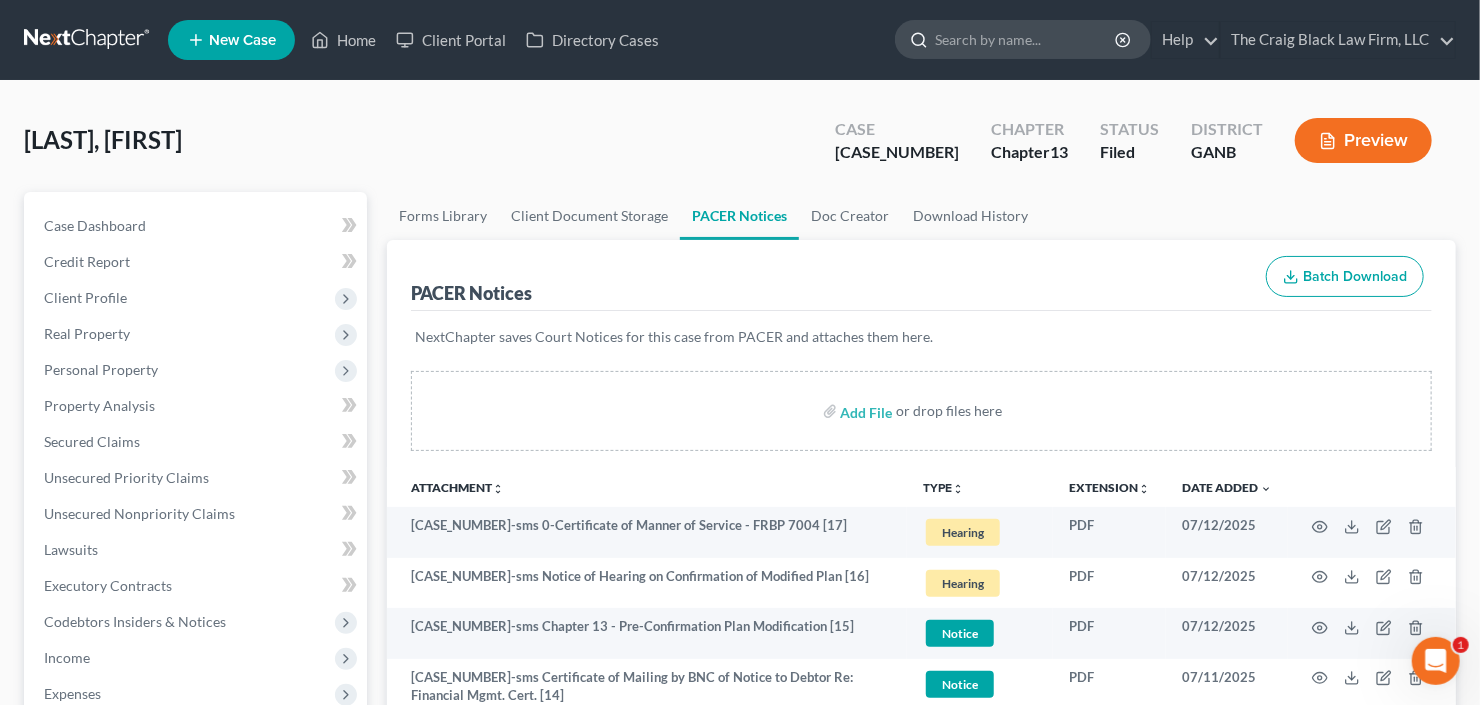 click at bounding box center [1026, 39] 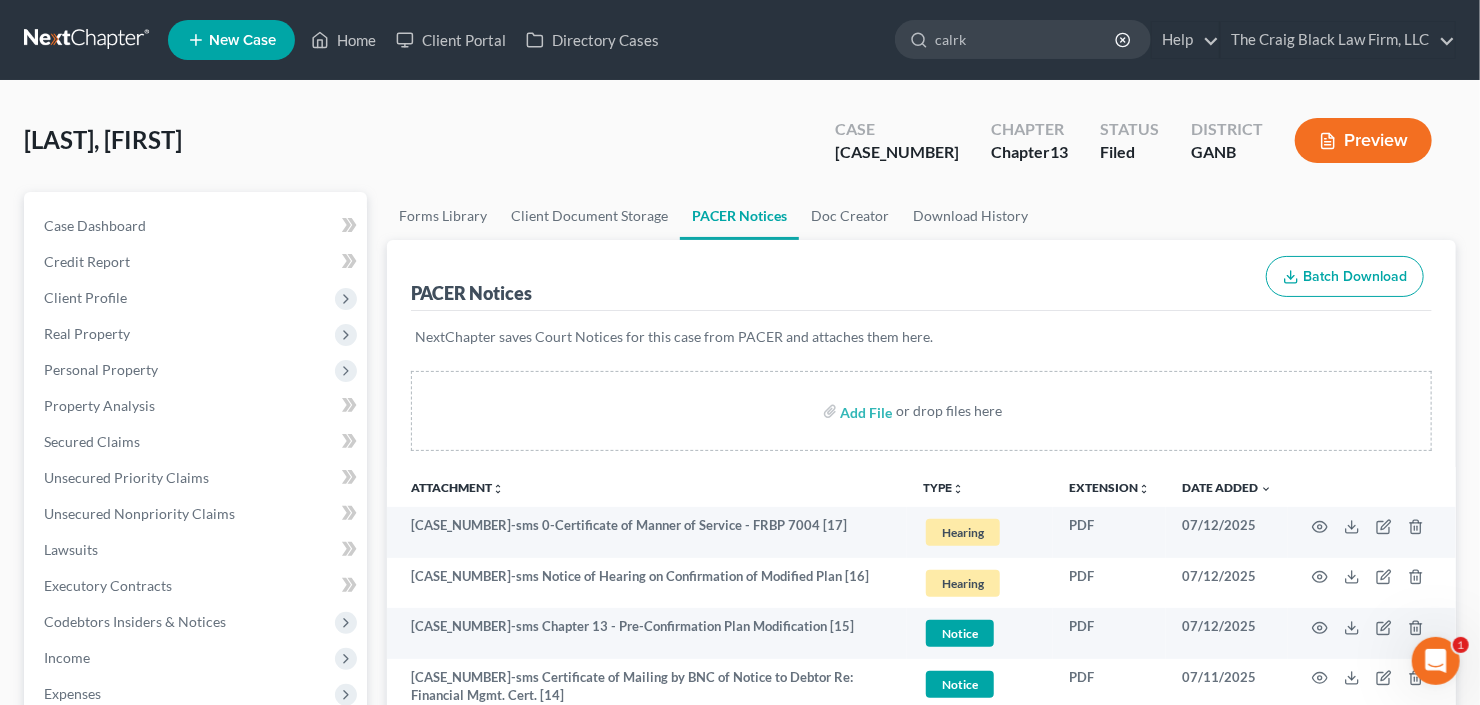 type on "calrk" 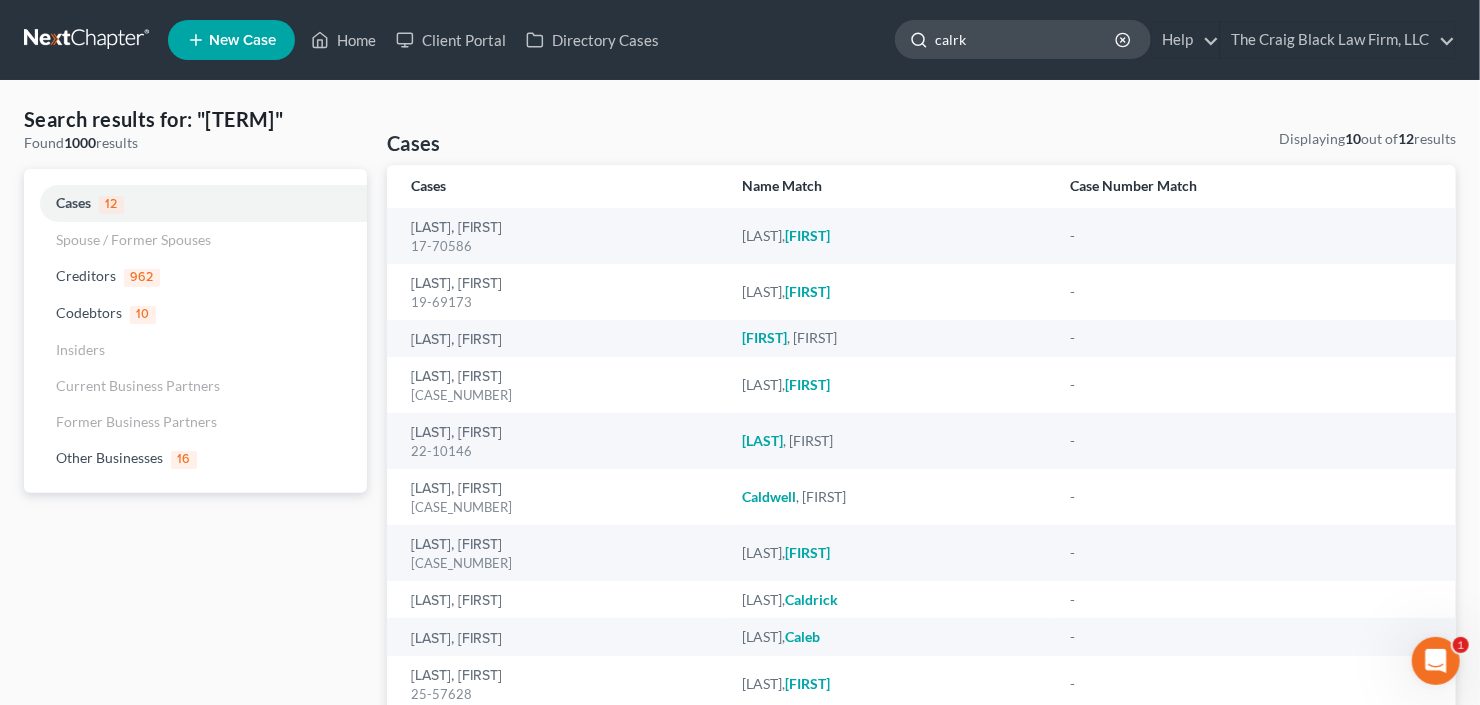 click on "calrk" 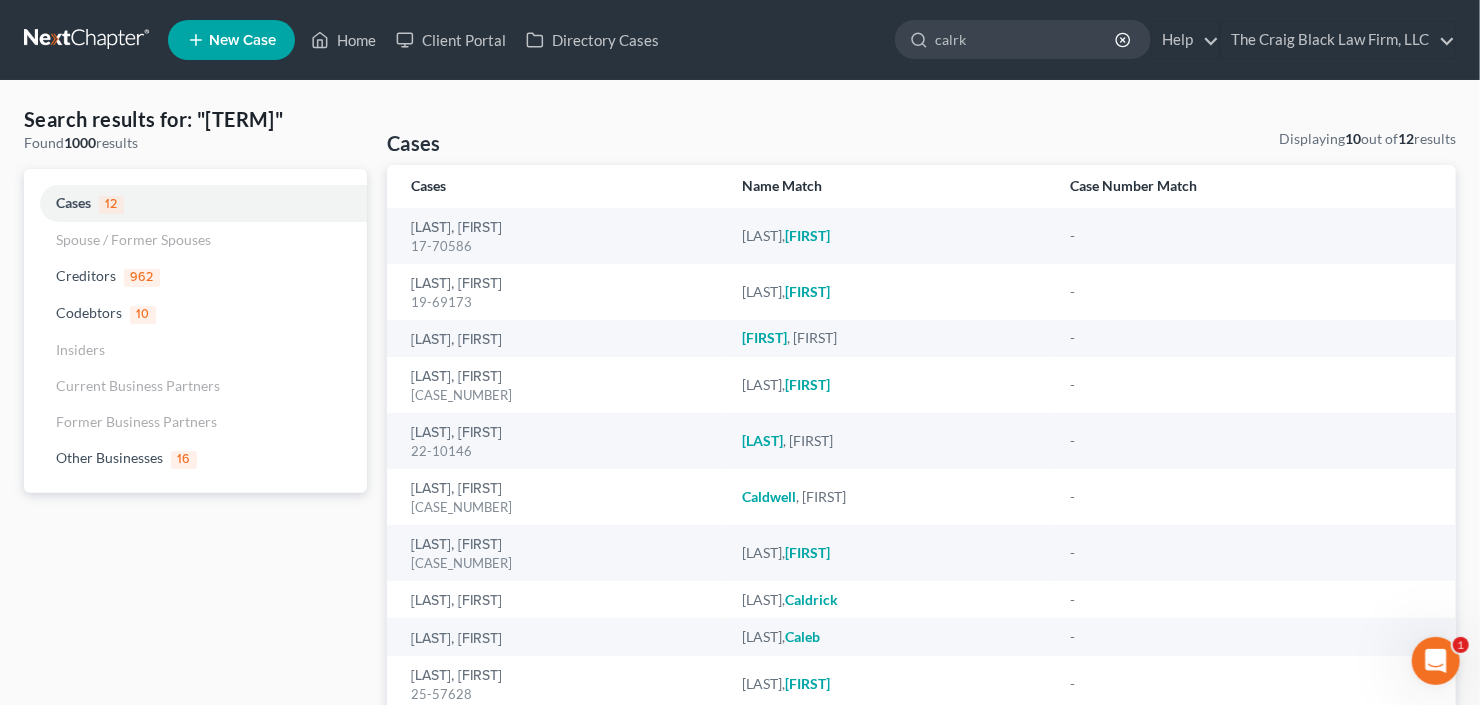 click on "New Case Home Client Portal Directory Cases         calrk - No Result - Other Businesses Caldwell Realty Solutions LLC Caldwell, [LAST] Creditors Contract Callers Inc Callender, [FIRST] & [FIRST] car1 Foster, [FIRST] Caf Tyson, [FIRST] Jpmcb Card Calliste, [FIRST] Comenitybank/Caesars Caldwell, [LAST] Capital One Caldwell, [LAST] Capital One Caldwell, [LAST] Capital One Caldwell, [LAST] Capital One Burnett, [FIRST] See all results Or Press Enter...         calrk Help Help Center Webinars Training Videos What's new The [FIRST] [LAST] Law Firm, LLC The [FIRST] [LAST] Law Firm, LLC [INITIALS]@[DOMAIN] My Account Settings Plan + Billing Account Add-Ons Upgrade to Whoa Log out" at bounding box center (812, 40) 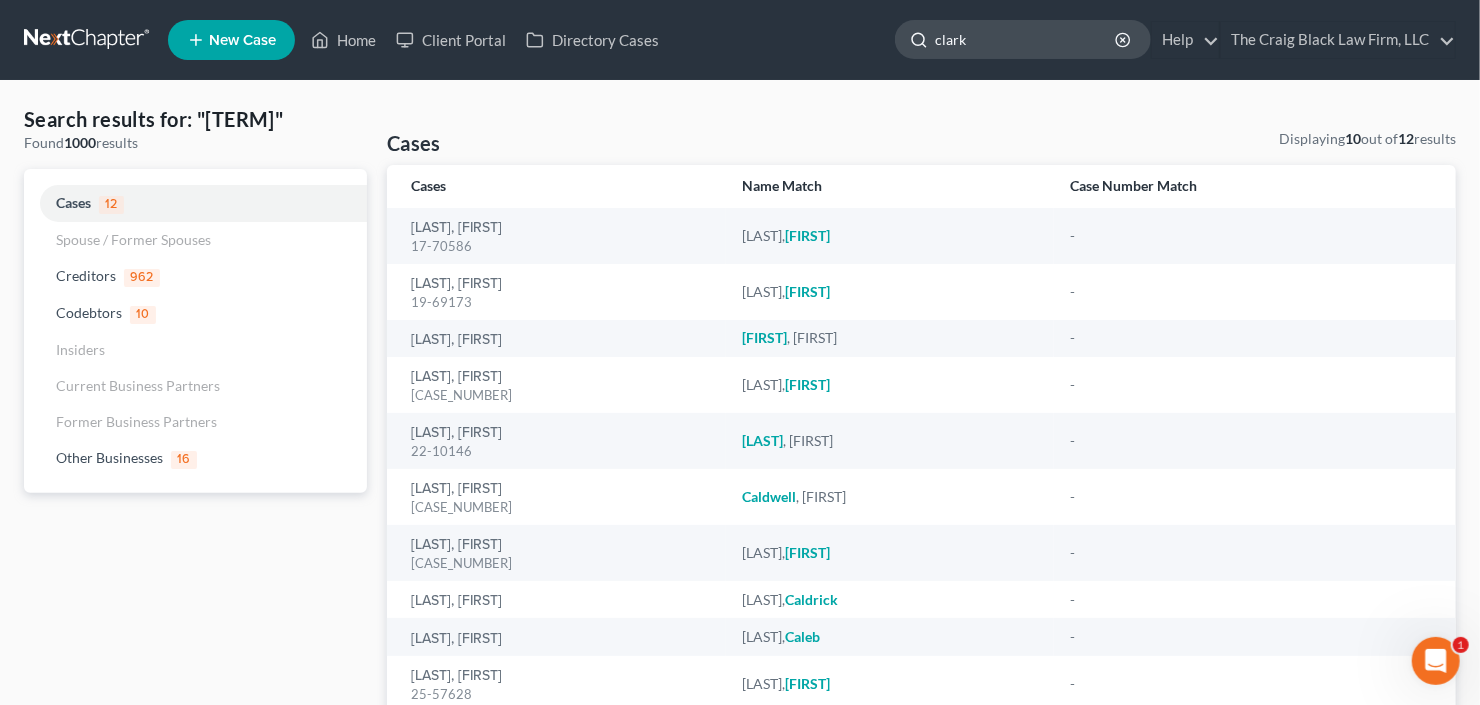 type on "clark" 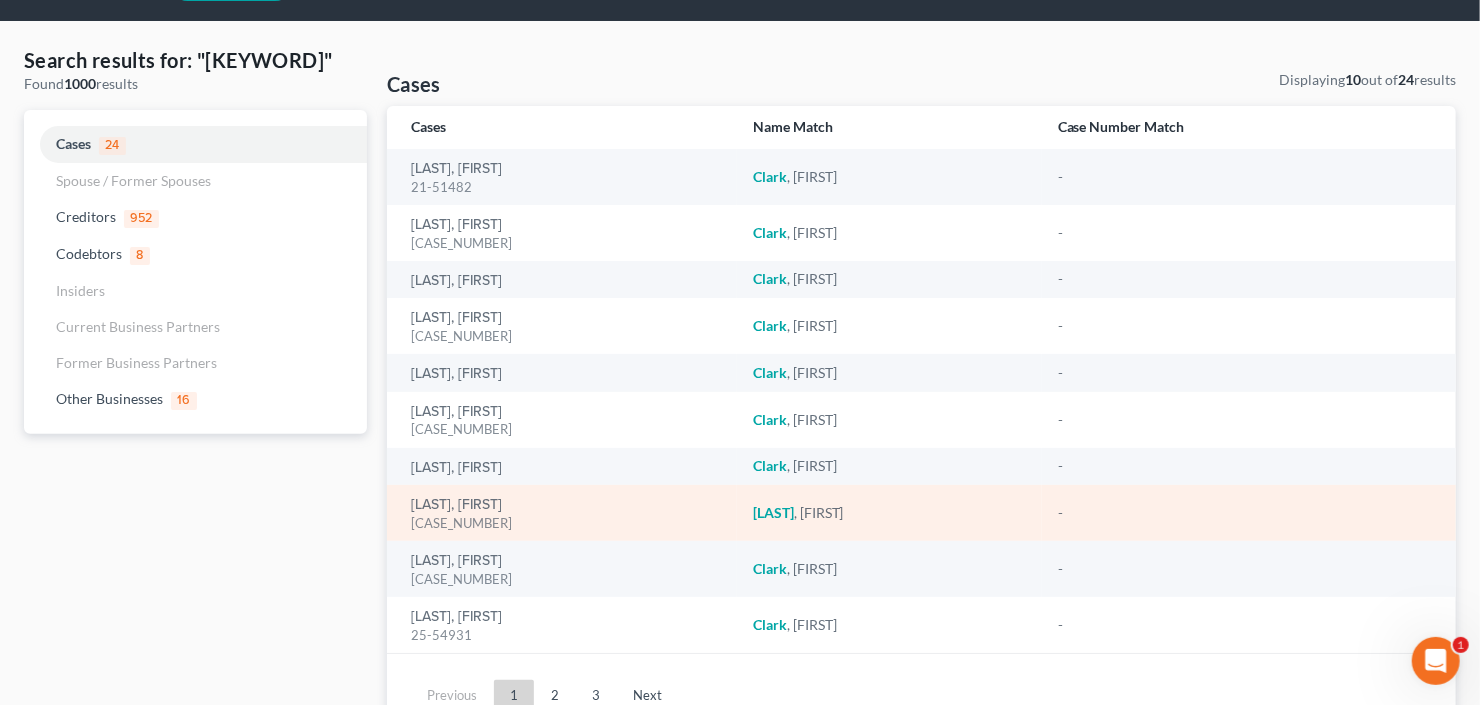 scroll, scrollTop: 151, scrollLeft: 0, axis: vertical 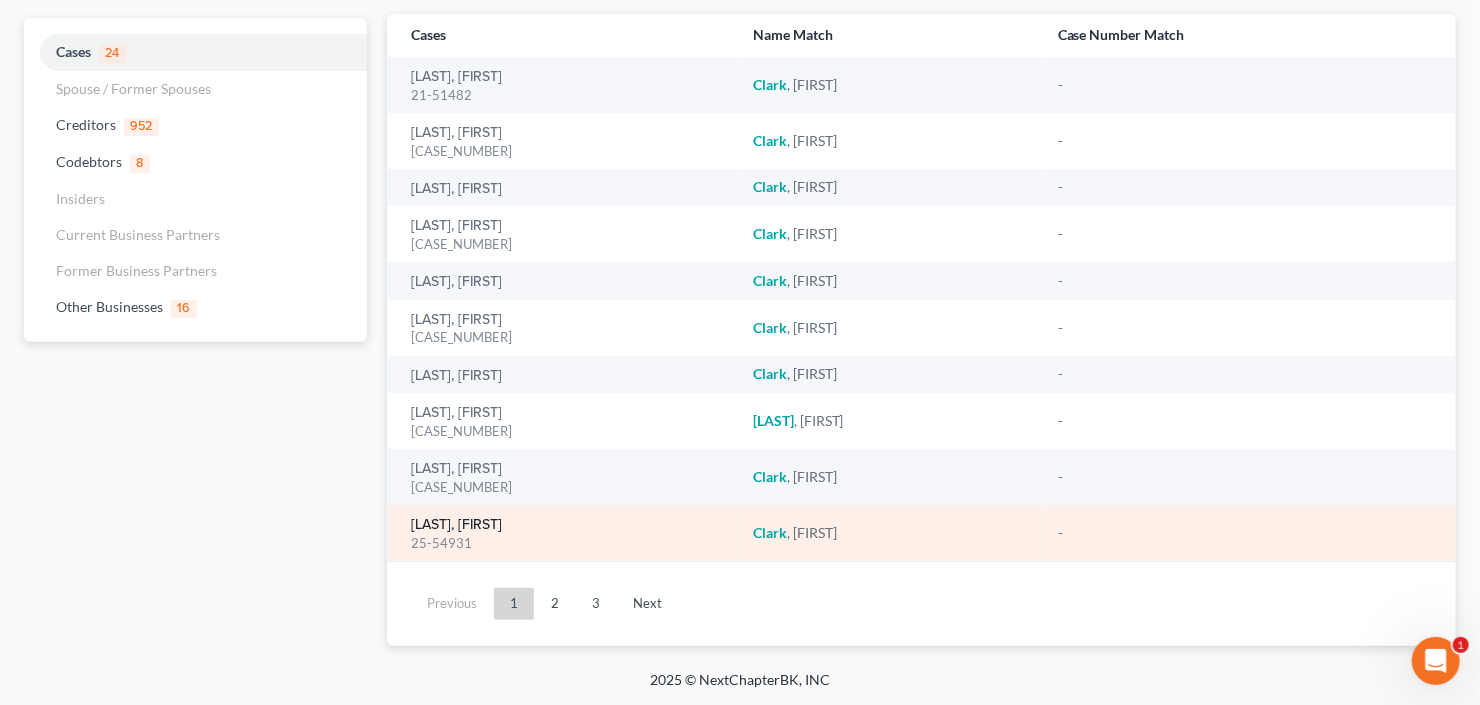 click on "[LAST], [FIRST]" at bounding box center (456, 525) 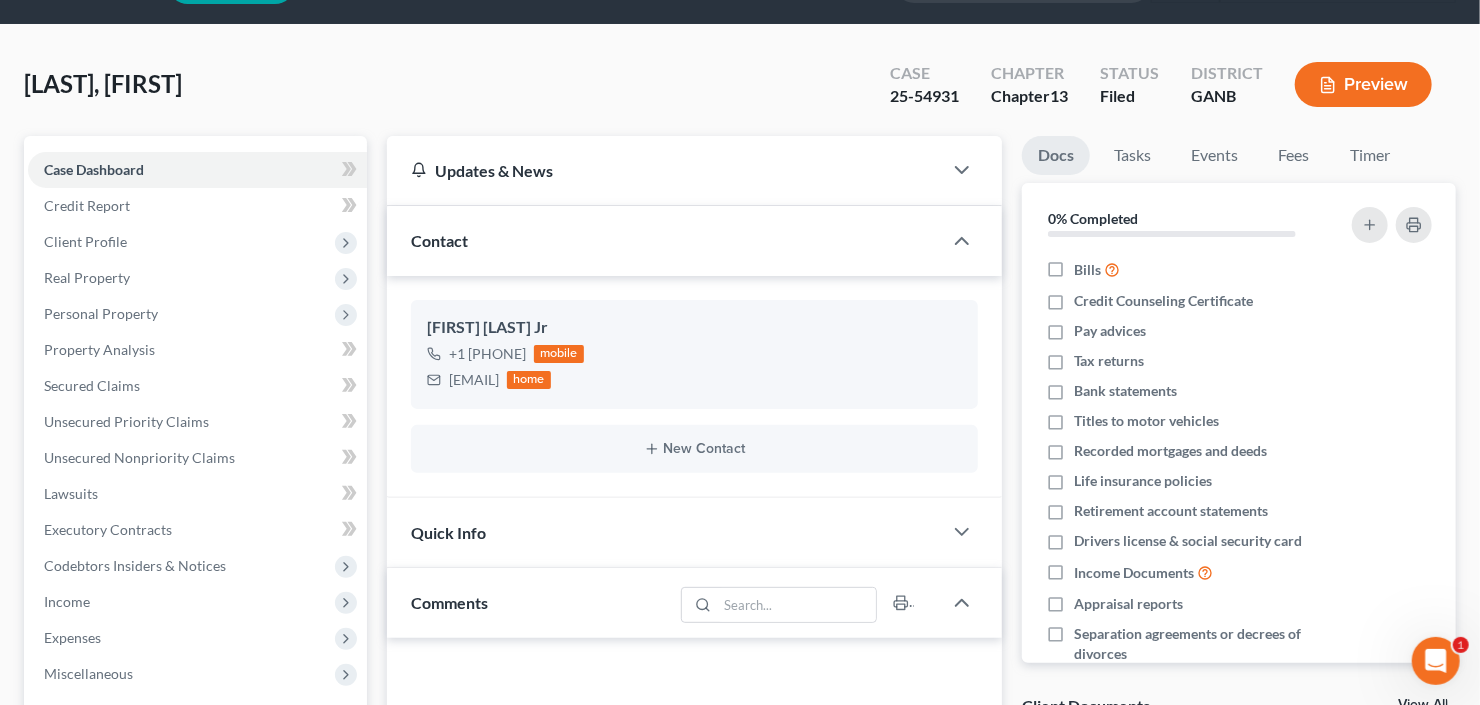 scroll, scrollTop: 0, scrollLeft: 0, axis: both 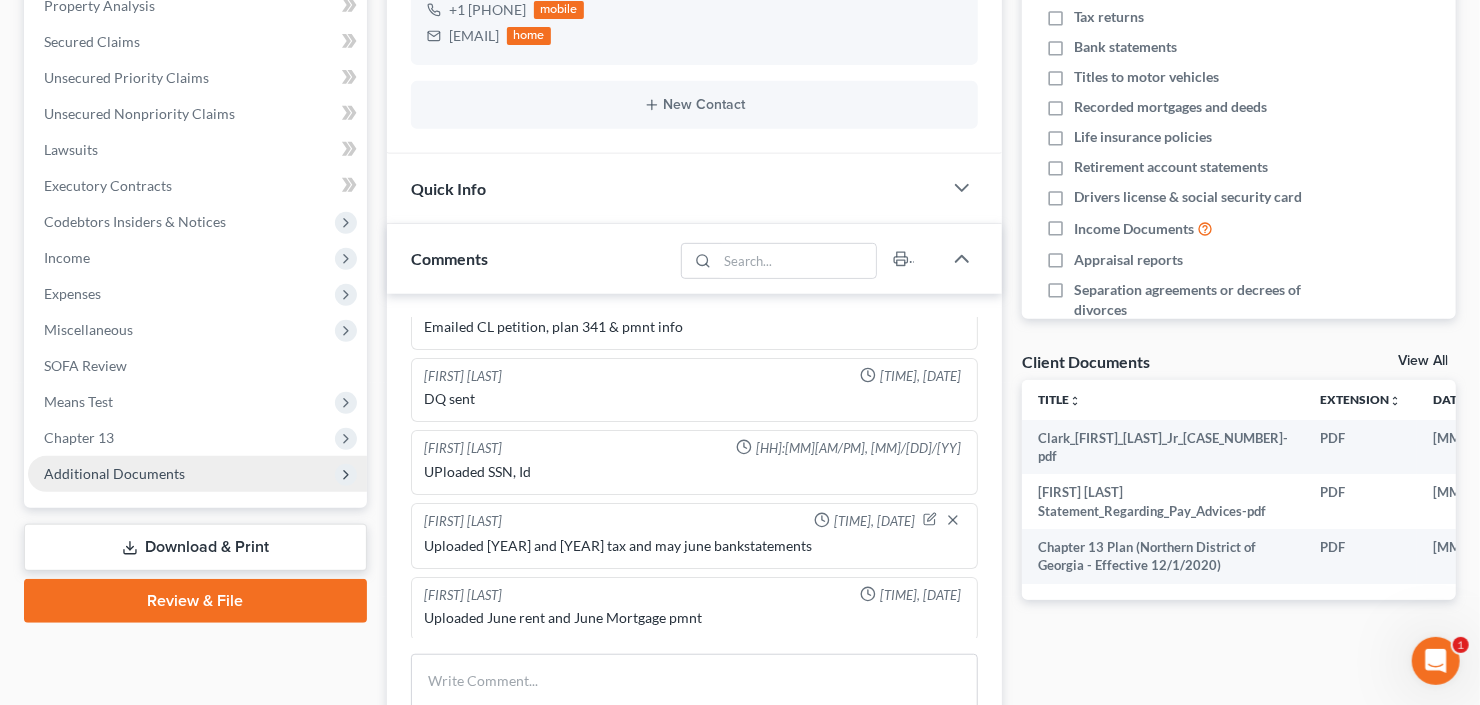 click on "Additional Documents" at bounding box center [114, 473] 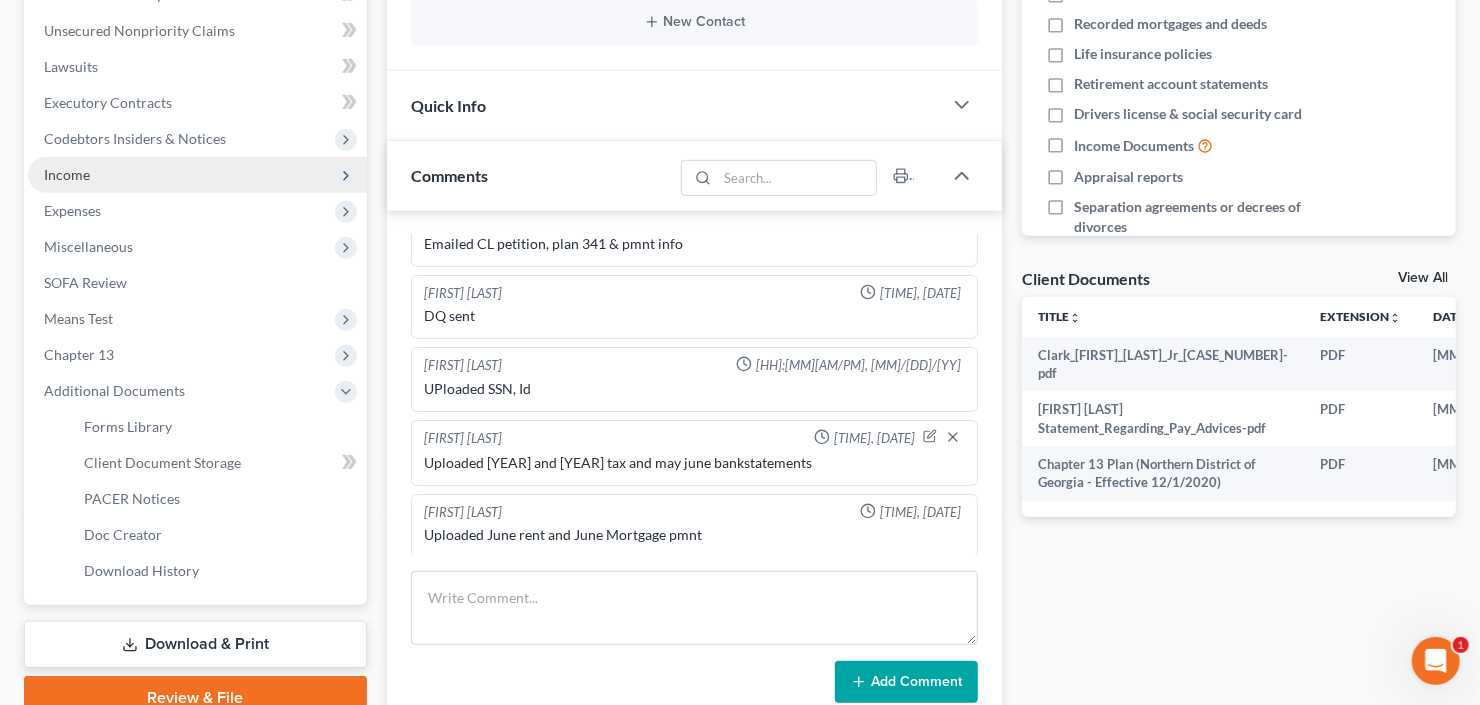 scroll, scrollTop: 560, scrollLeft: 0, axis: vertical 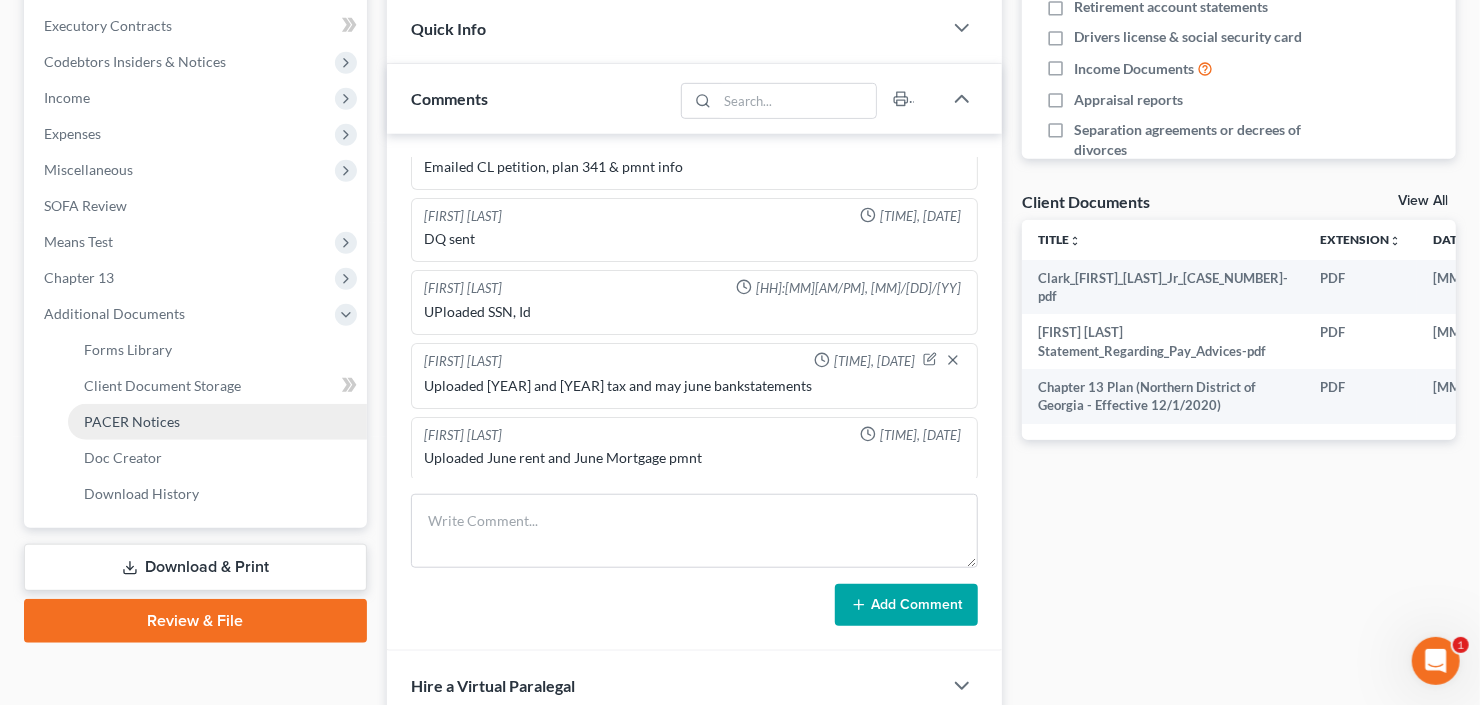 click on "PACER Notices" at bounding box center (132, 421) 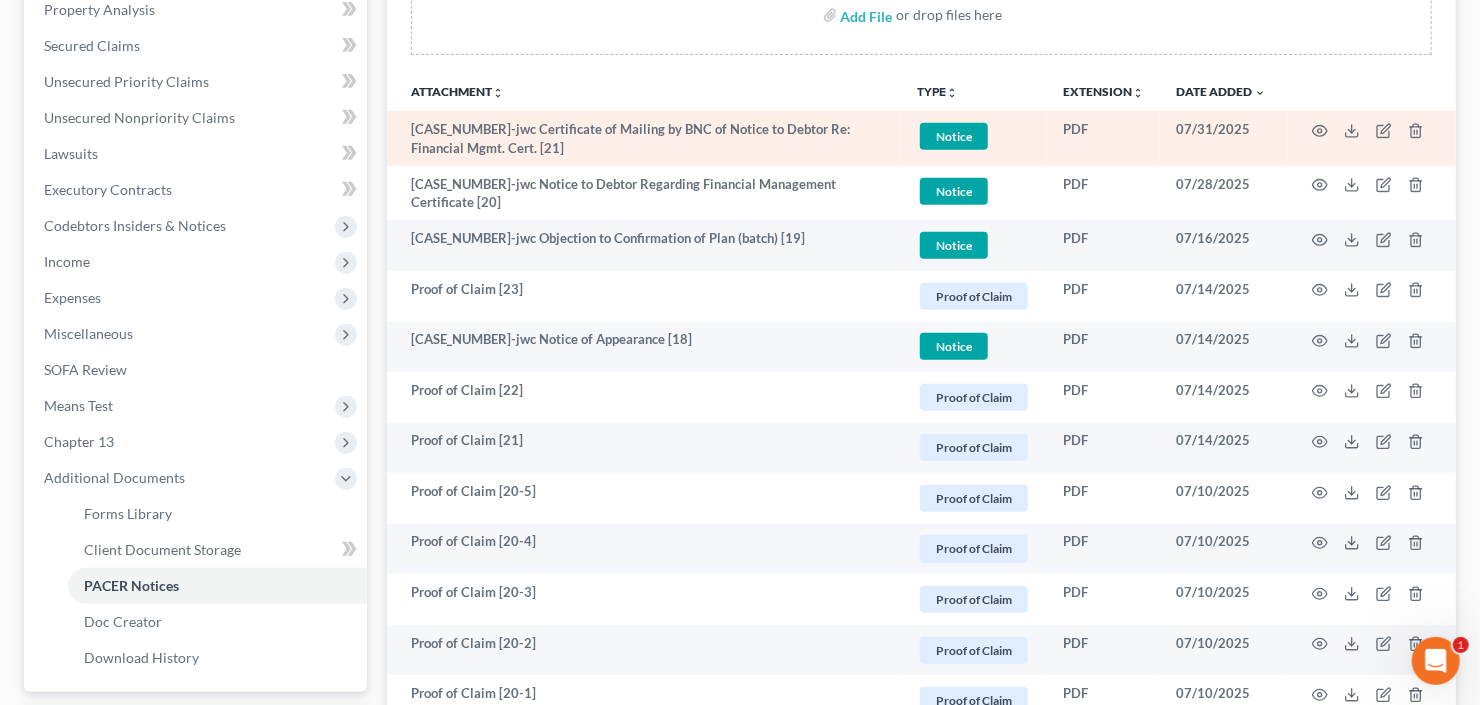 scroll, scrollTop: 400, scrollLeft: 0, axis: vertical 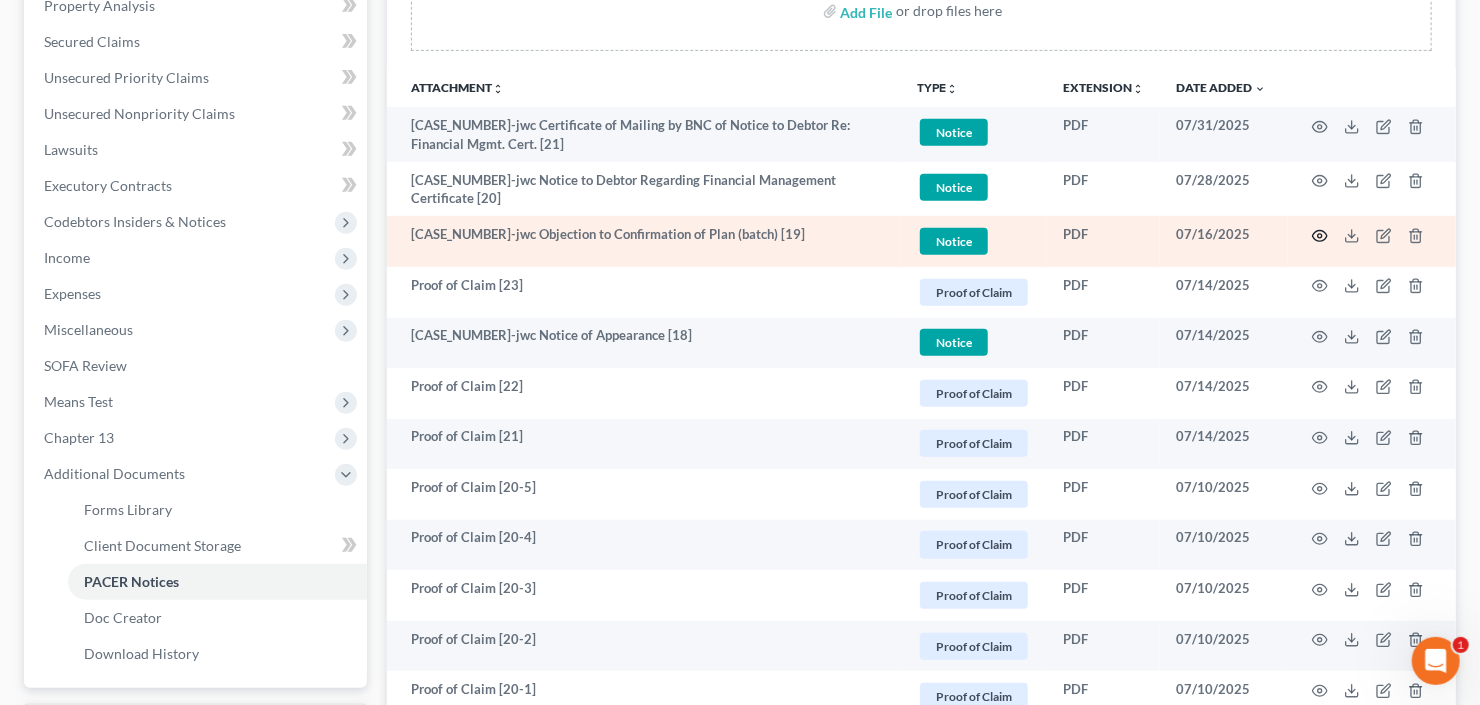 click 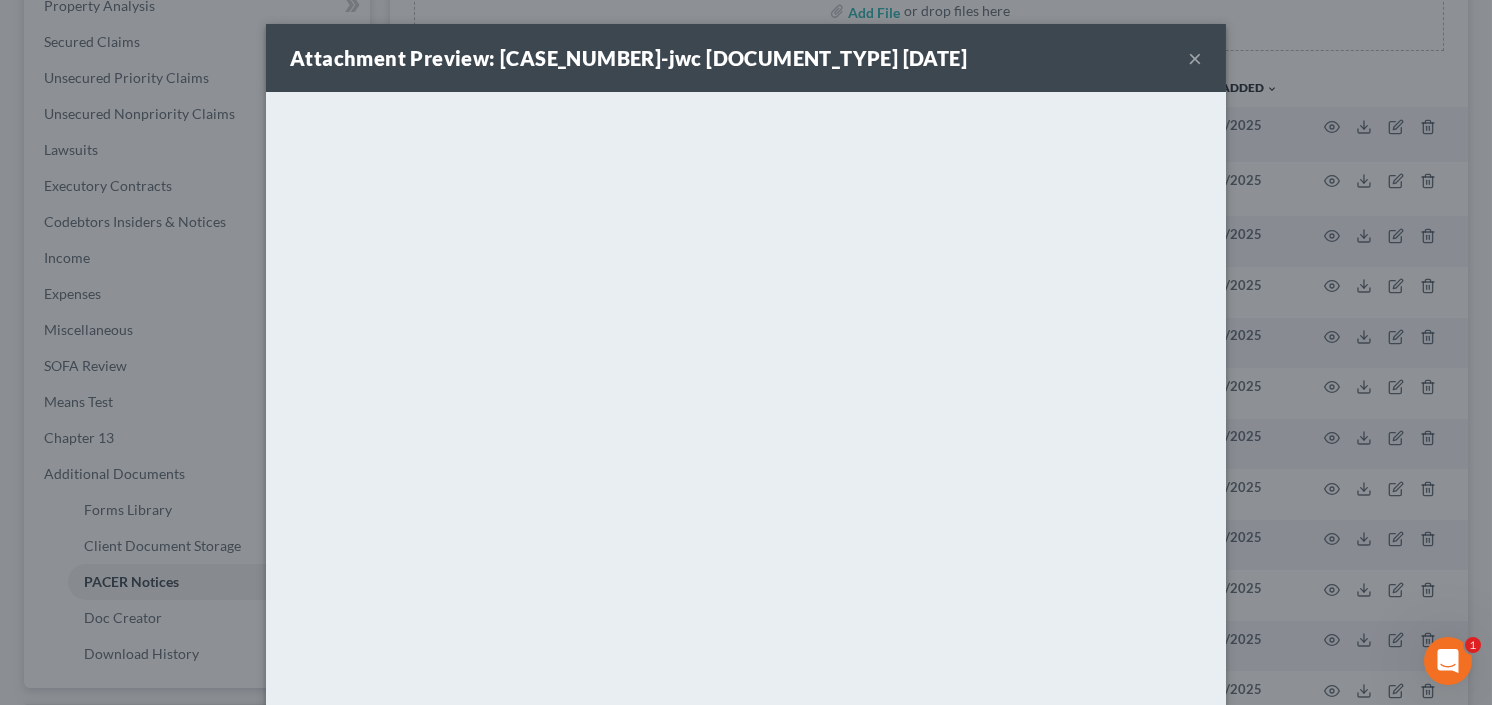 click on "×" at bounding box center [1195, 58] 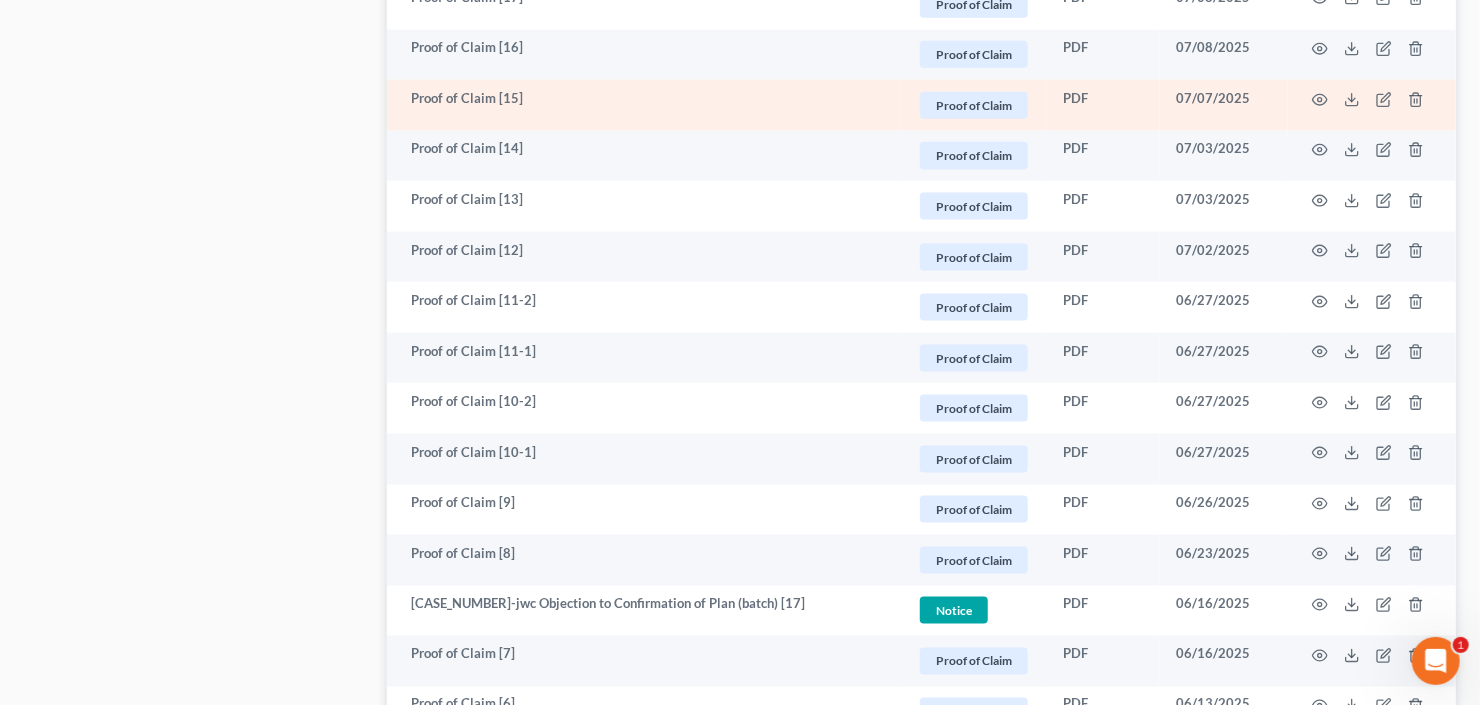 scroll, scrollTop: 1600, scrollLeft: 0, axis: vertical 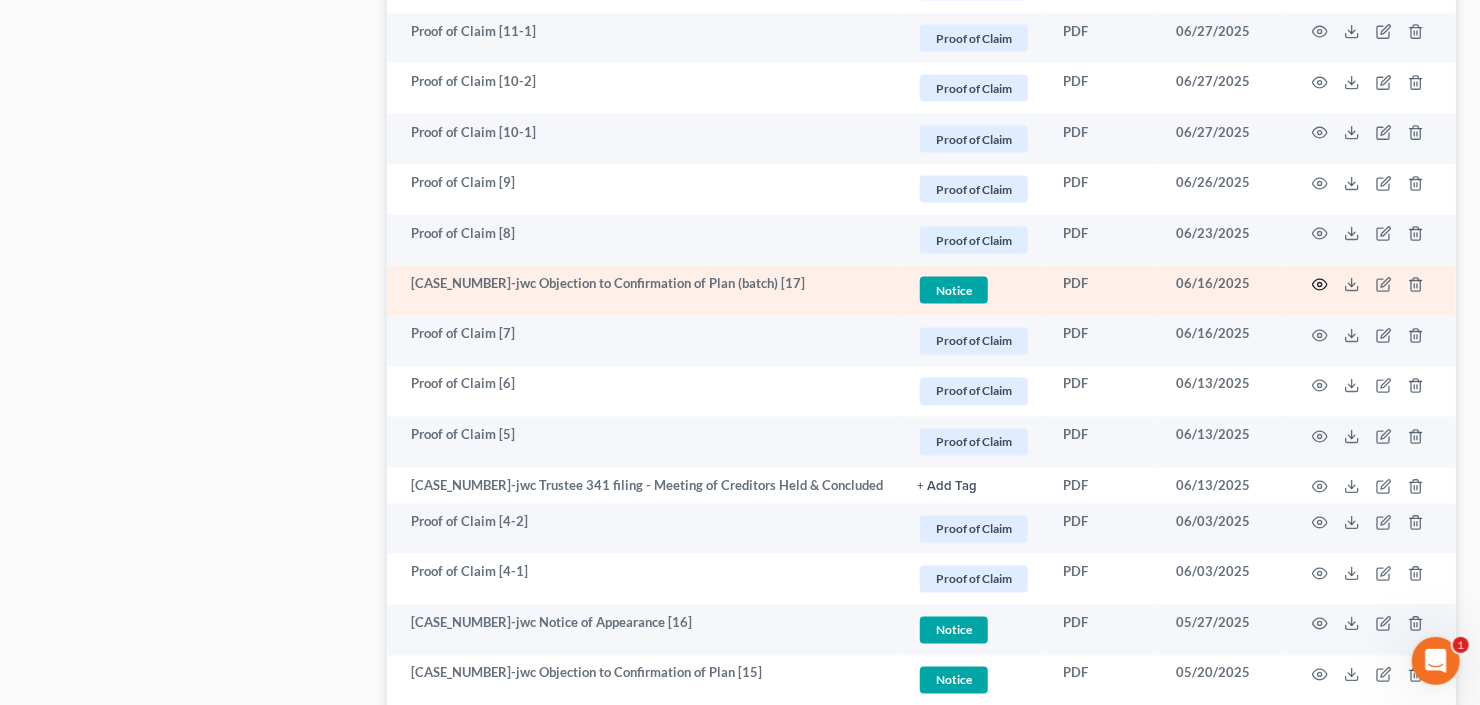 click 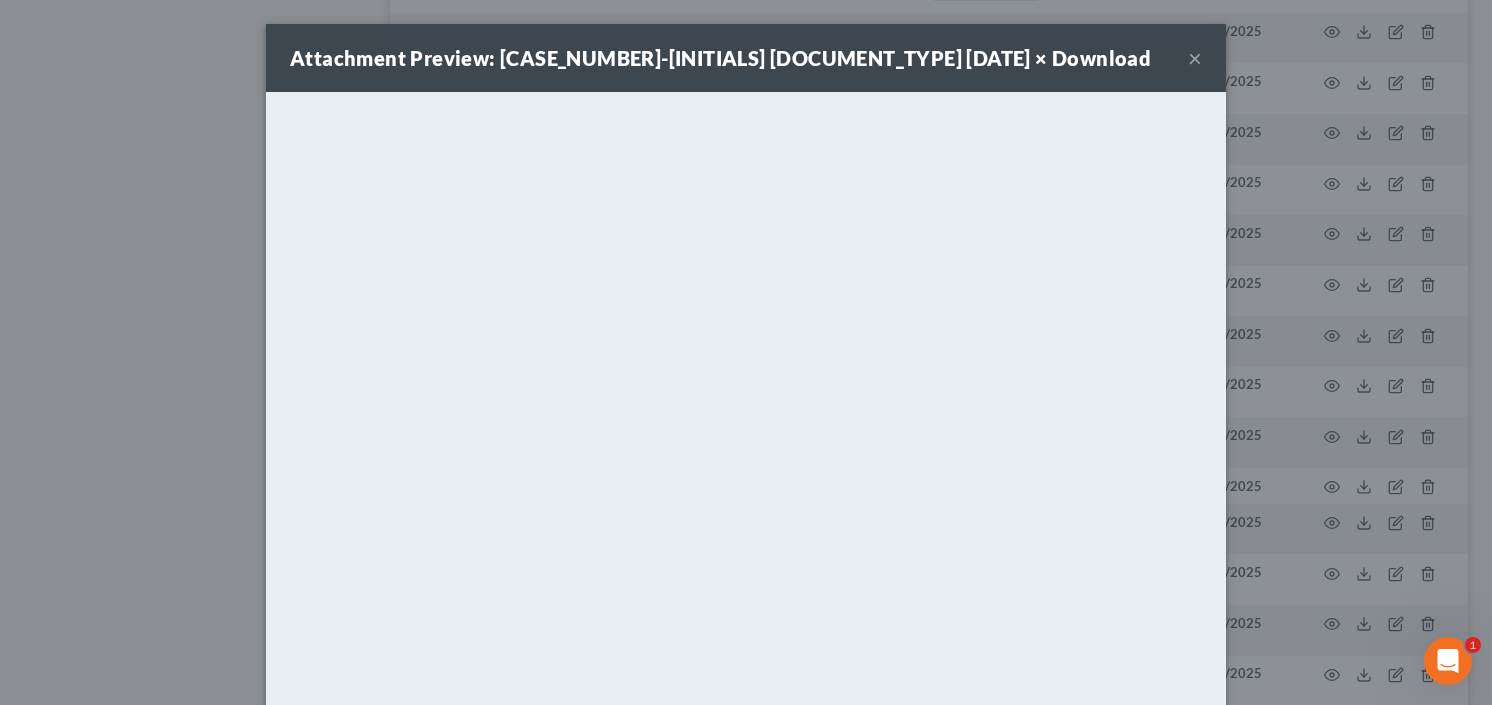 click on "×" at bounding box center [1195, 58] 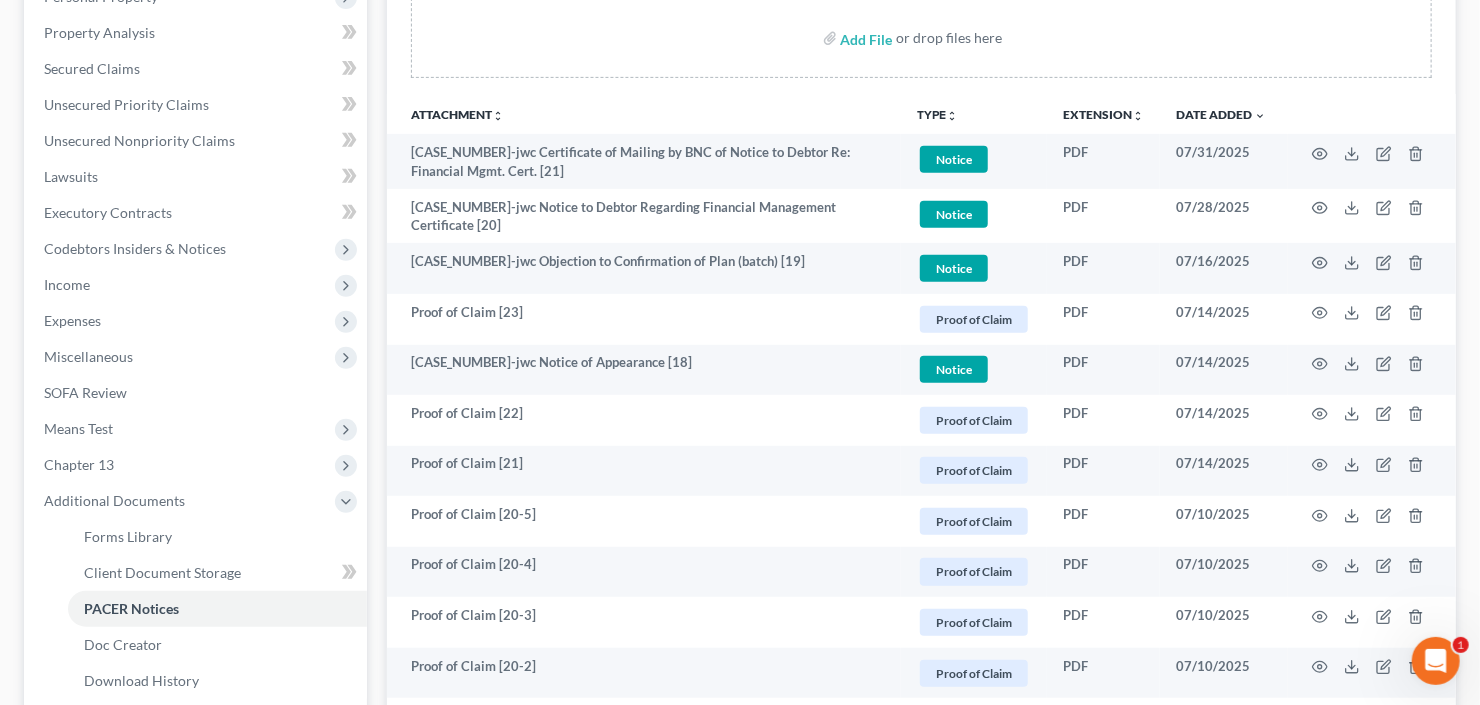 scroll, scrollTop: 0, scrollLeft: 0, axis: both 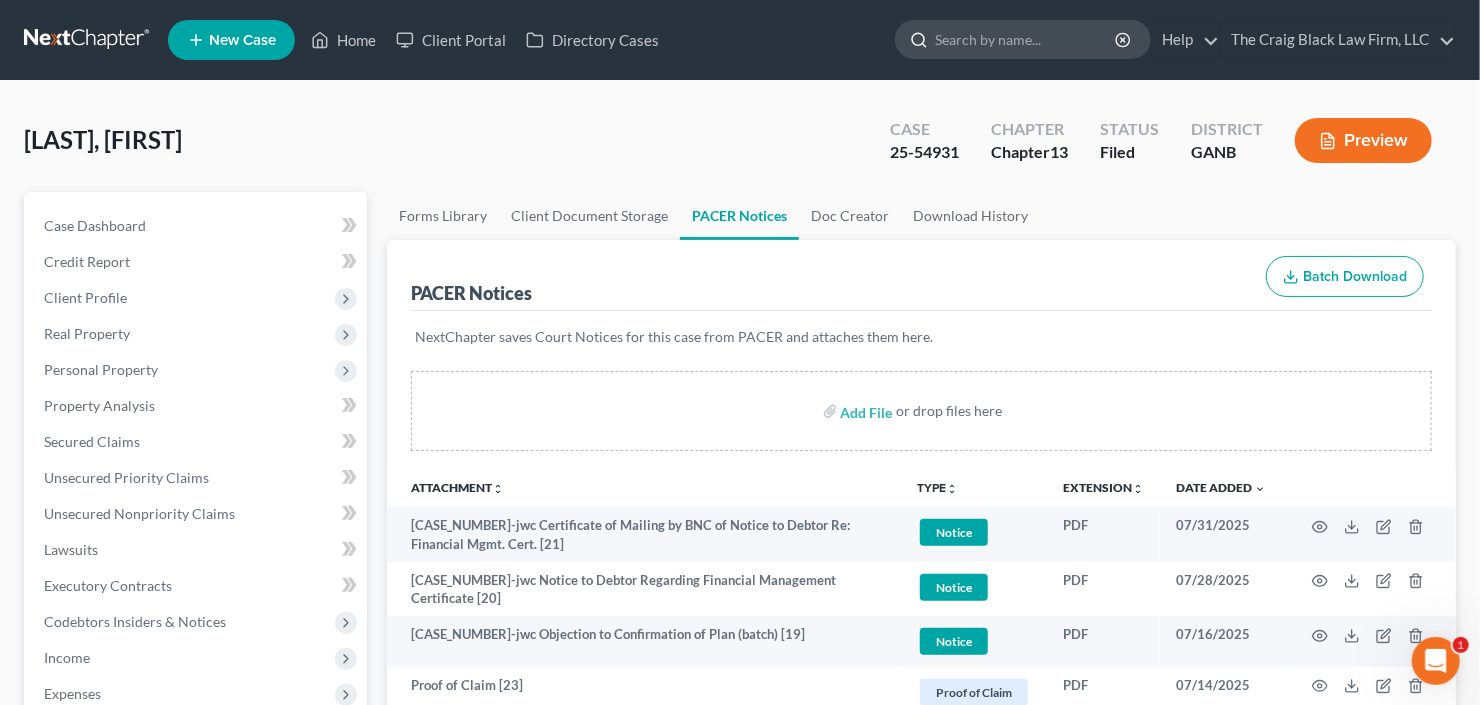 click at bounding box center [1026, 39] 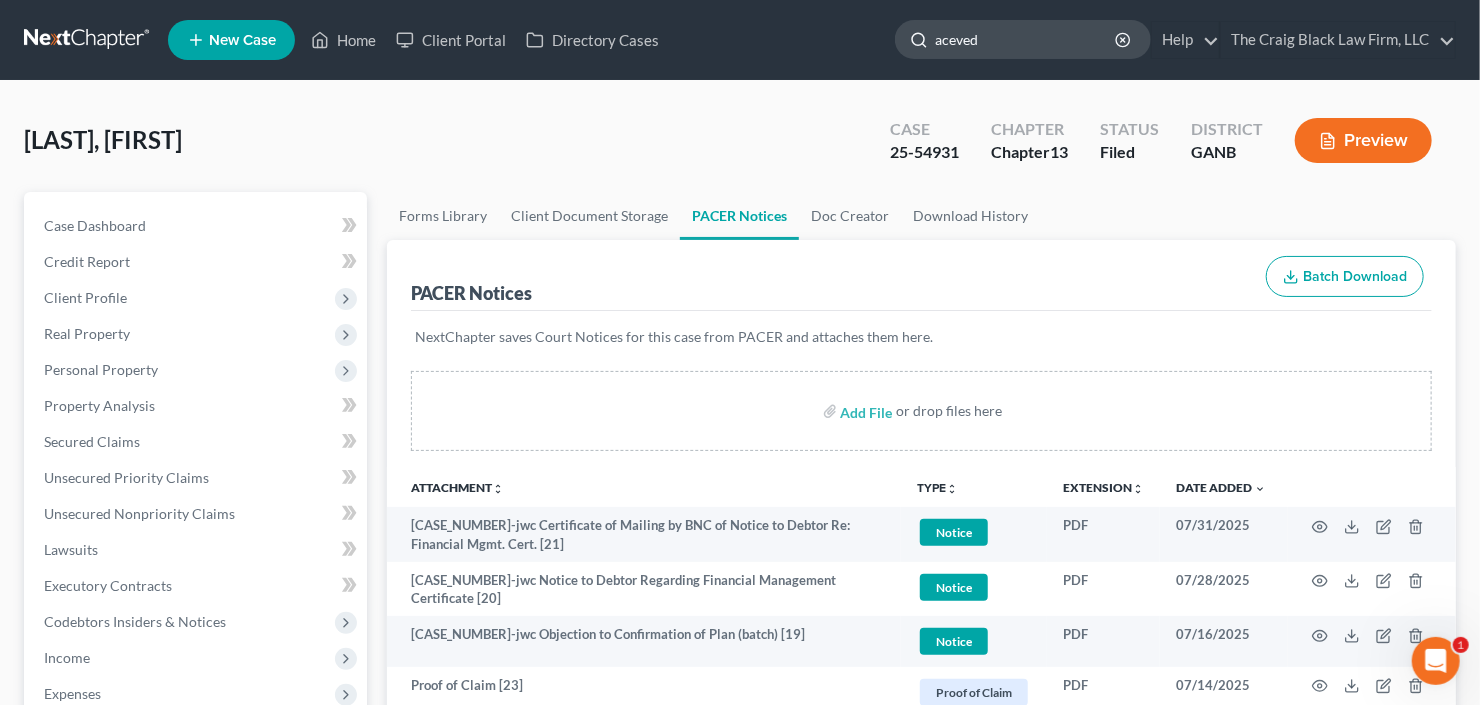 type on "acevedo" 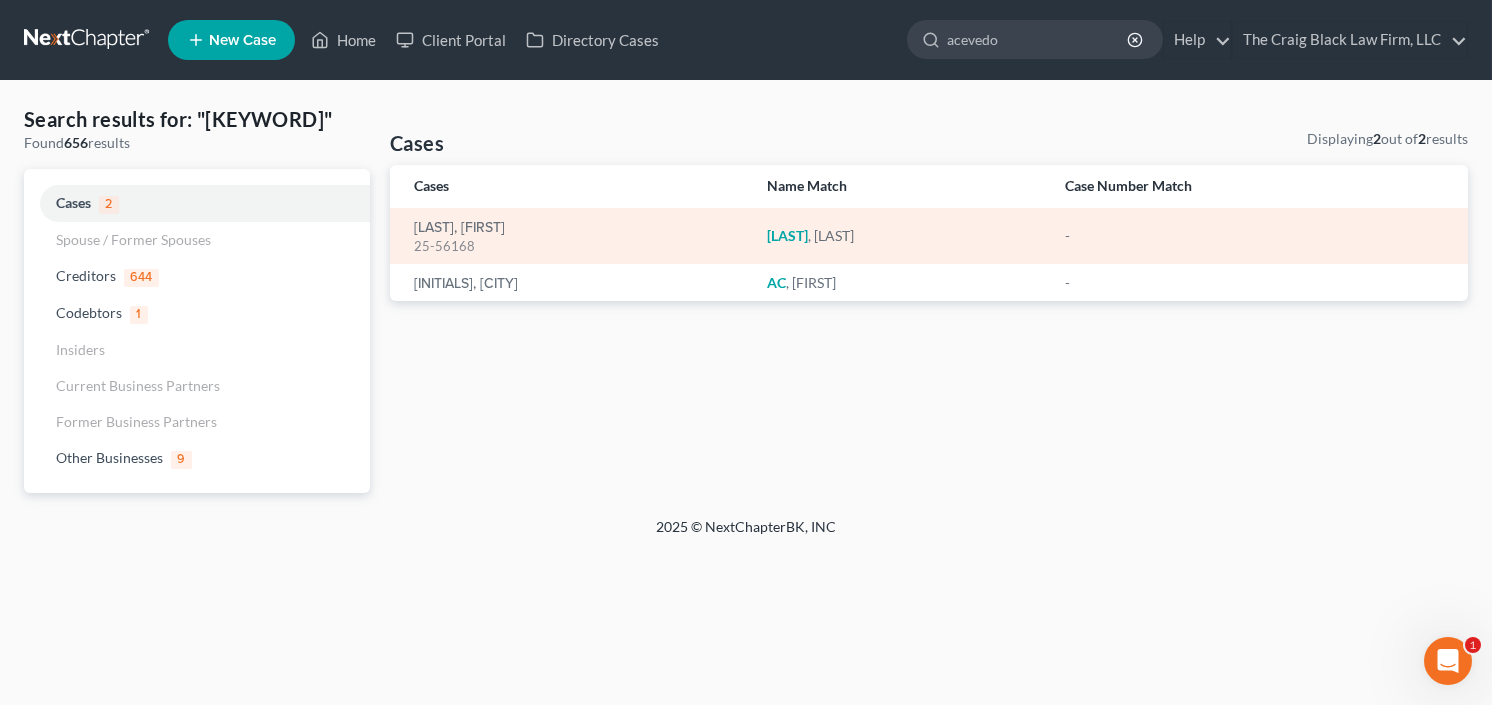 click on "[LAST], [FIRST] [NUMBER]" at bounding box center (574, 236) 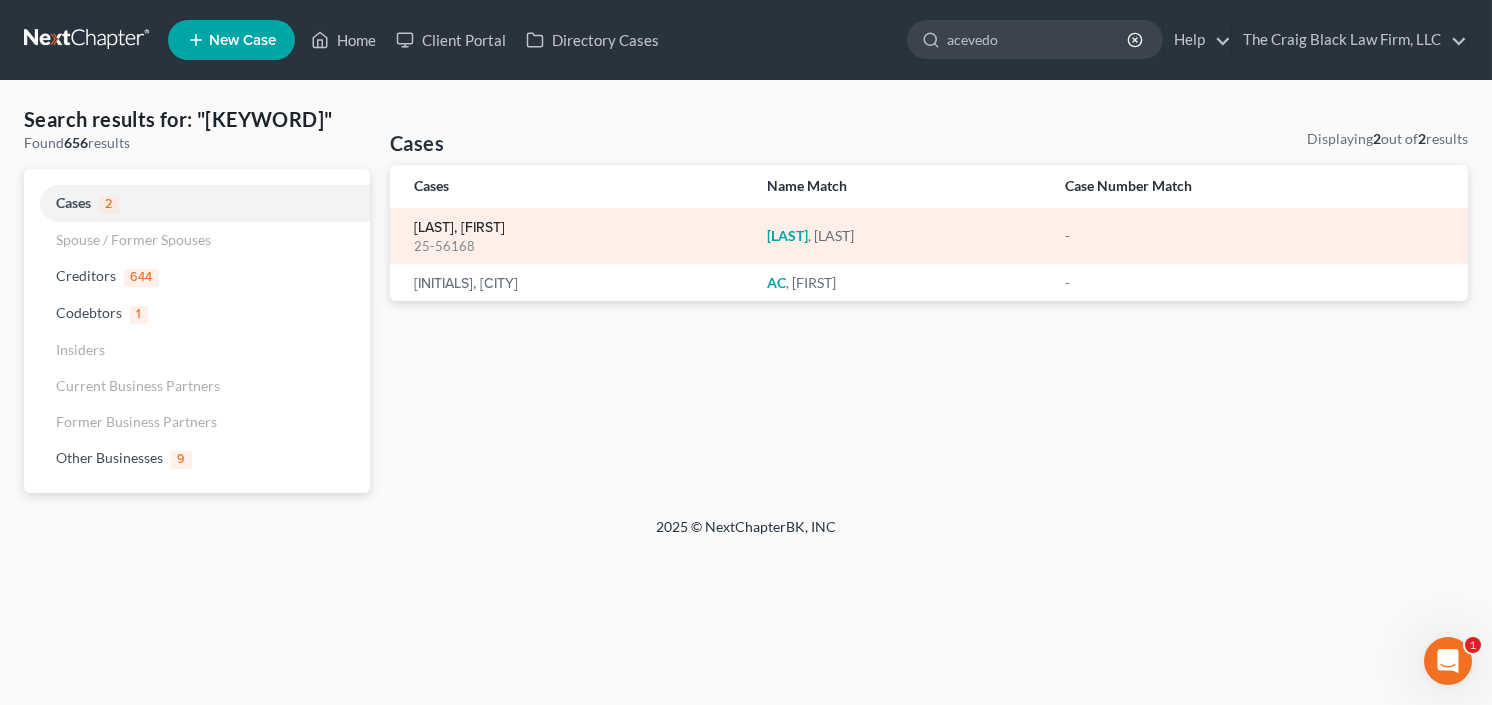 click on "[LAST], [FIRST]" at bounding box center [459, 228] 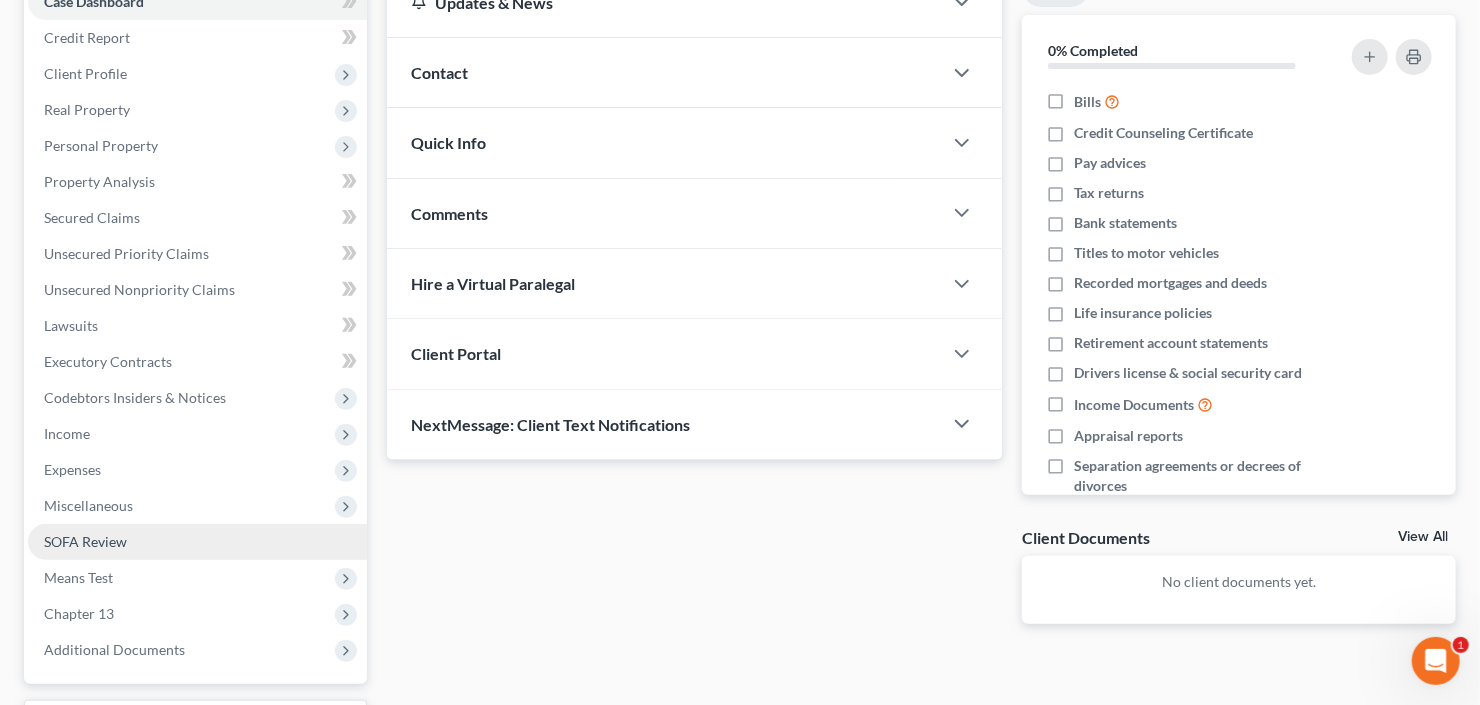 scroll, scrollTop: 390, scrollLeft: 0, axis: vertical 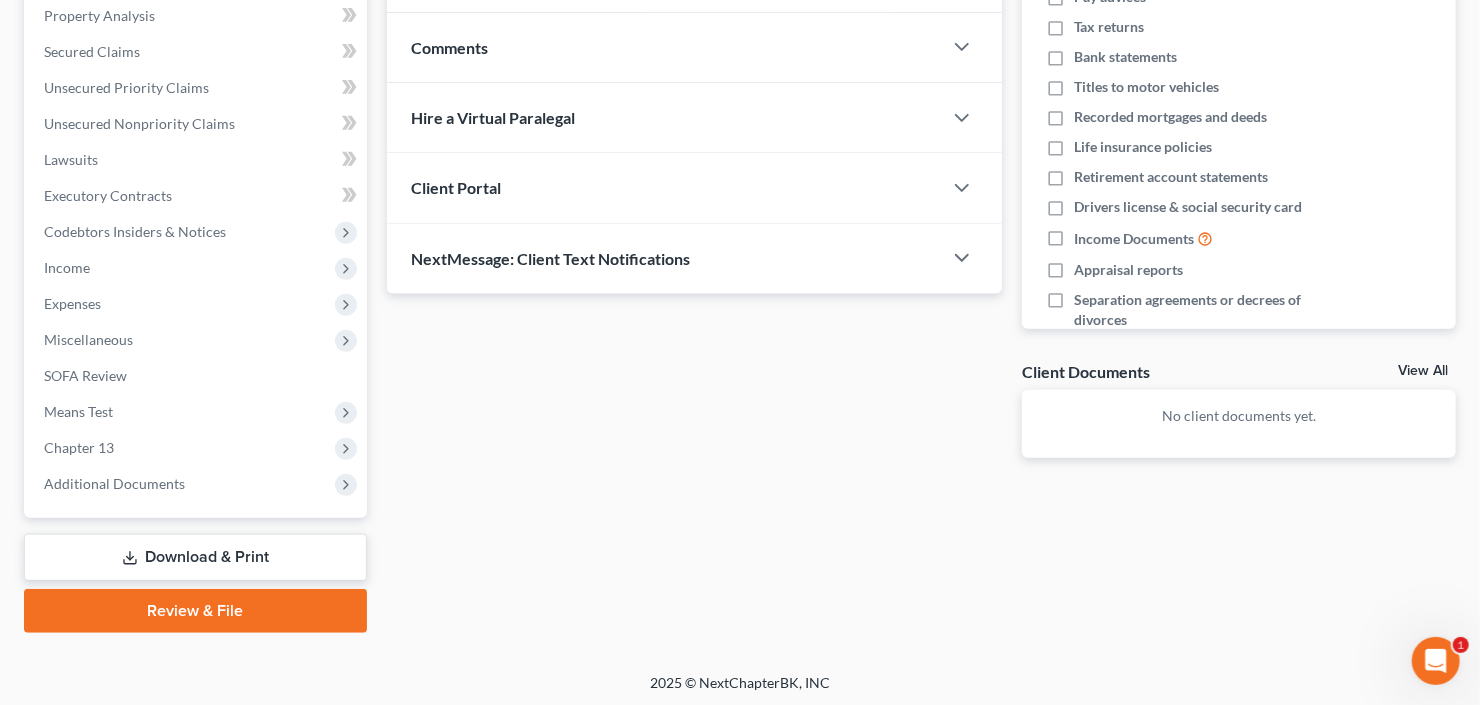 click on "Case Dashboard
Payments
Invoices
Payments
Payments
Credit Report
Client Profile
Home" at bounding box center [195, 160] 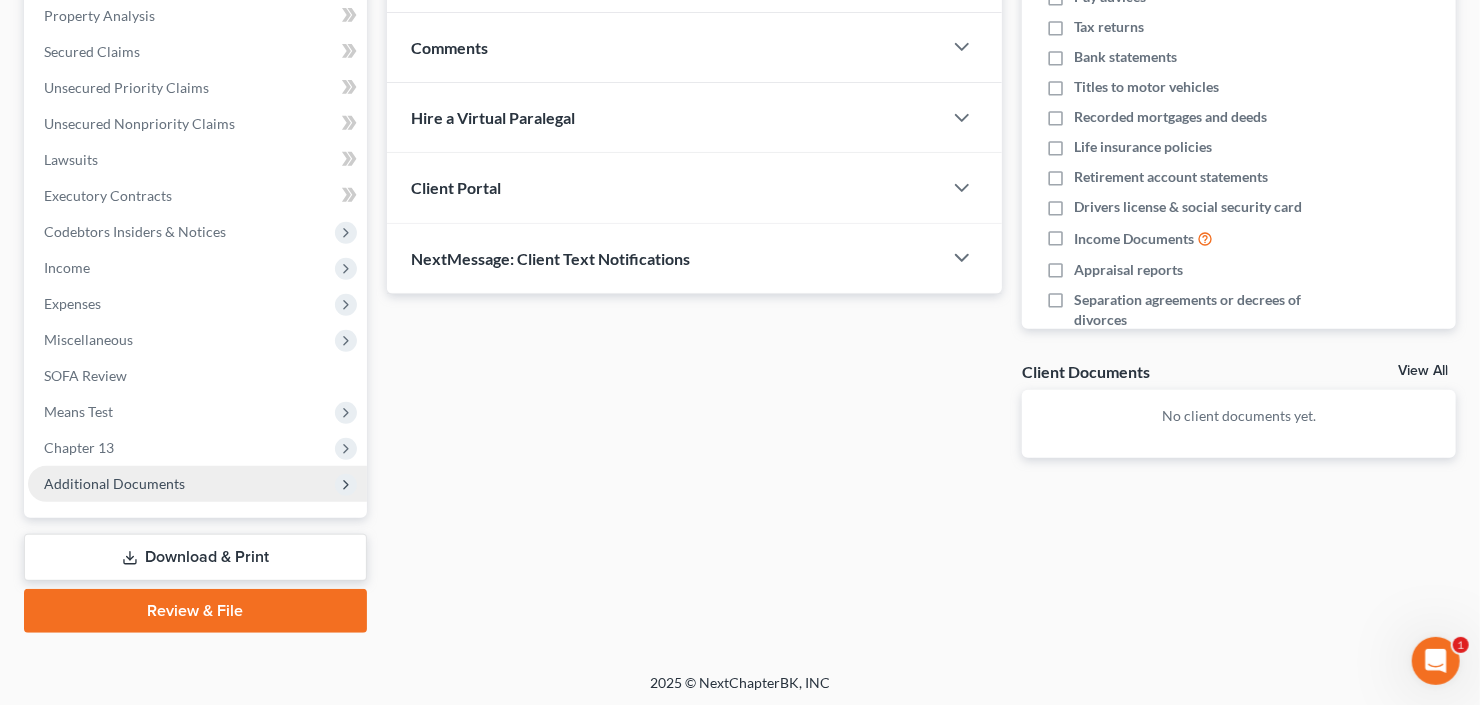 click on "Additional Documents" at bounding box center (197, 484) 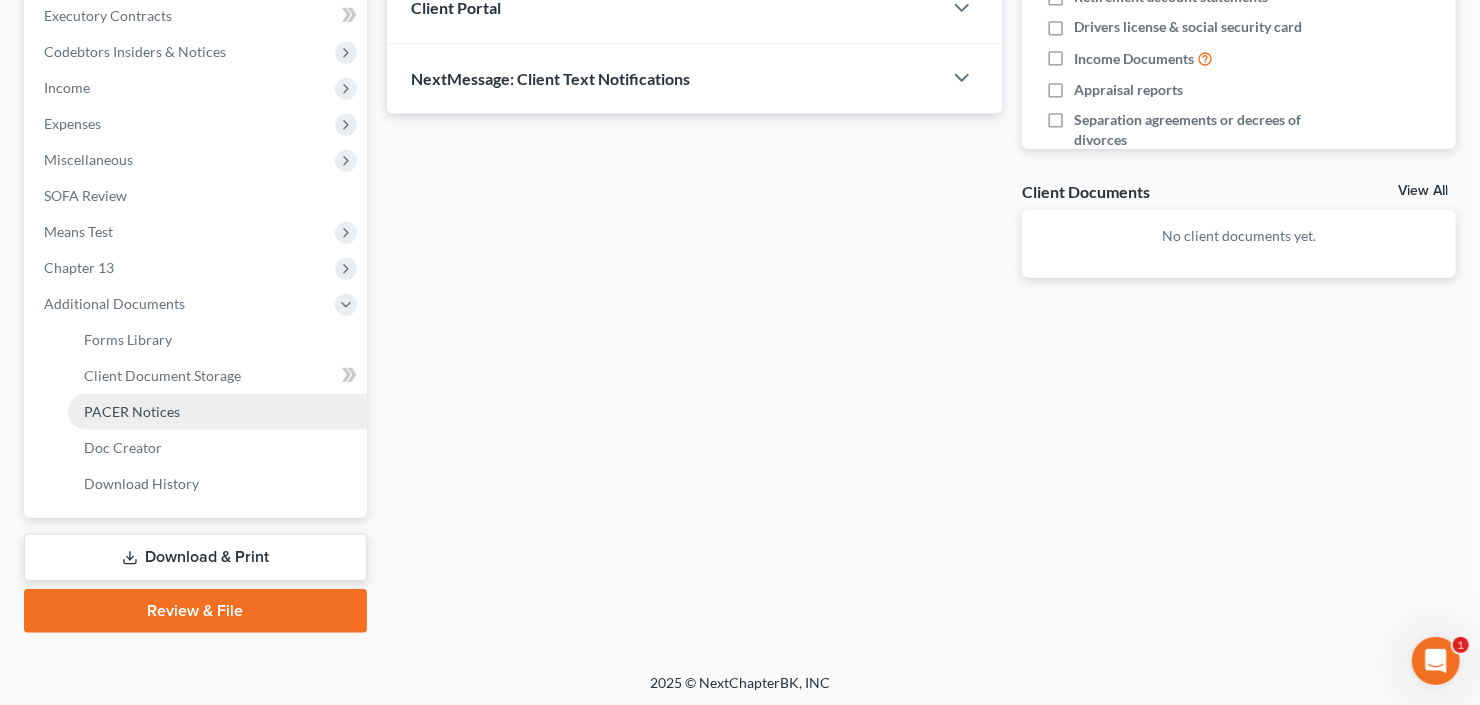 click on "PACER Notices" at bounding box center (132, 411) 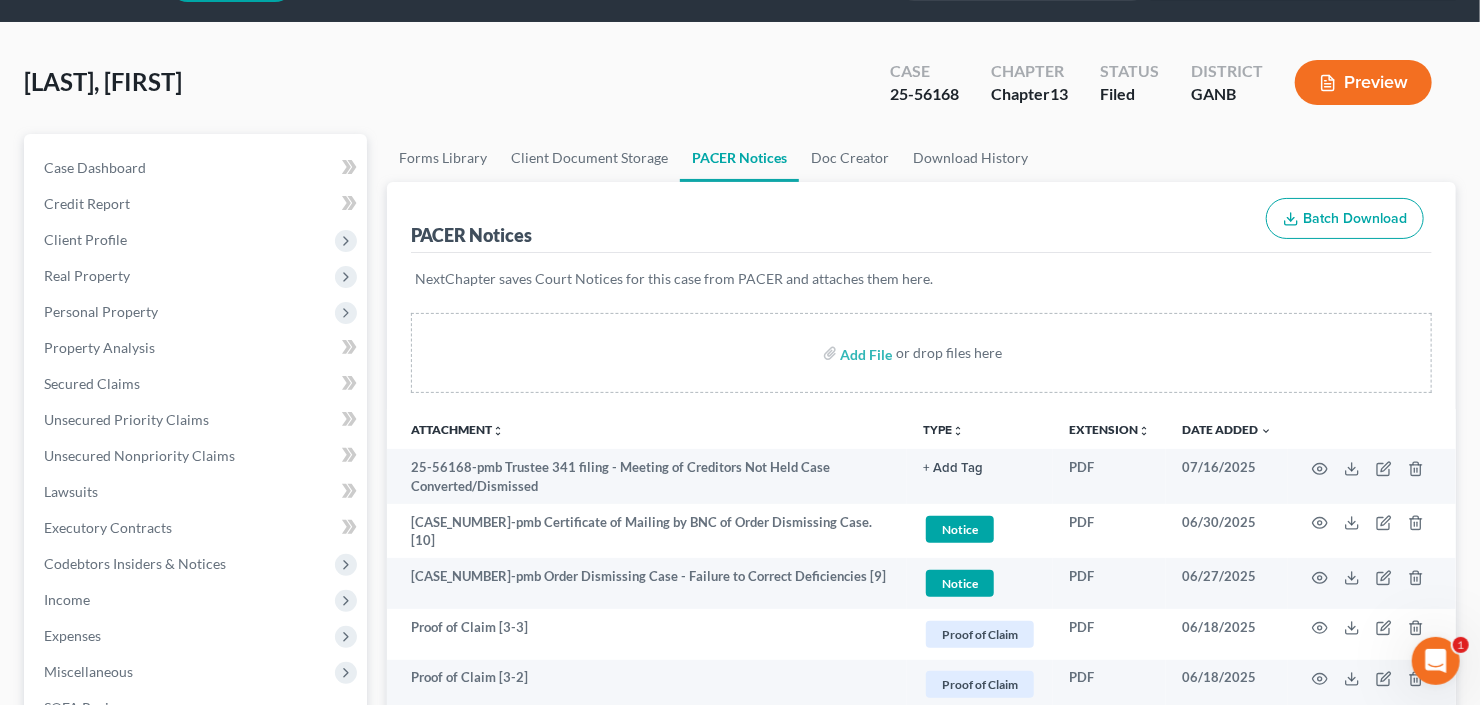 scroll, scrollTop: 0, scrollLeft: 0, axis: both 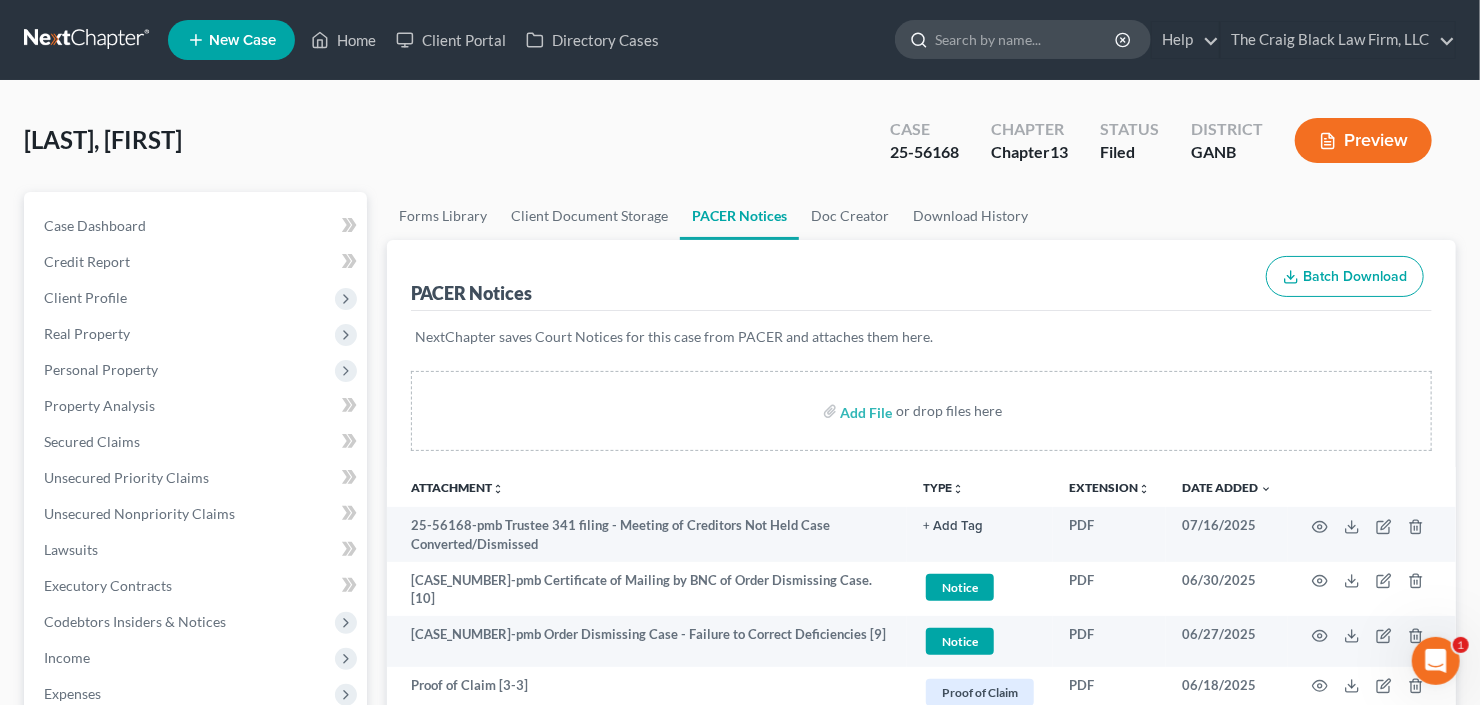 click at bounding box center (1026, 39) 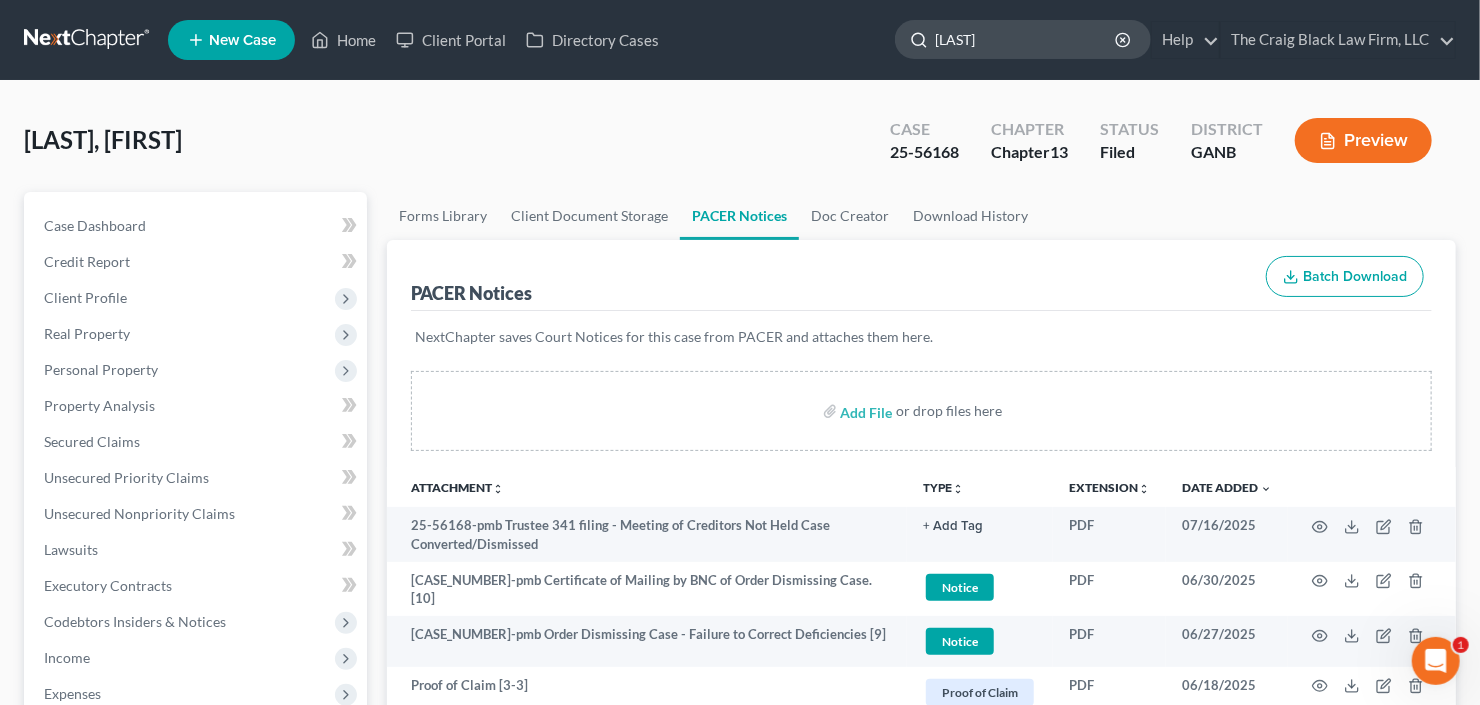 type on "[LAST]" 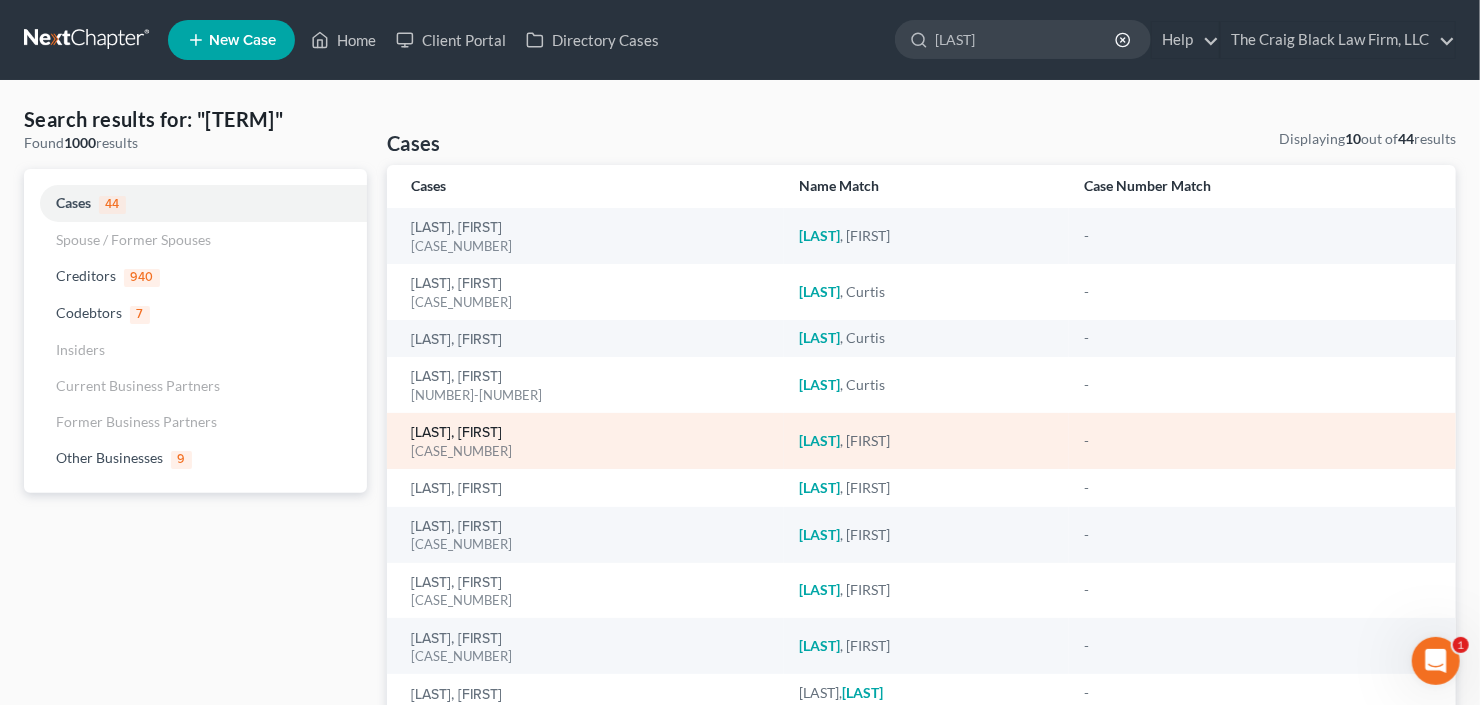 click on "[LAST], [FIRST]" at bounding box center (456, 433) 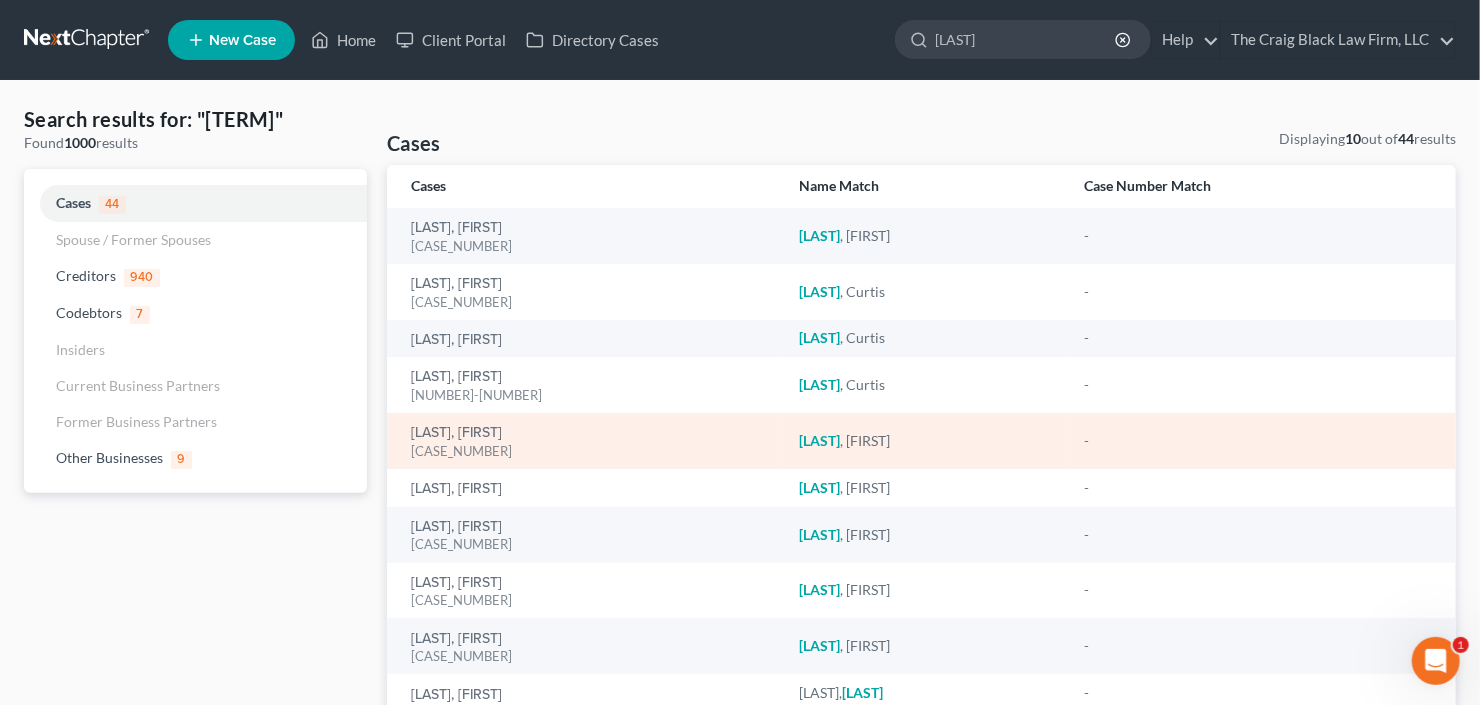 type 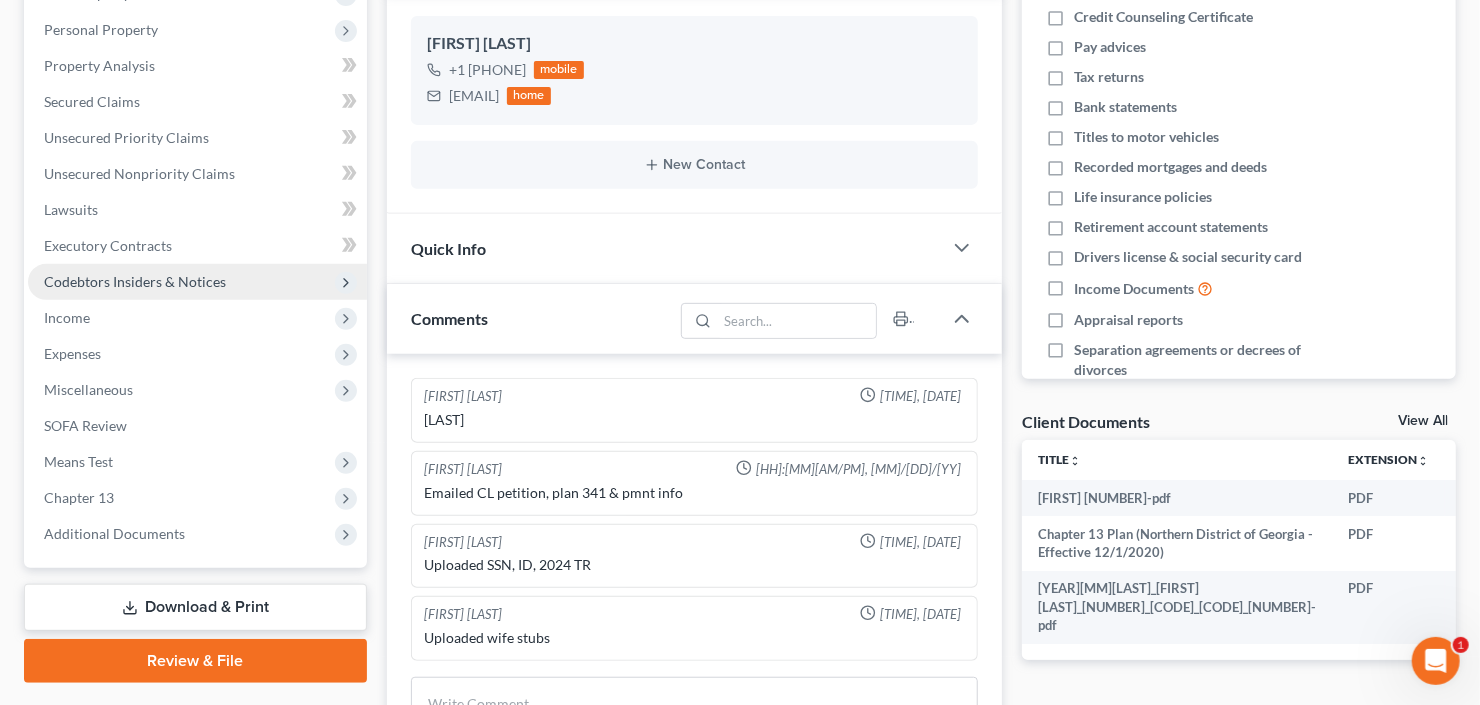 scroll, scrollTop: 480, scrollLeft: 0, axis: vertical 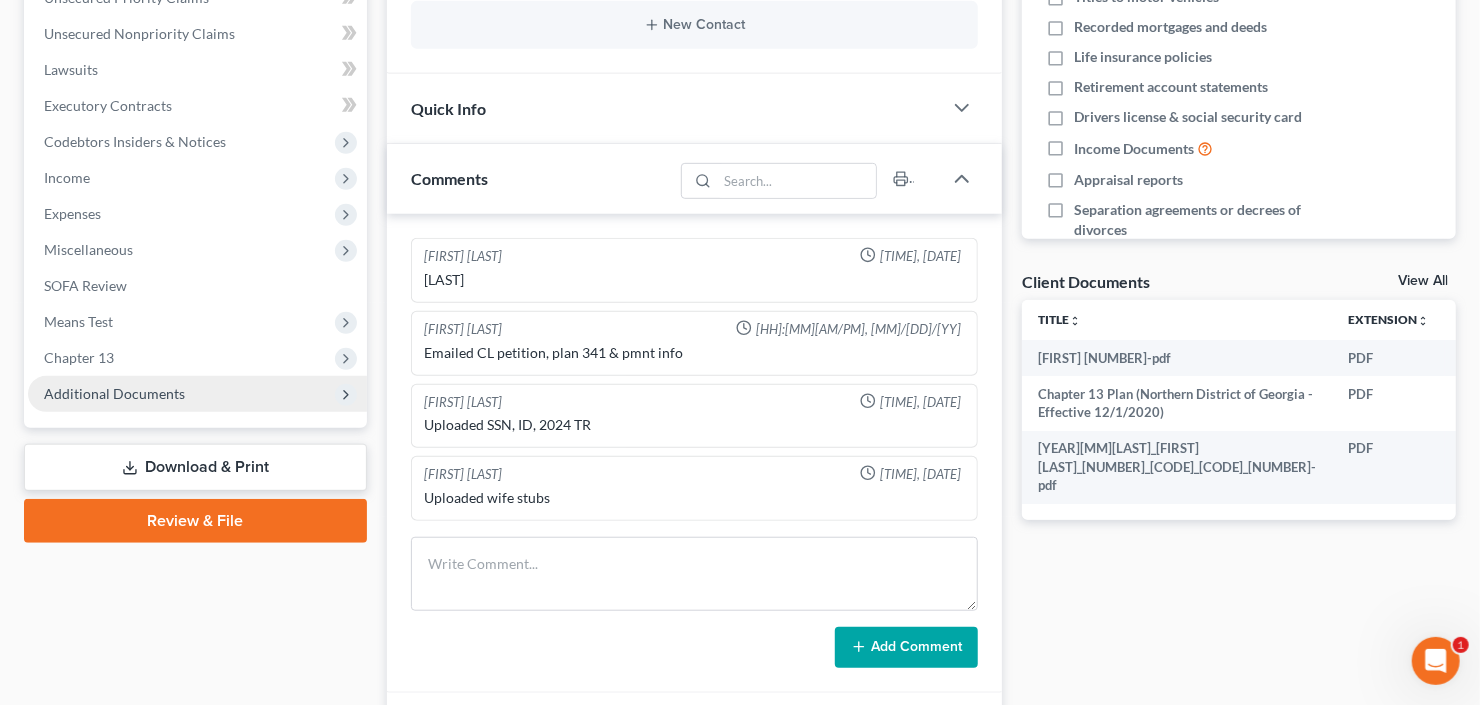 click on "Additional Documents" at bounding box center (197, 394) 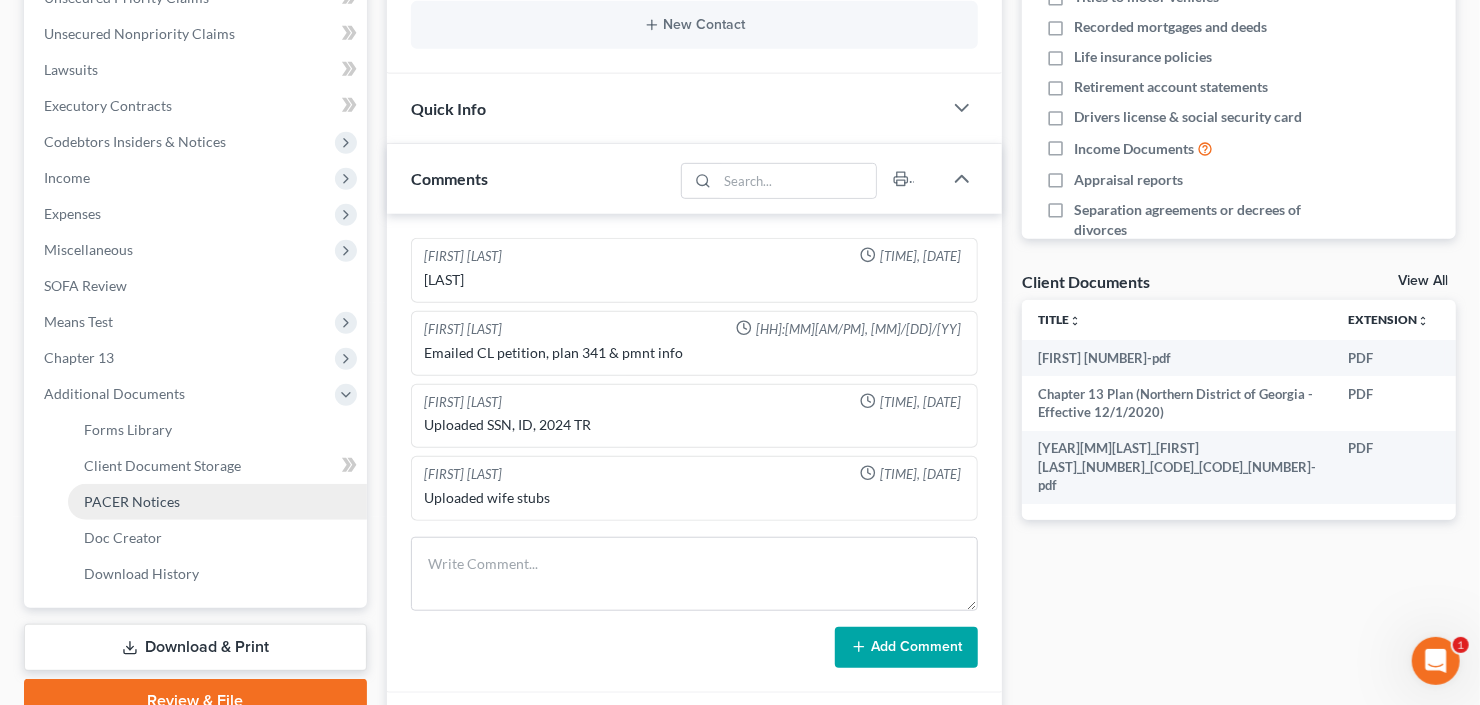 click on "PACER Notices" at bounding box center (132, 501) 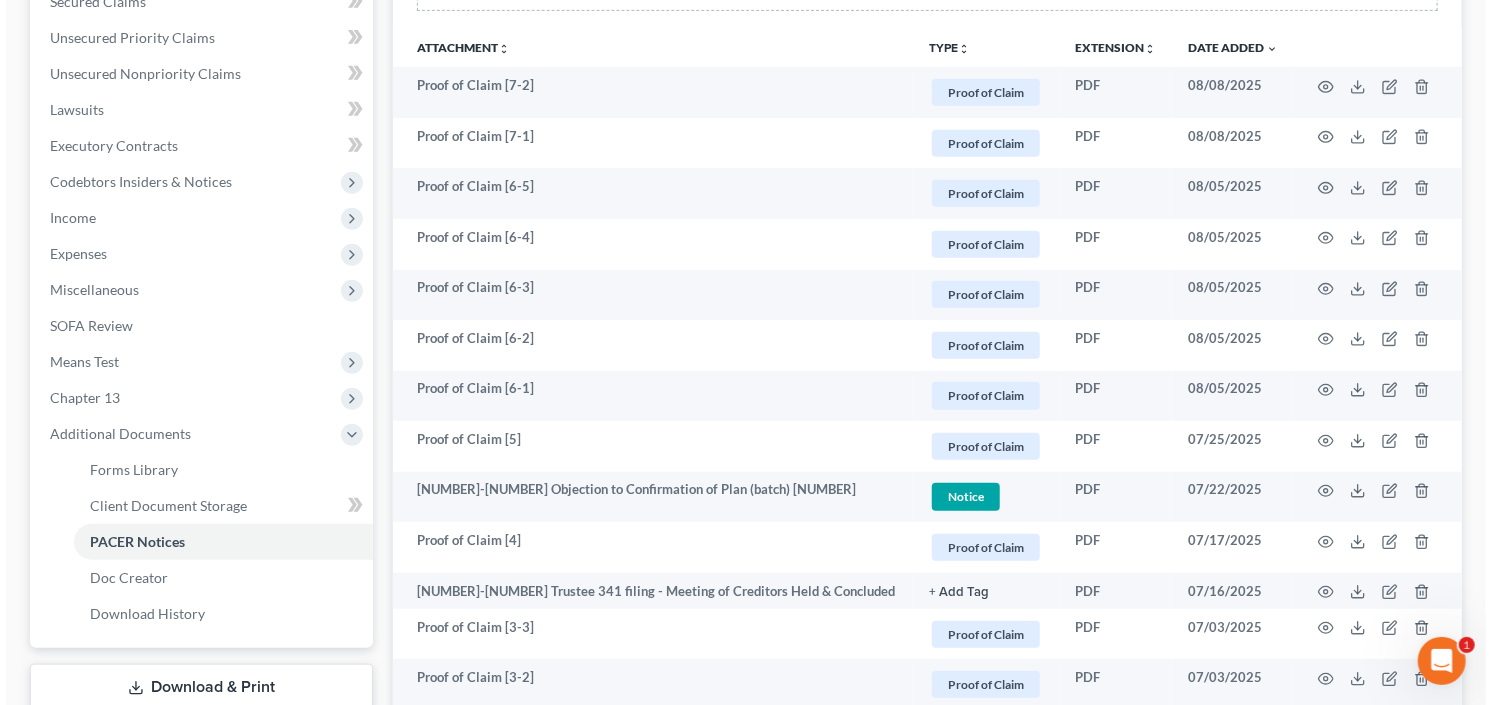 scroll, scrollTop: 640, scrollLeft: 0, axis: vertical 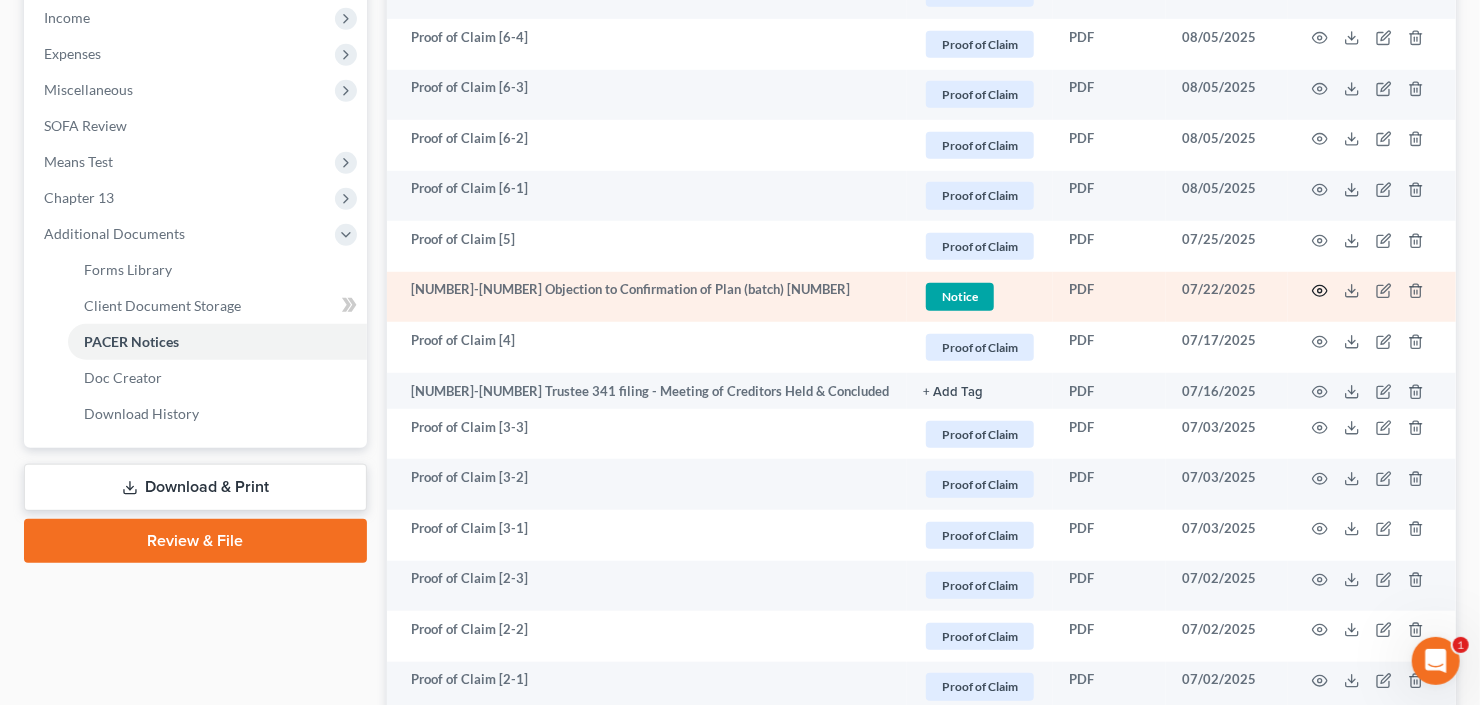 click 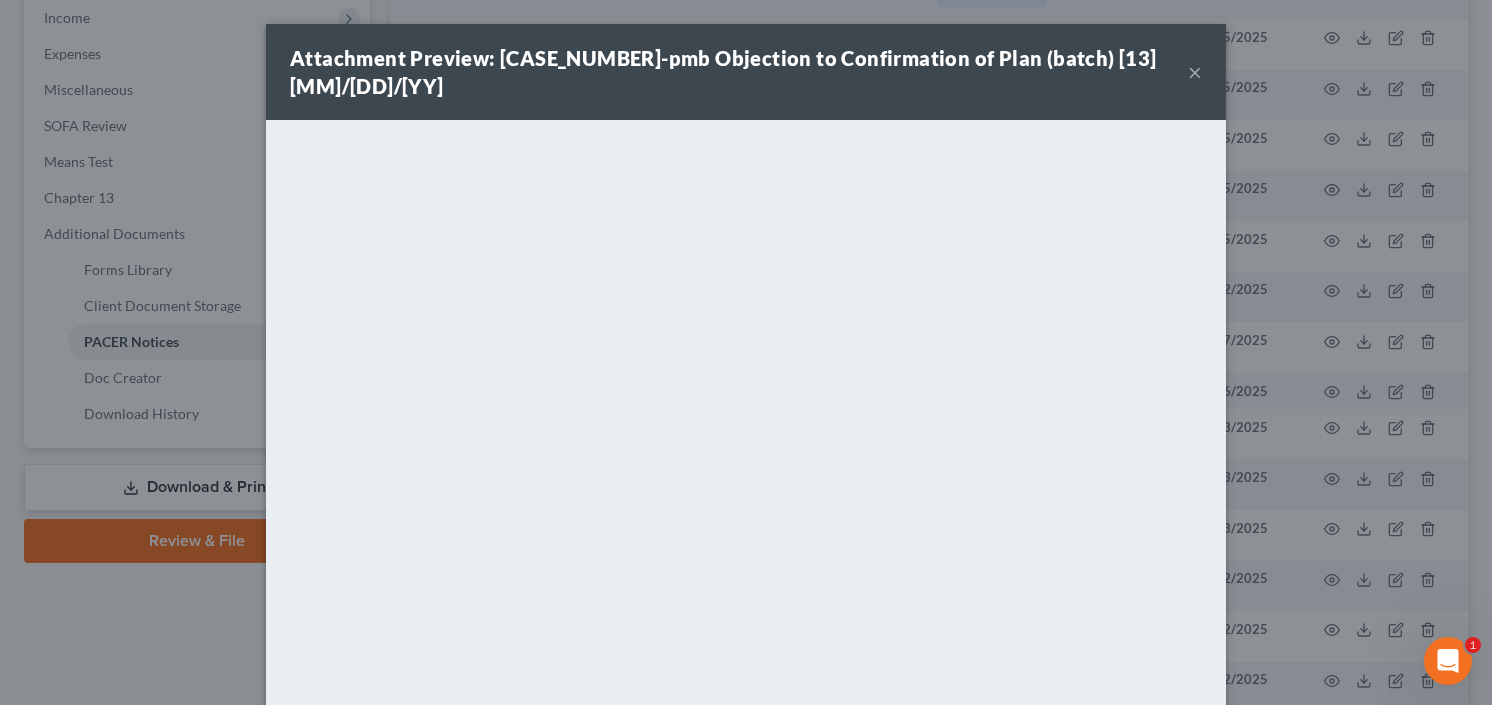 click on "×" at bounding box center [1195, 72] 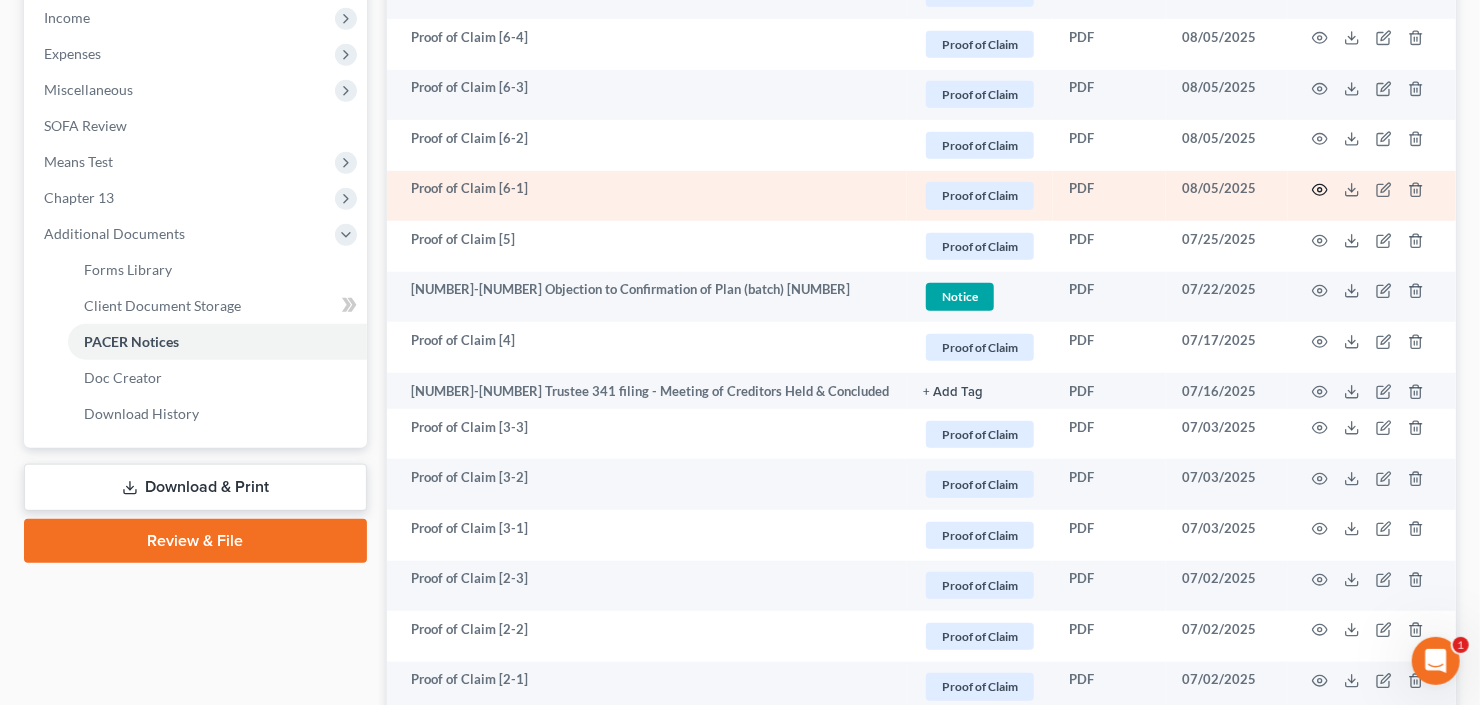 click 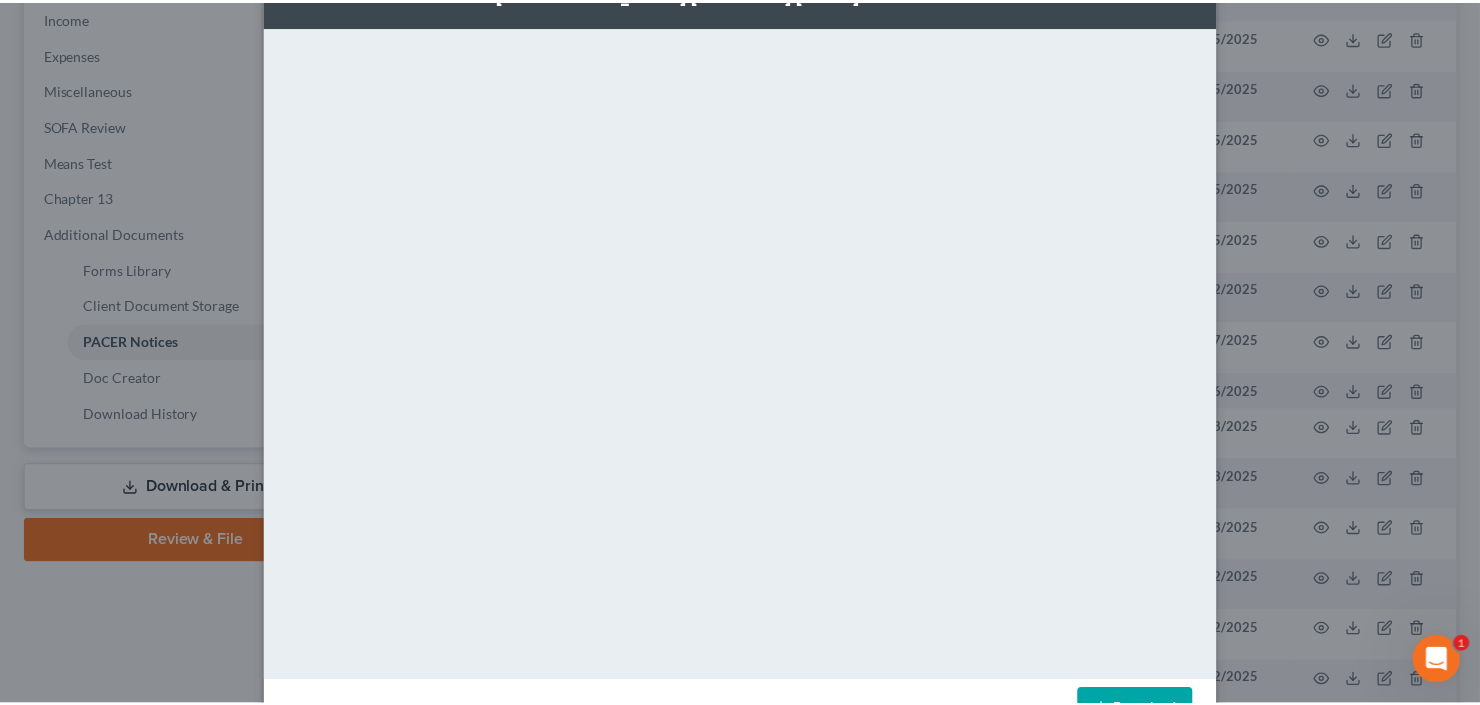 scroll, scrollTop: 0, scrollLeft: 0, axis: both 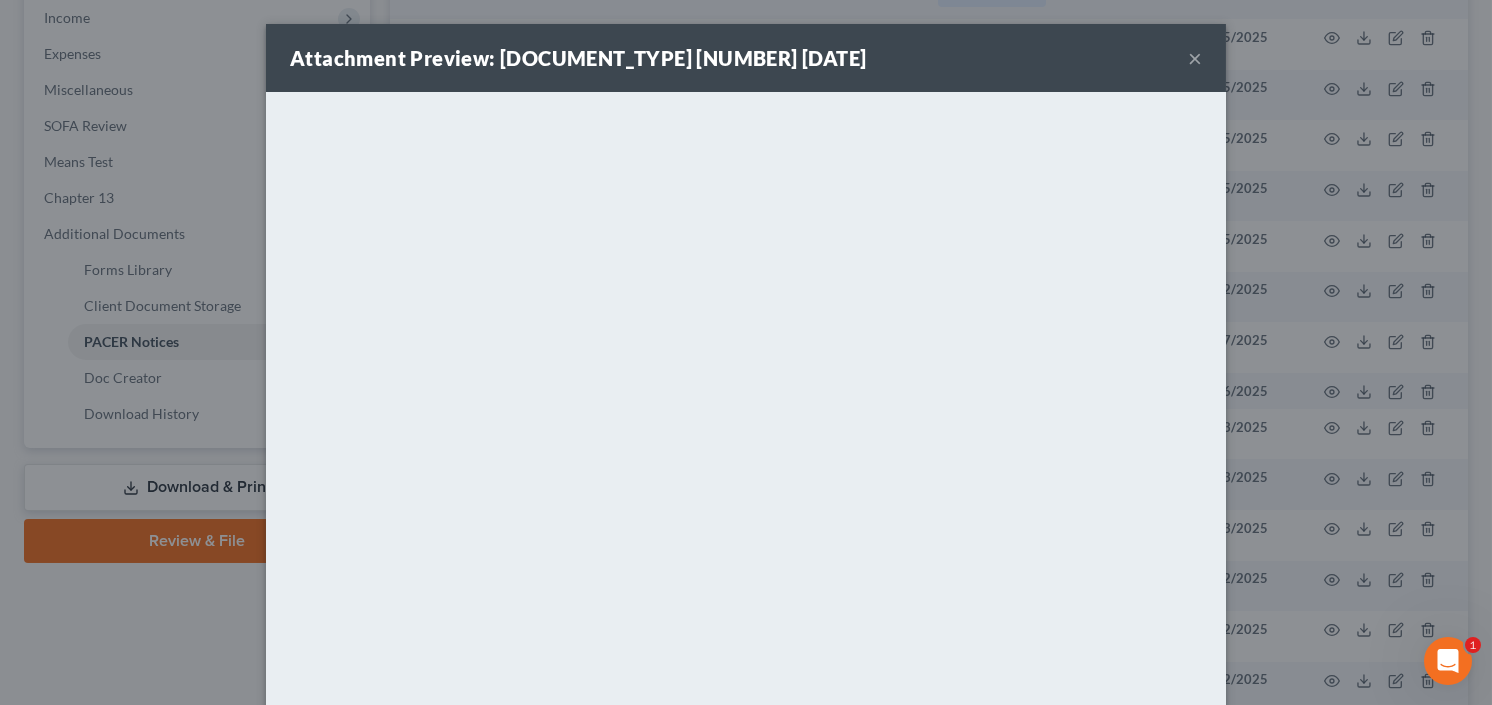 click on "×" at bounding box center (1195, 58) 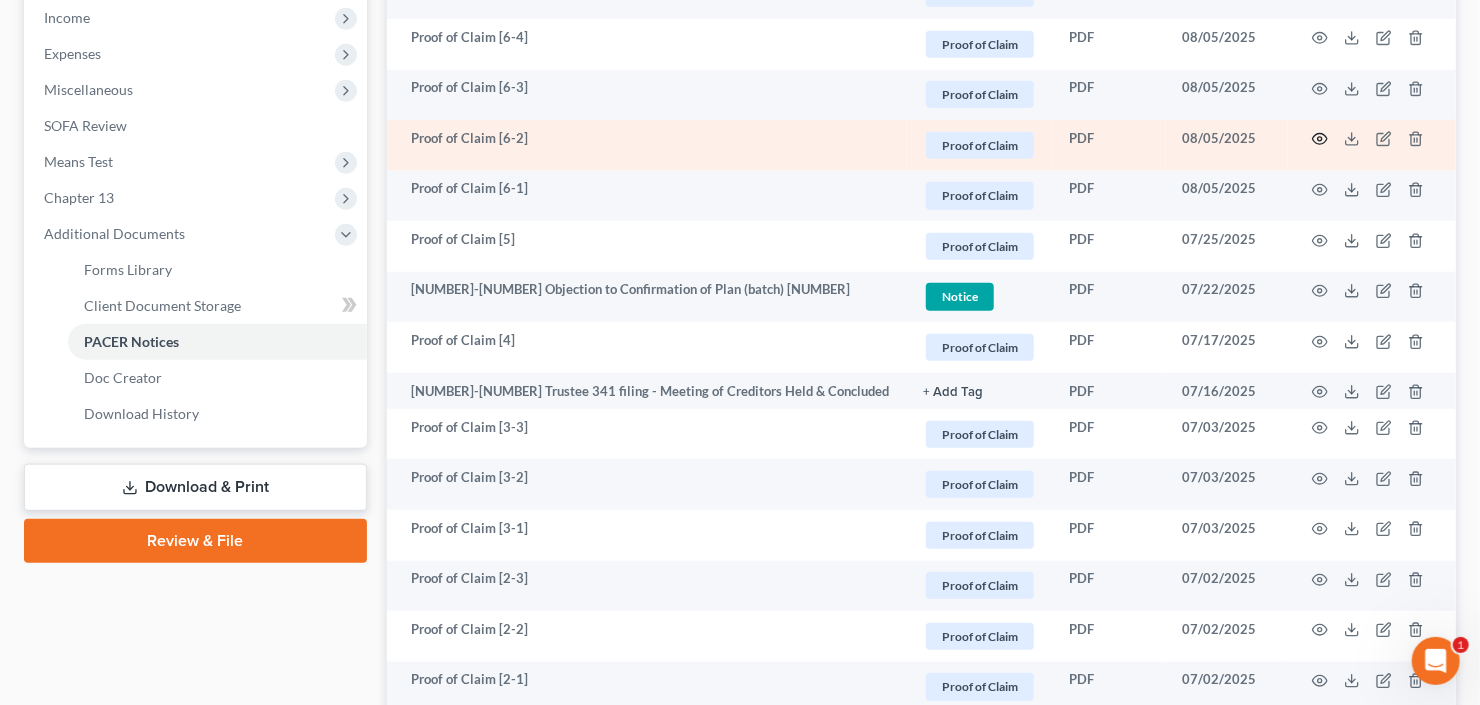 click 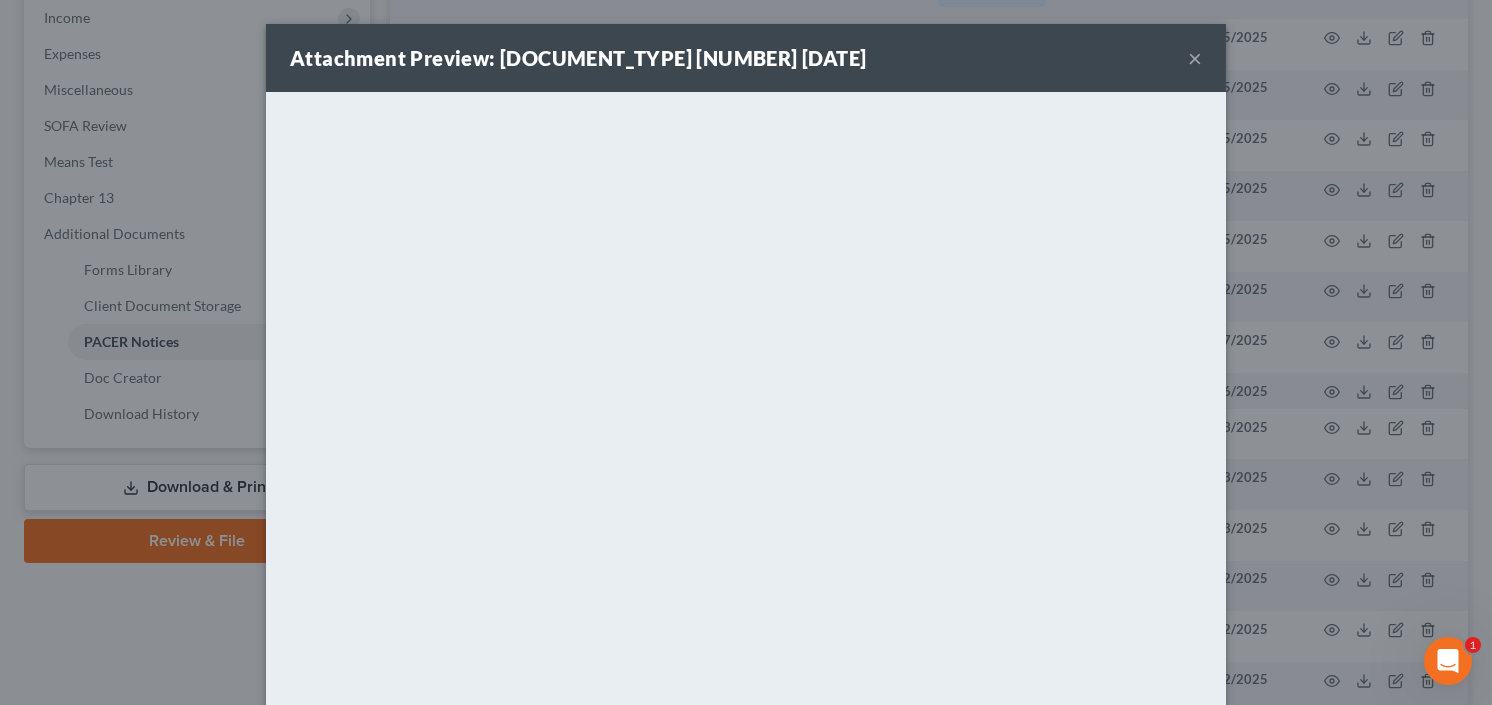 click on "×" at bounding box center (1195, 58) 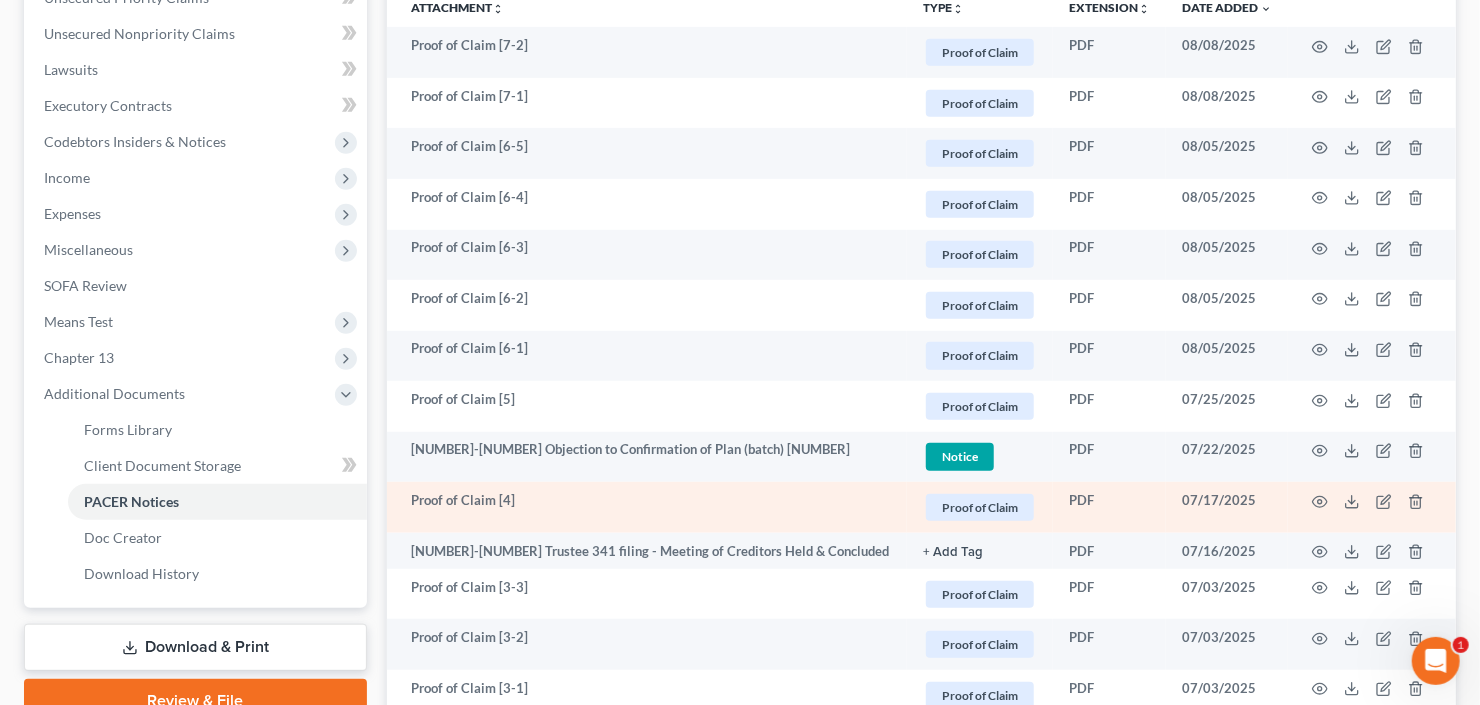 scroll, scrollTop: 480, scrollLeft: 0, axis: vertical 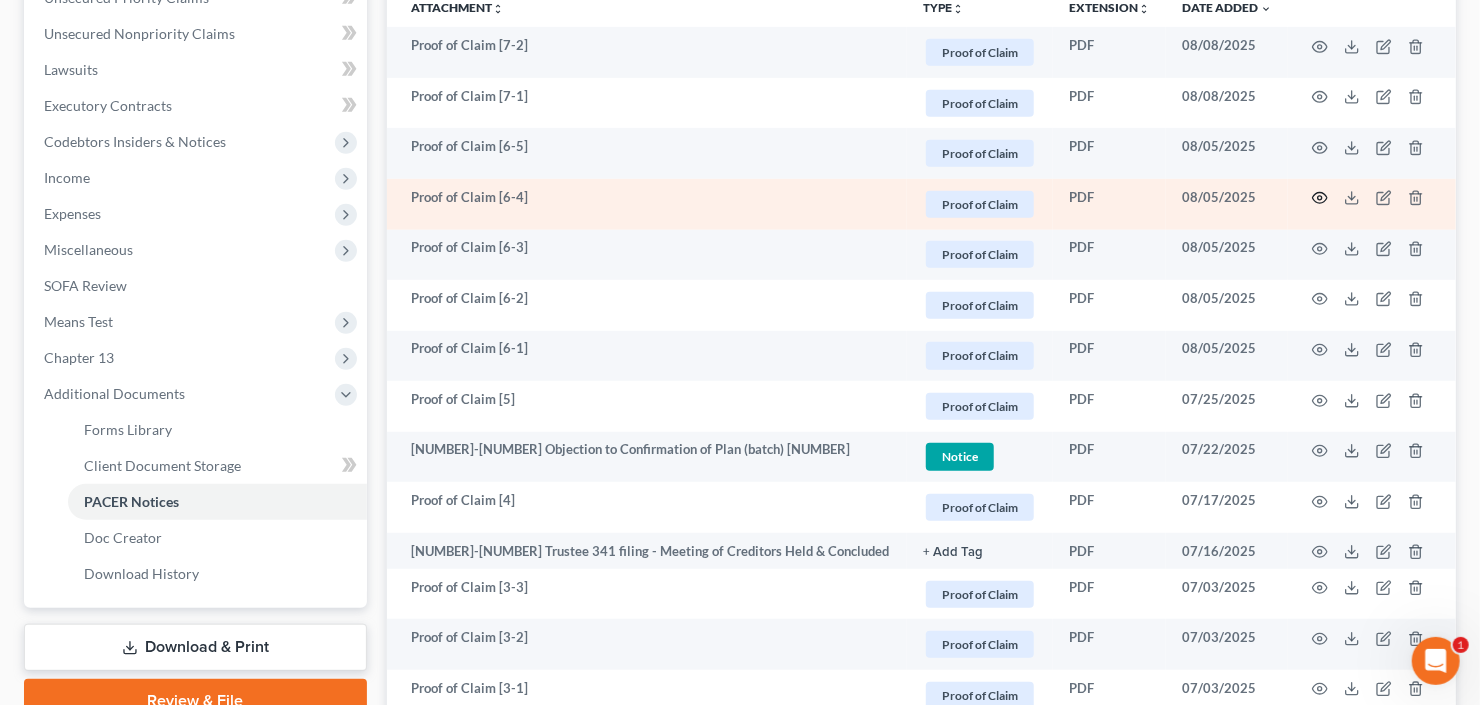 click 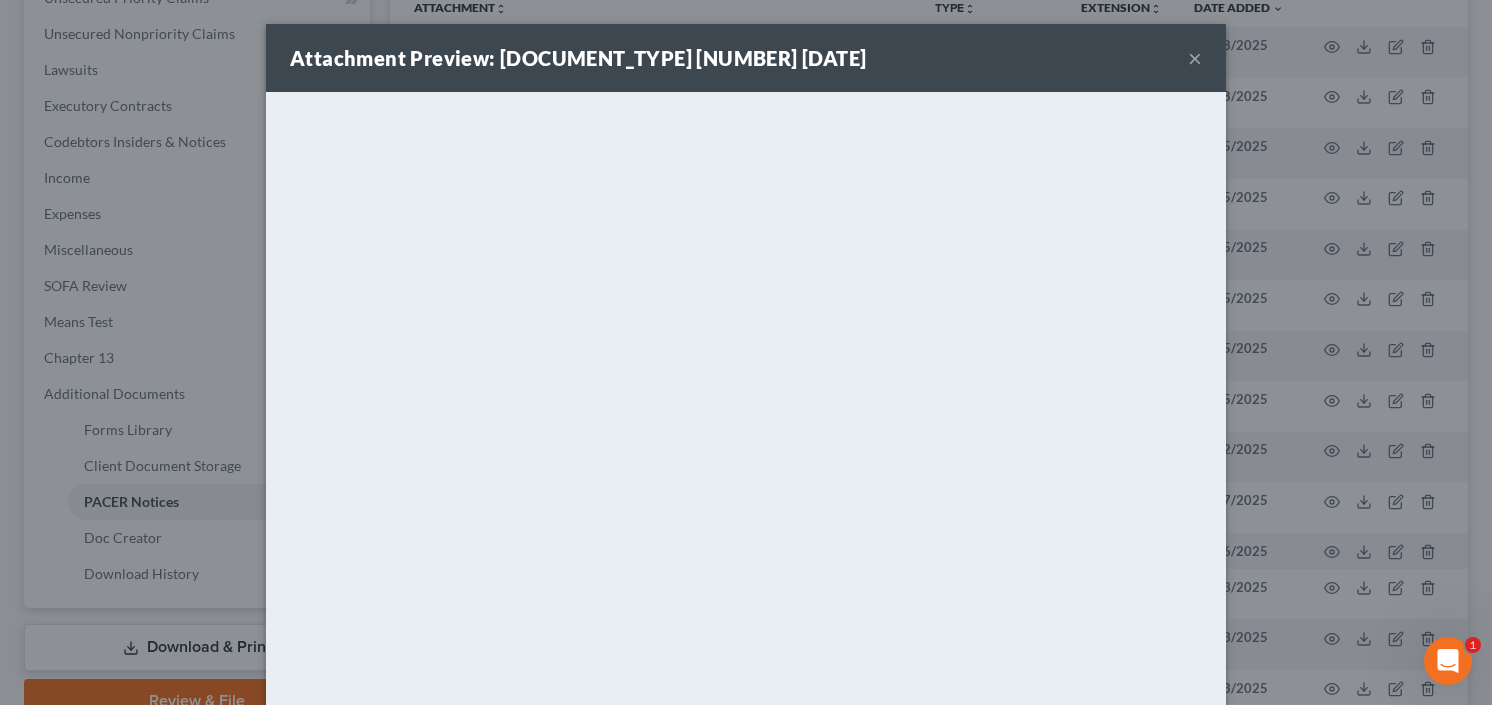 click on "×" at bounding box center [1195, 58] 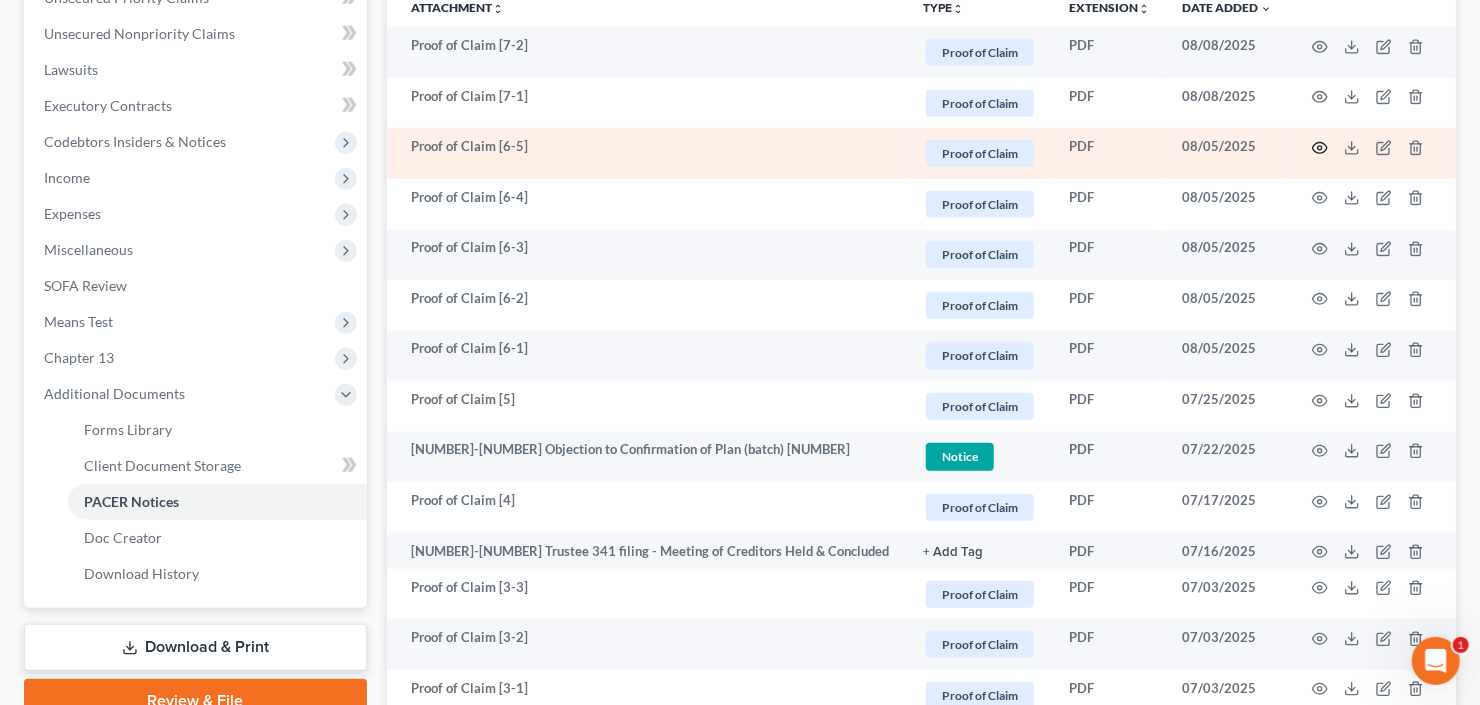 click 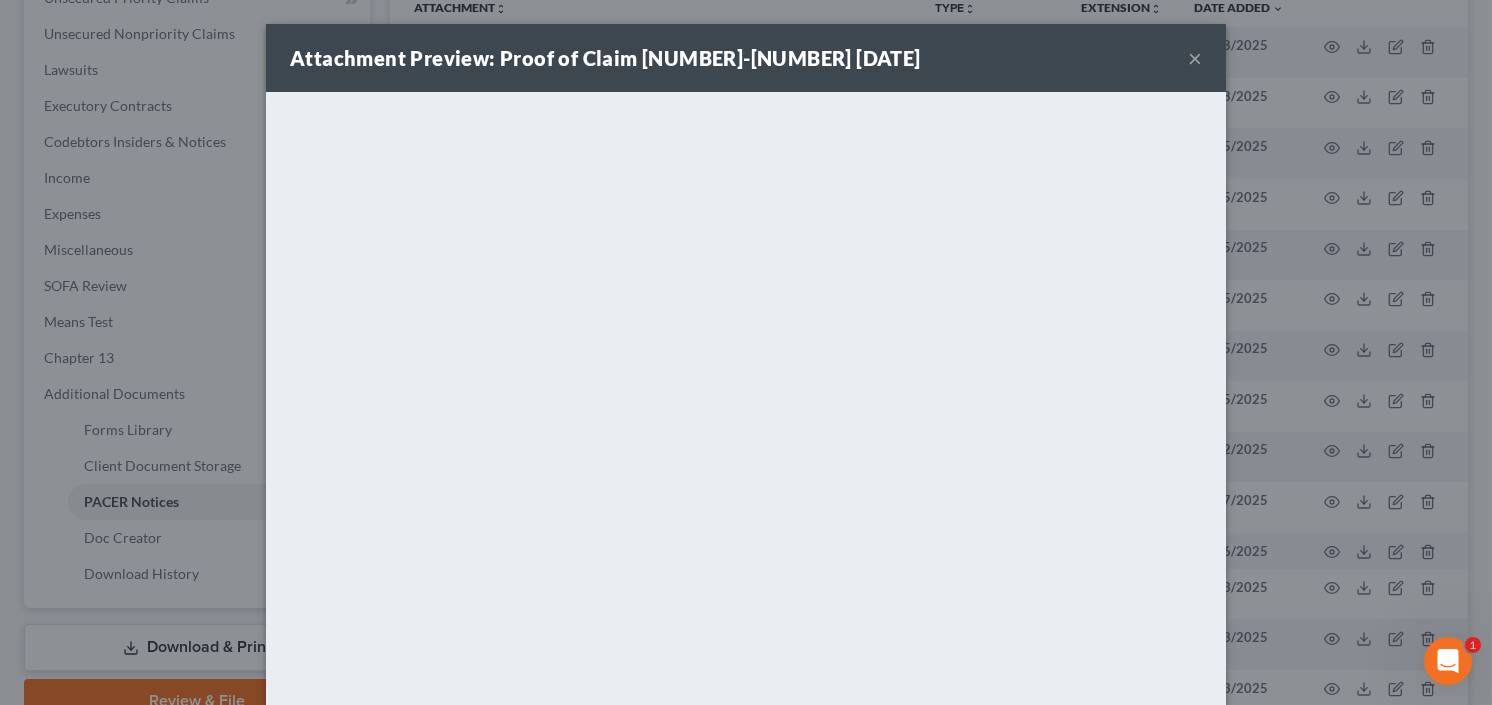 click on "×" at bounding box center [1195, 58] 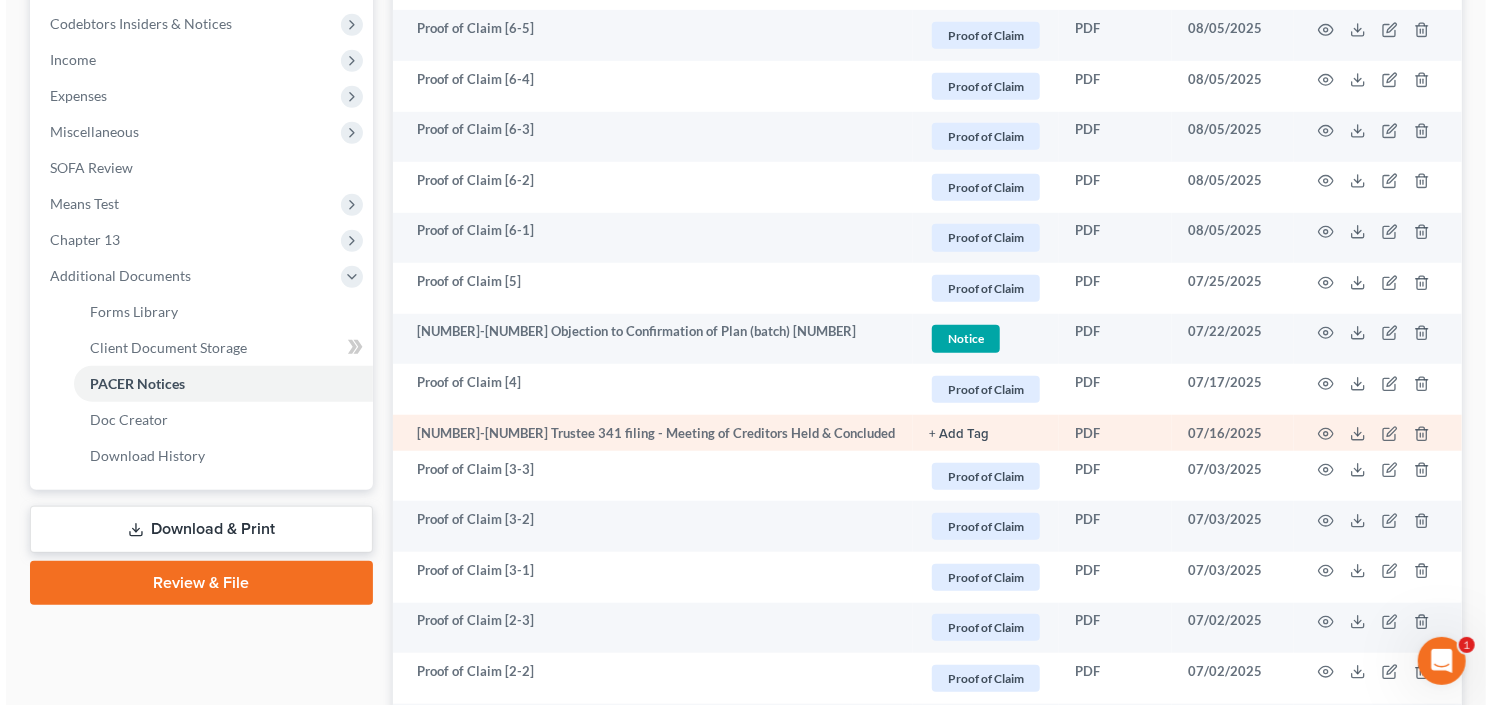 scroll, scrollTop: 560, scrollLeft: 0, axis: vertical 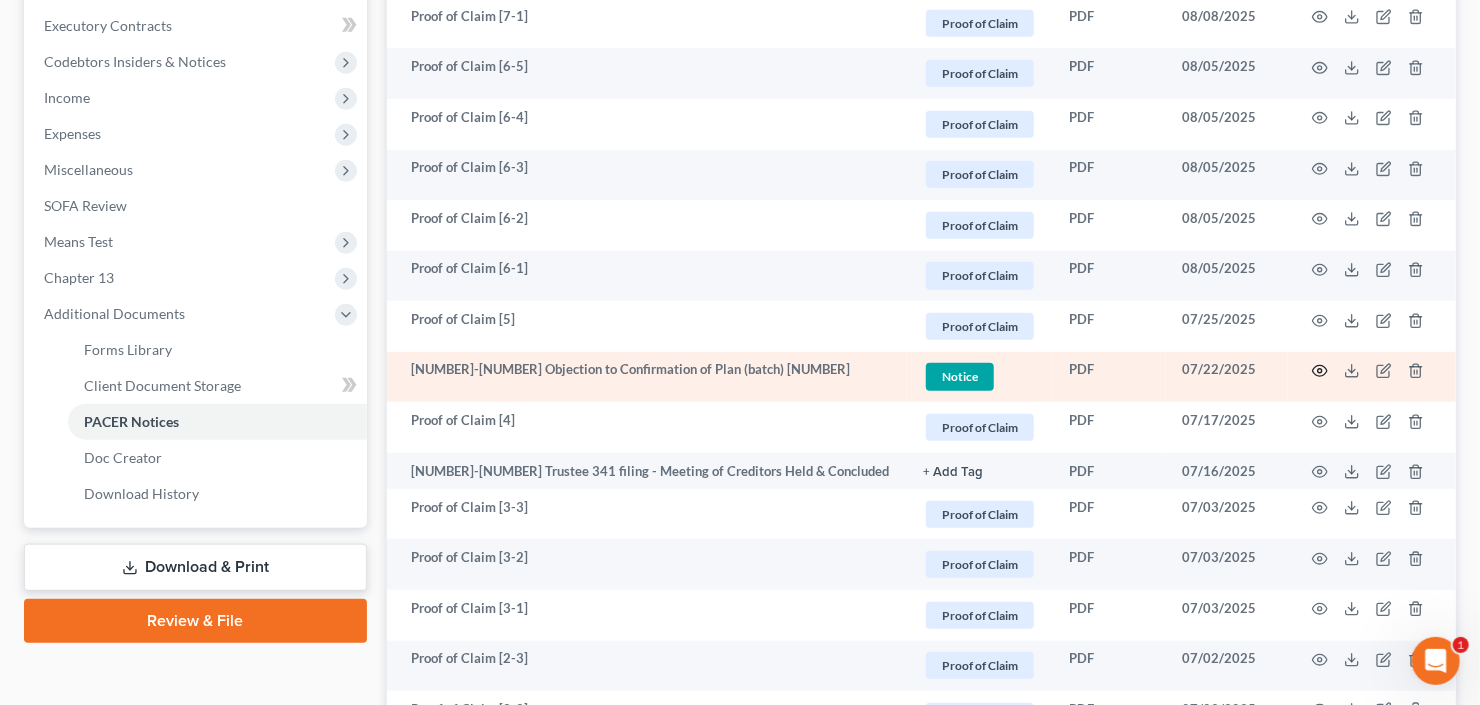 click 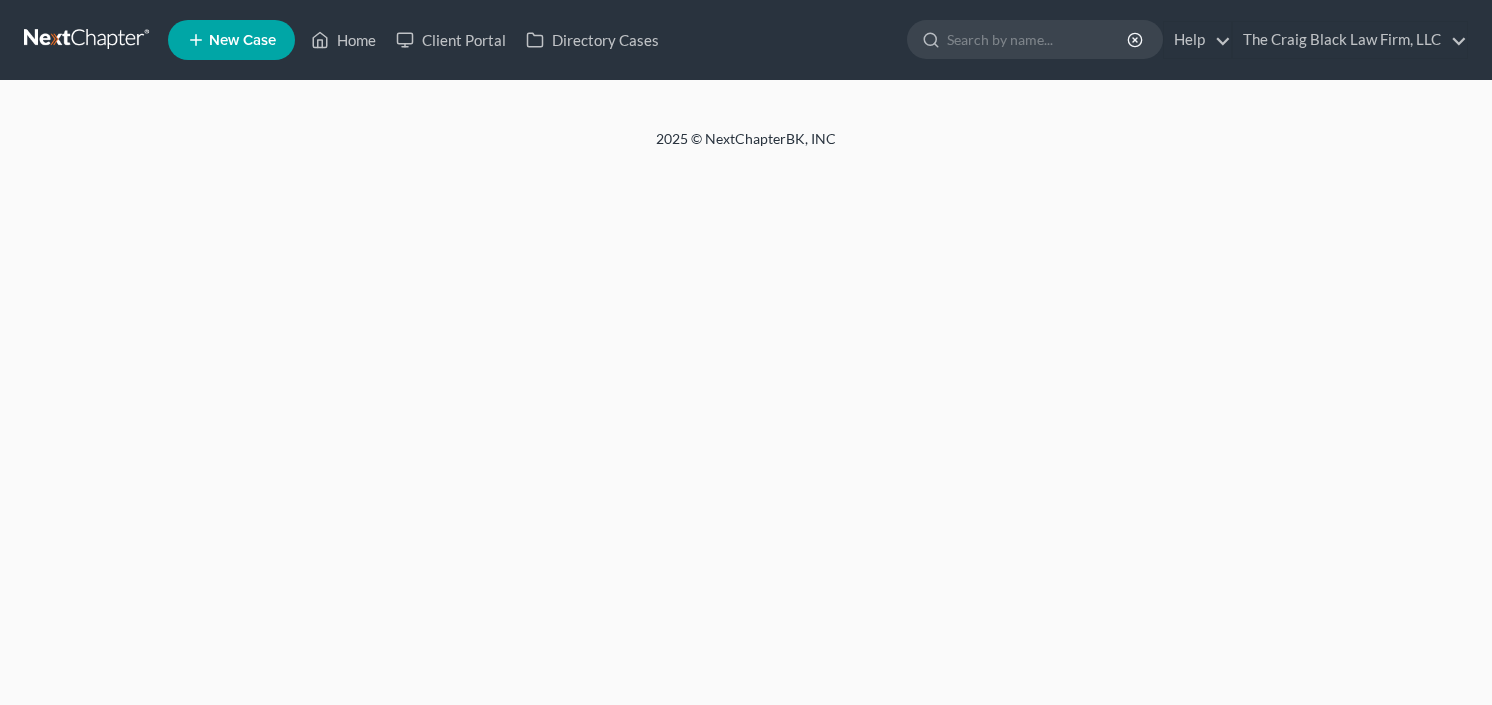 scroll, scrollTop: 0, scrollLeft: 0, axis: both 